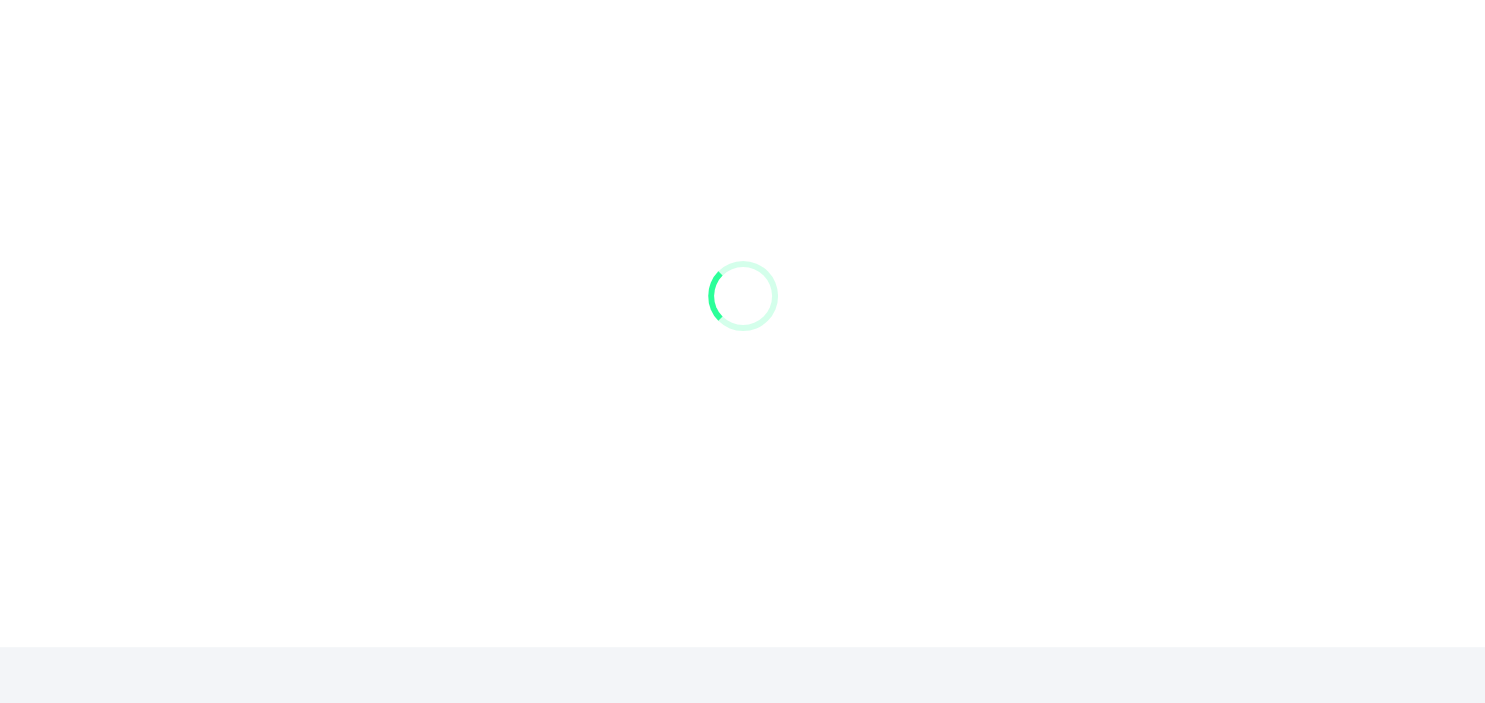 scroll, scrollTop: 0, scrollLeft: 0, axis: both 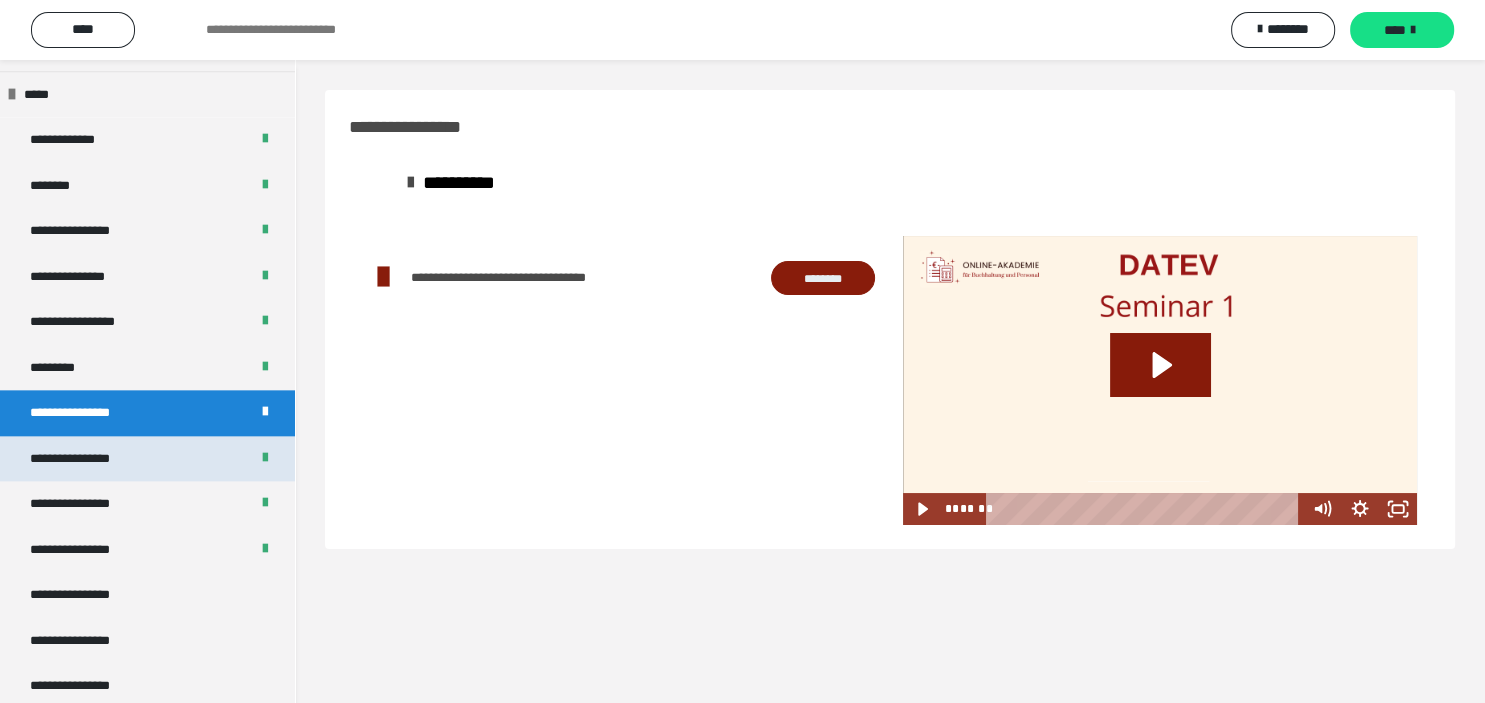 click on "**********" at bounding box center [87, 459] 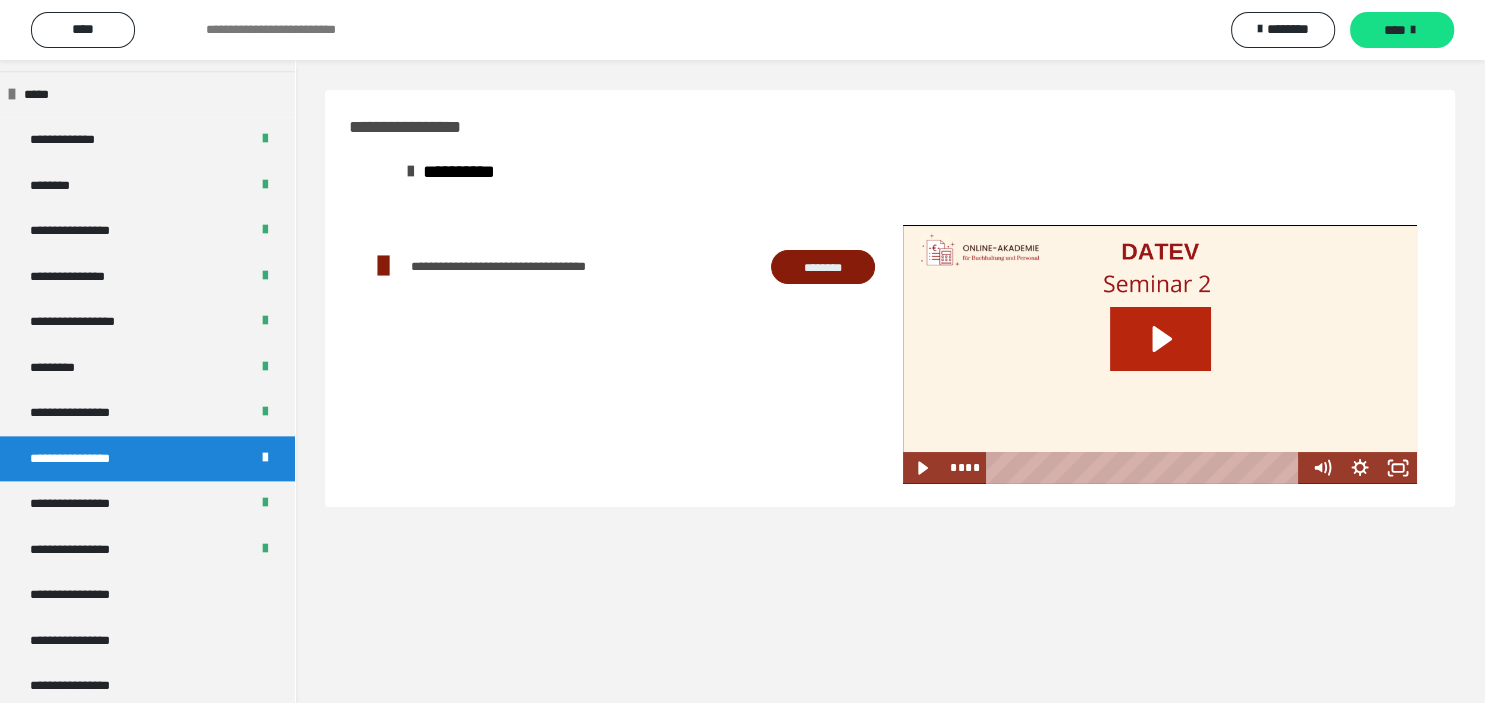 click 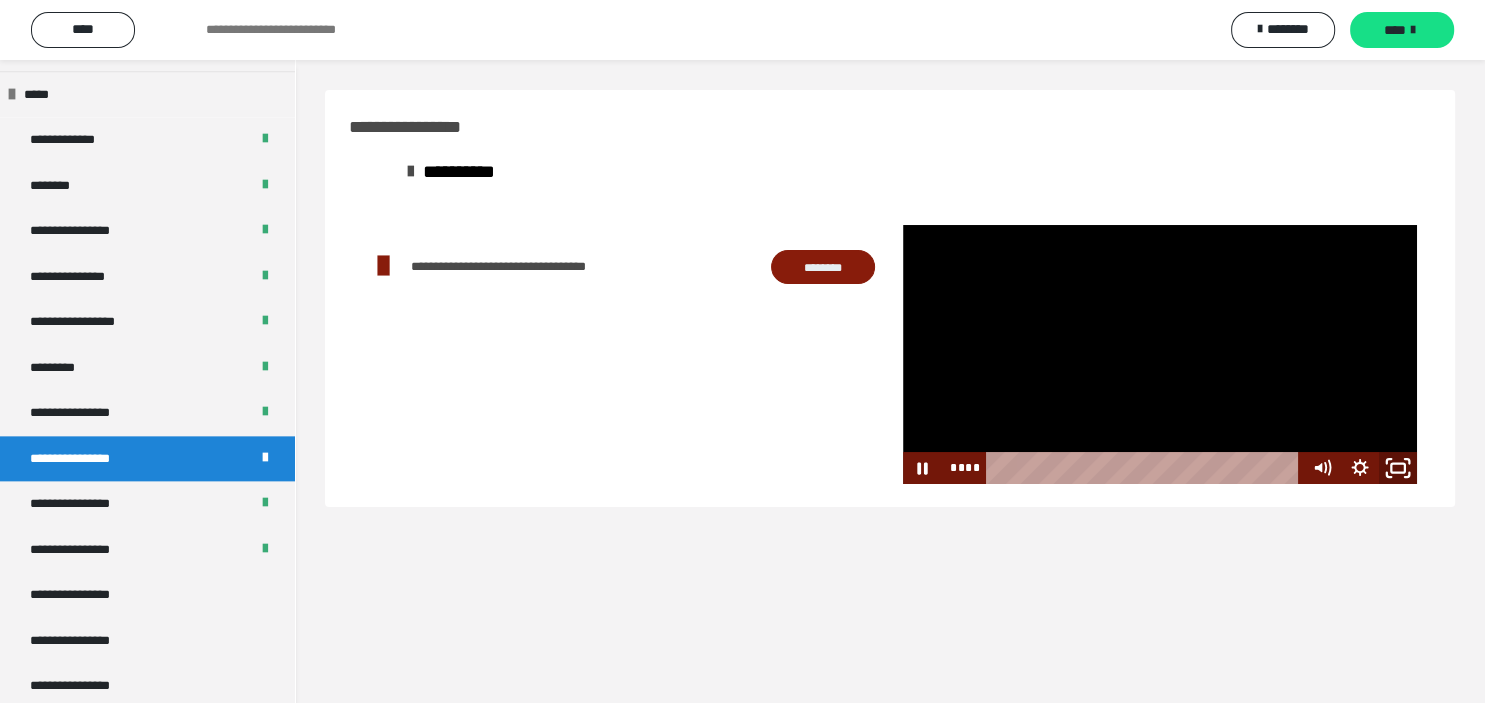 click 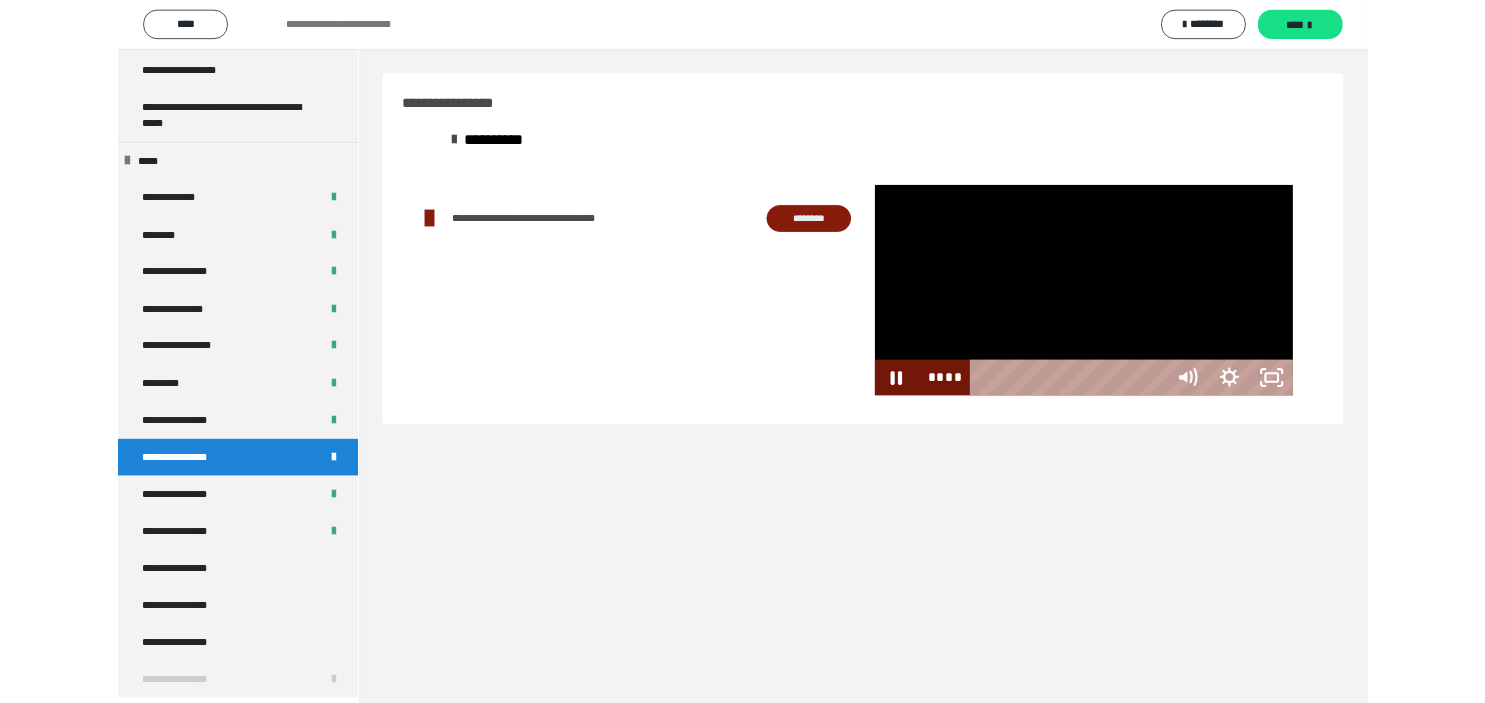 scroll, scrollTop: 2212, scrollLeft: 0, axis: vertical 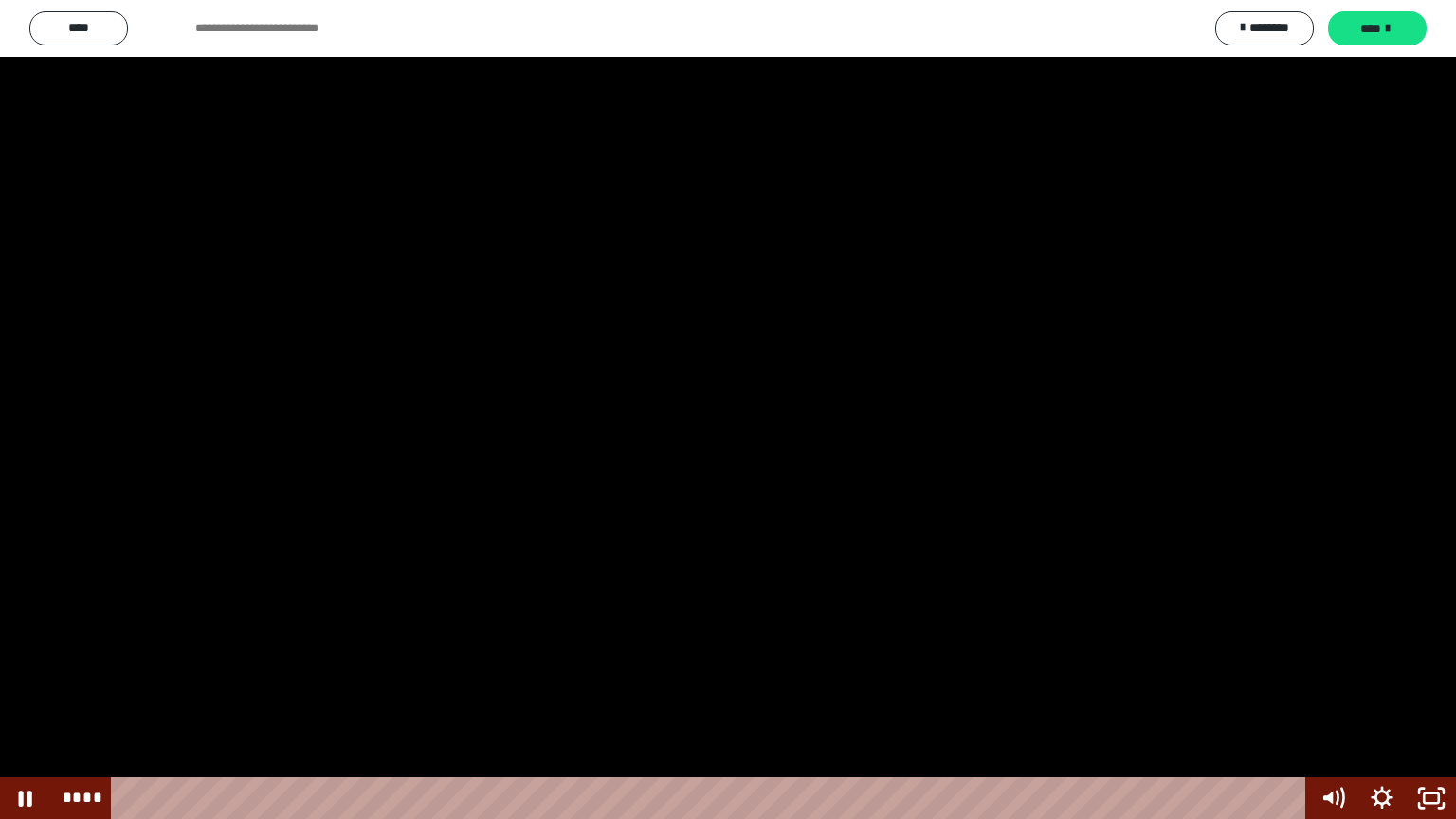 click at bounding box center [728, 410] 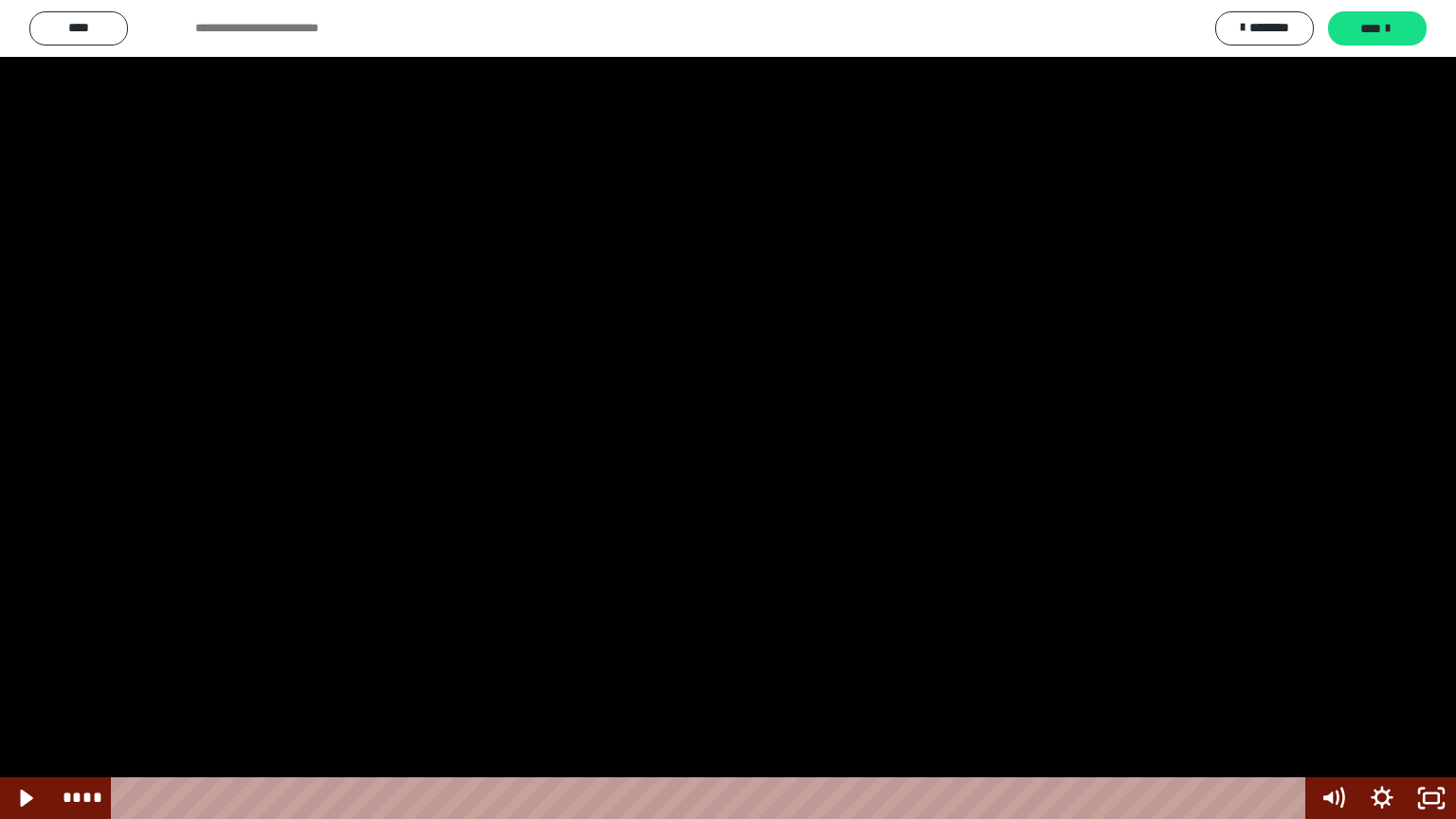 click at bounding box center (728, 410) 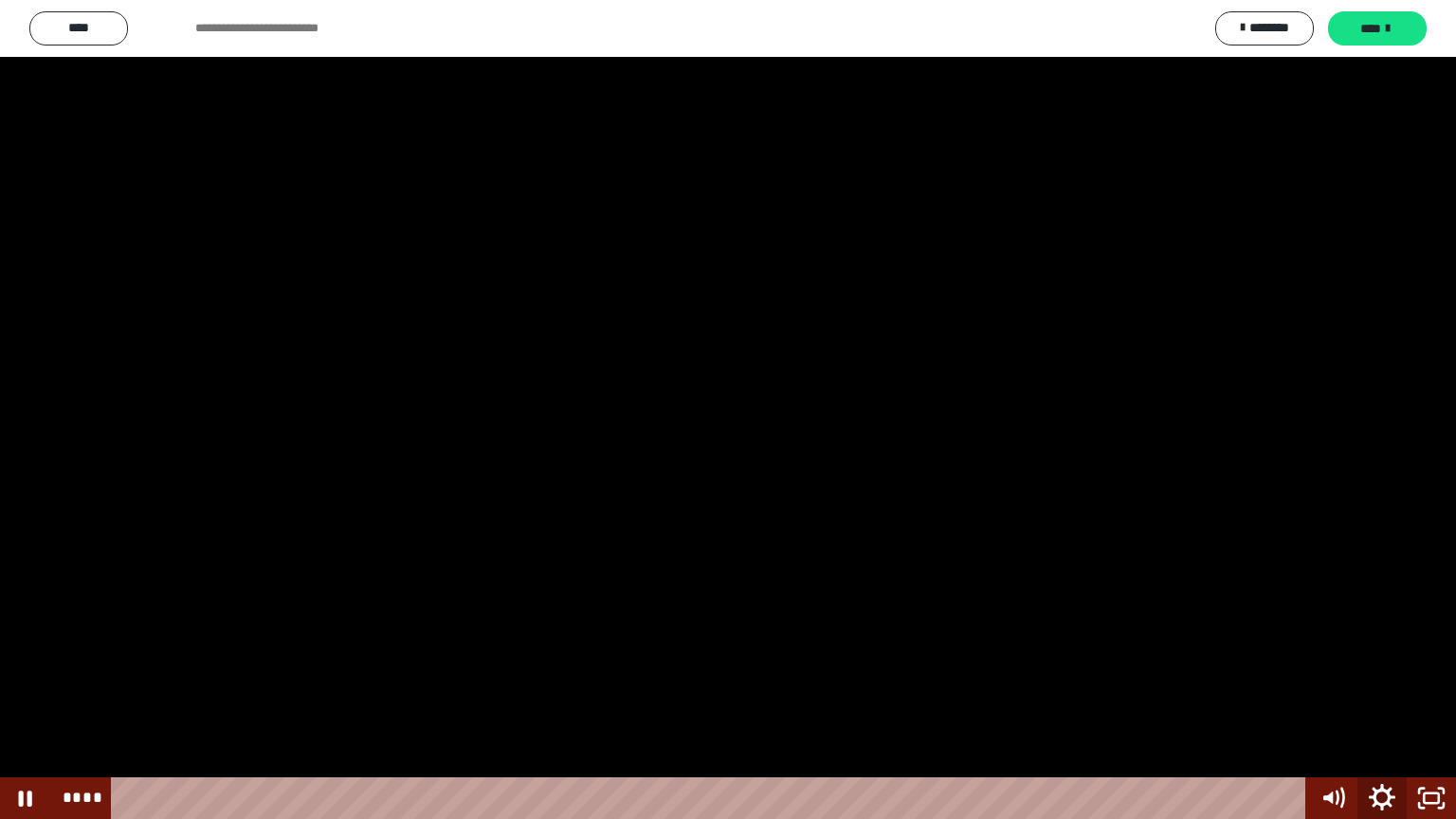 click 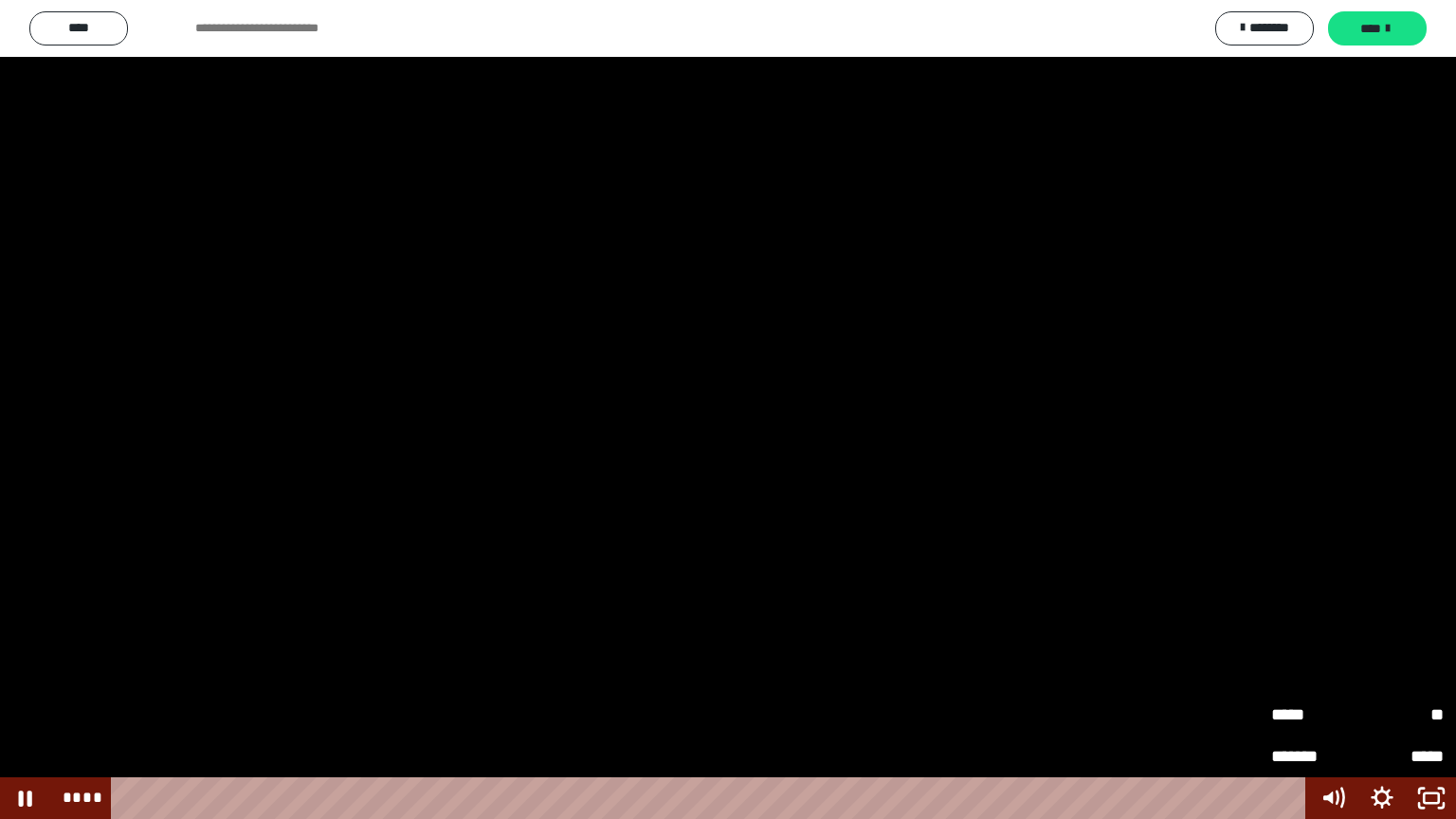 click on "**" at bounding box center (1400, 715) 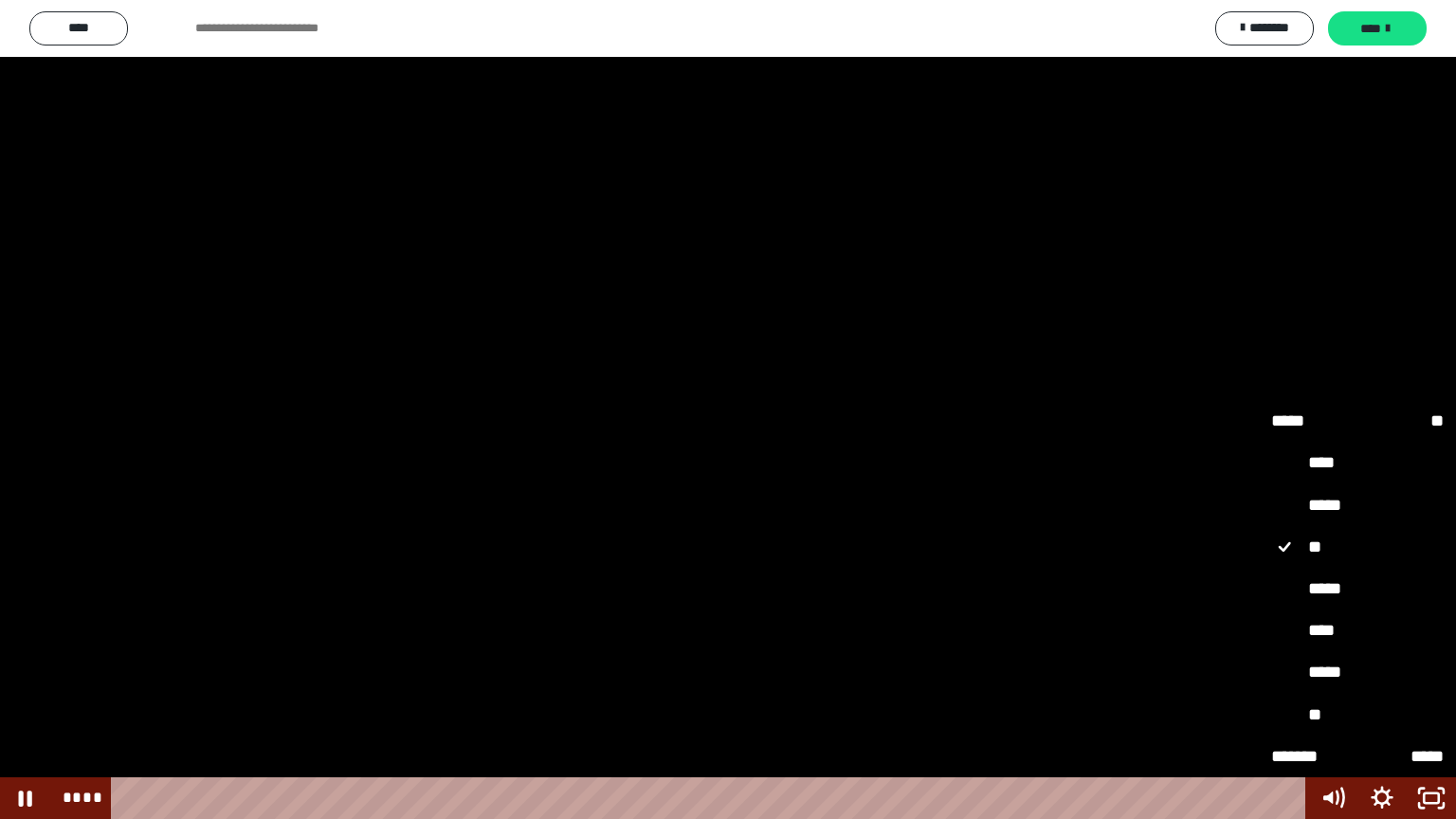 click on "****" at bounding box center (1357, 631) 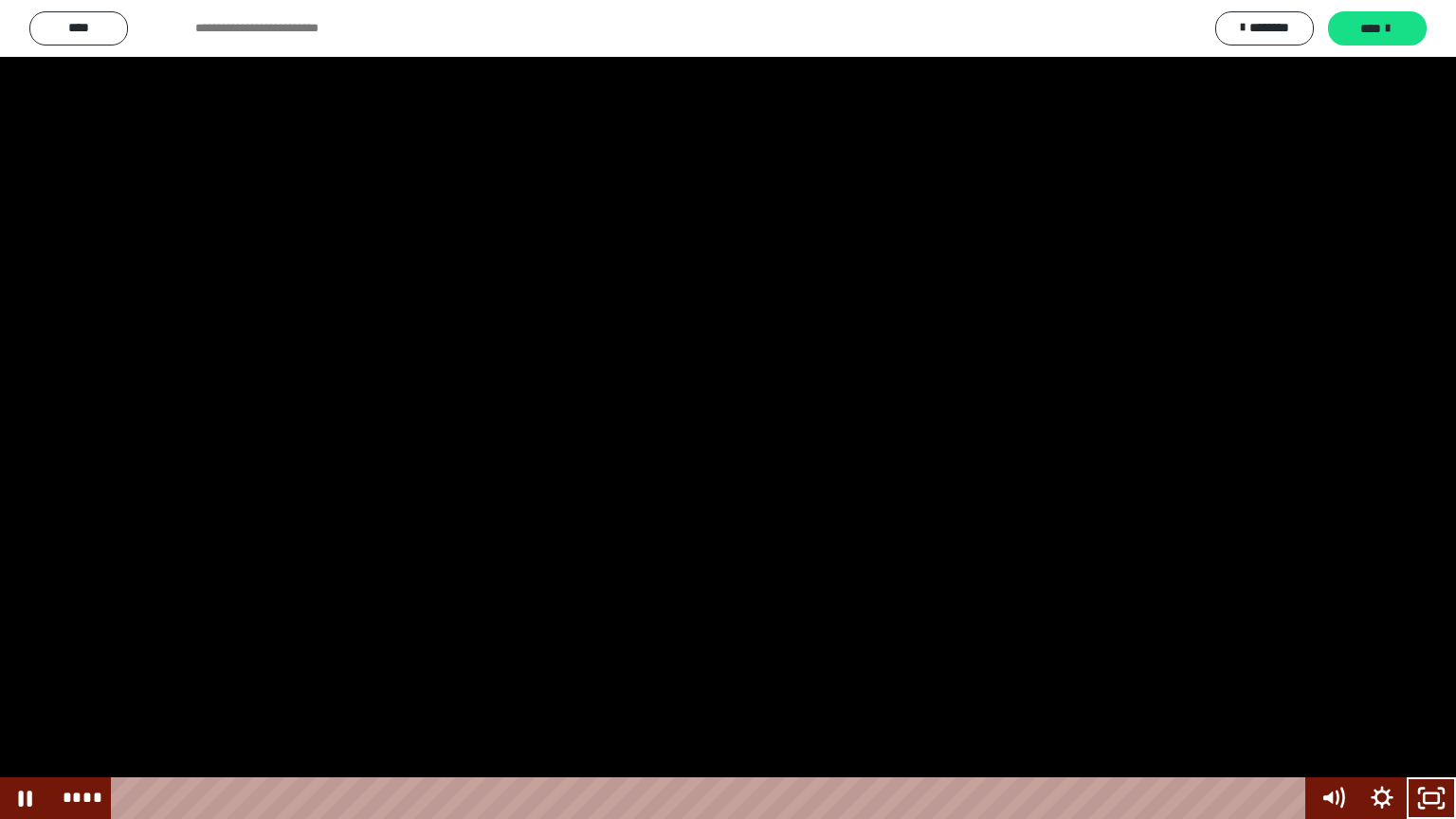 type 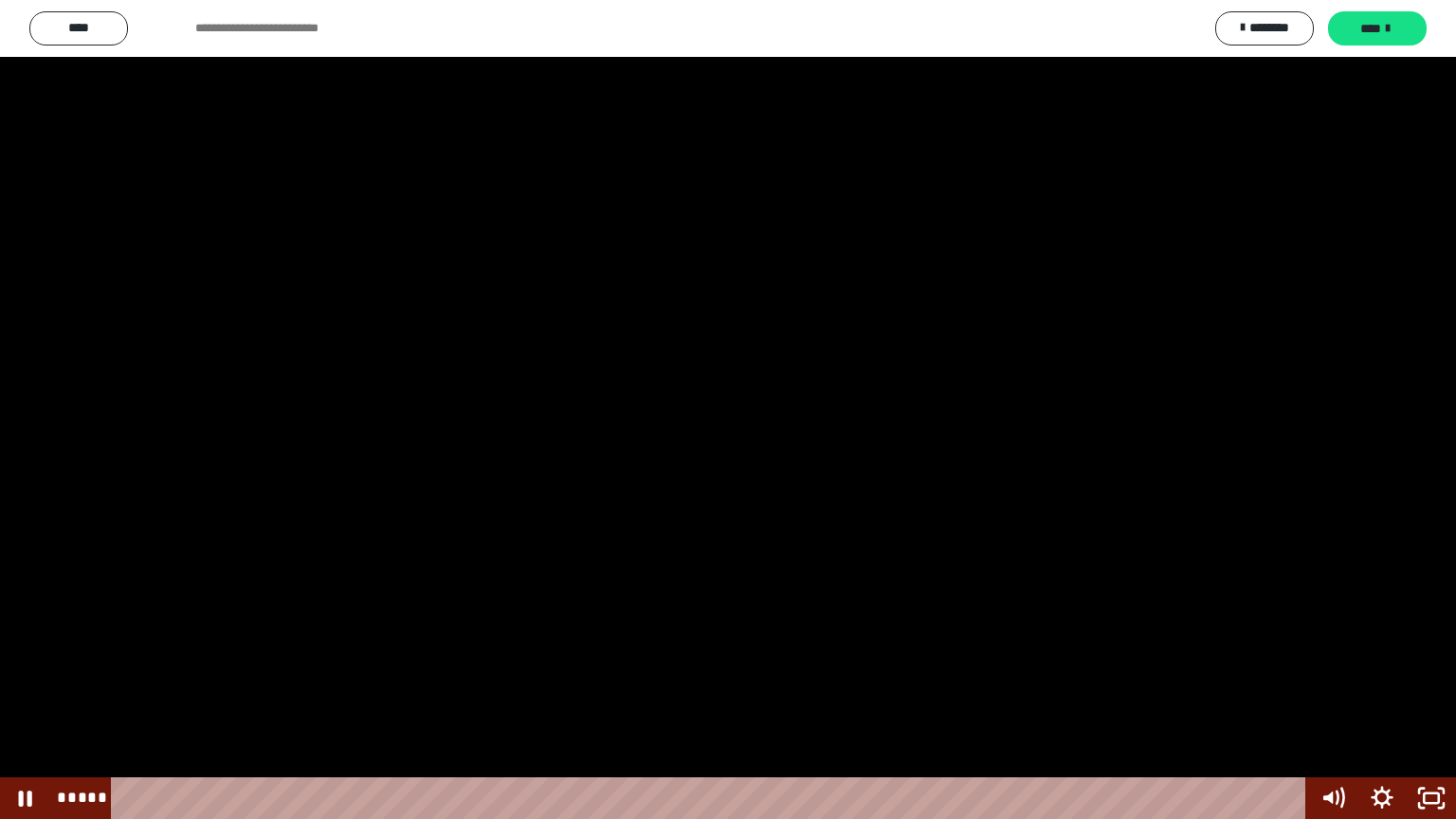 click at bounding box center (728, 410) 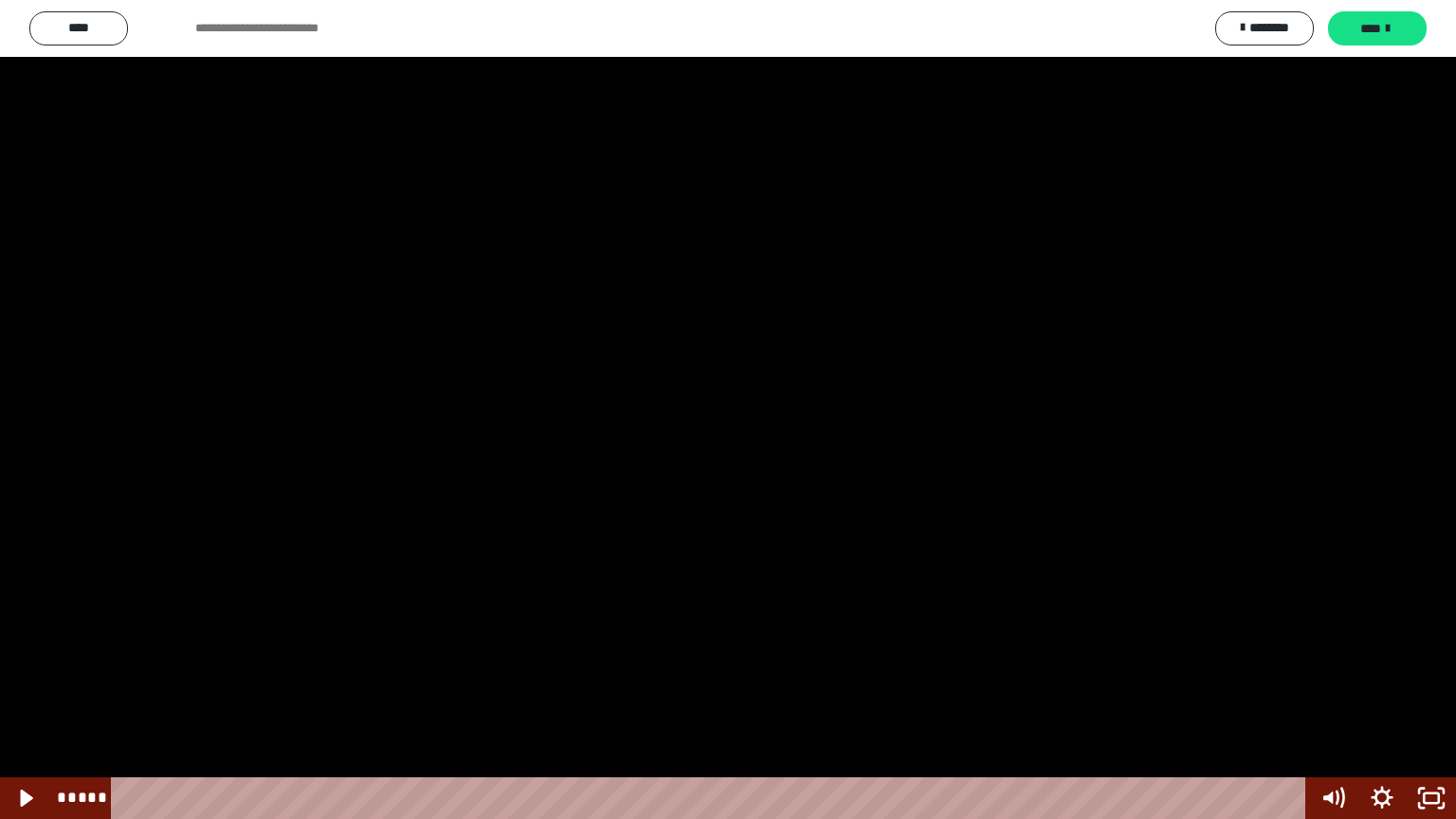 click at bounding box center [728, 410] 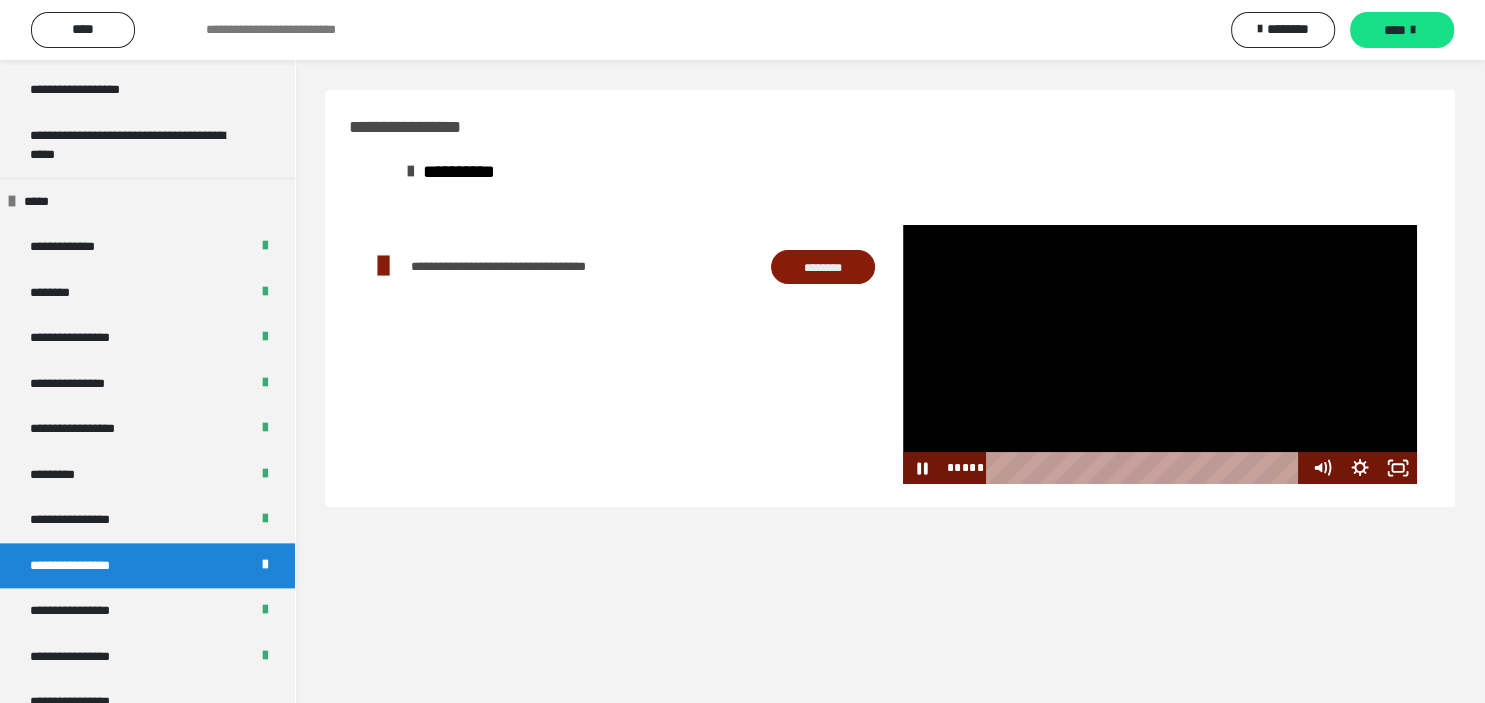 click at bounding box center (1160, 354) 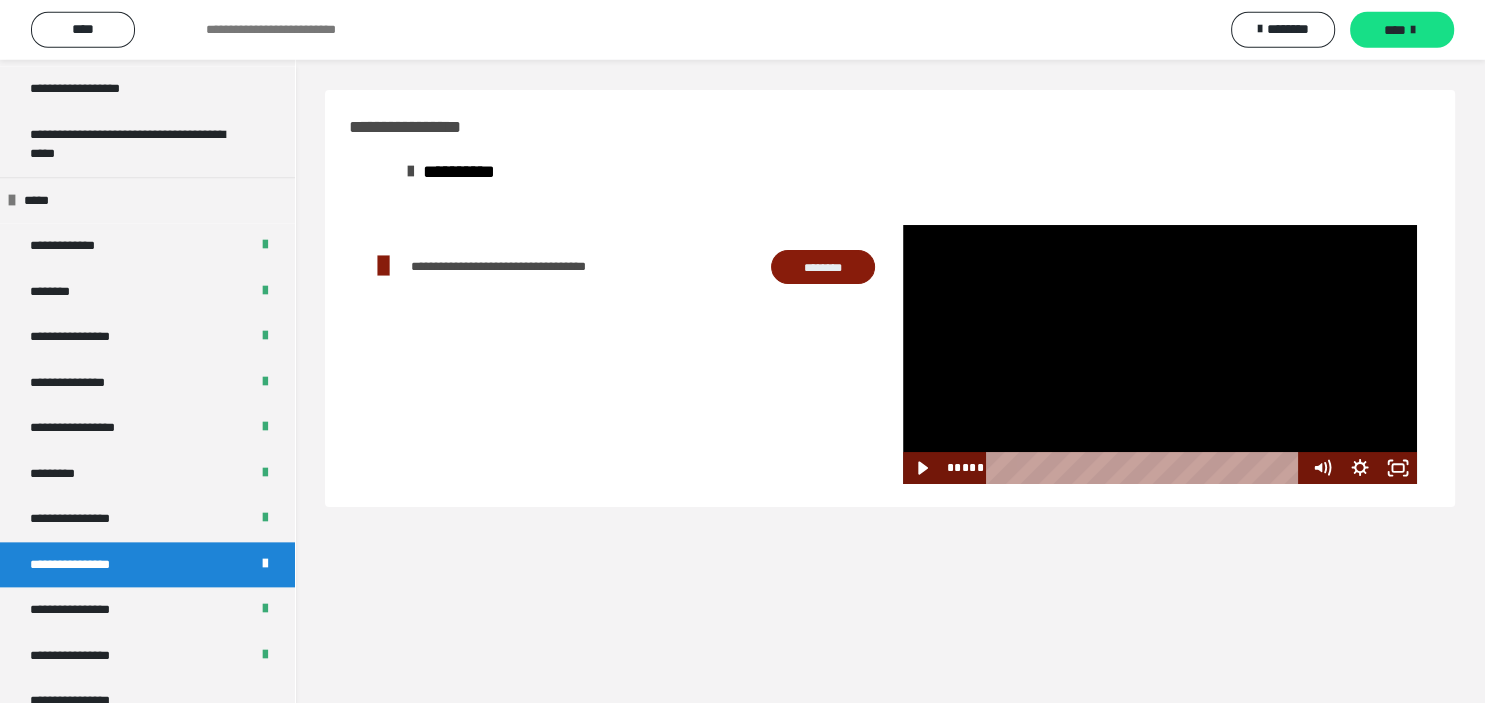 scroll, scrollTop: 0, scrollLeft: 0, axis: both 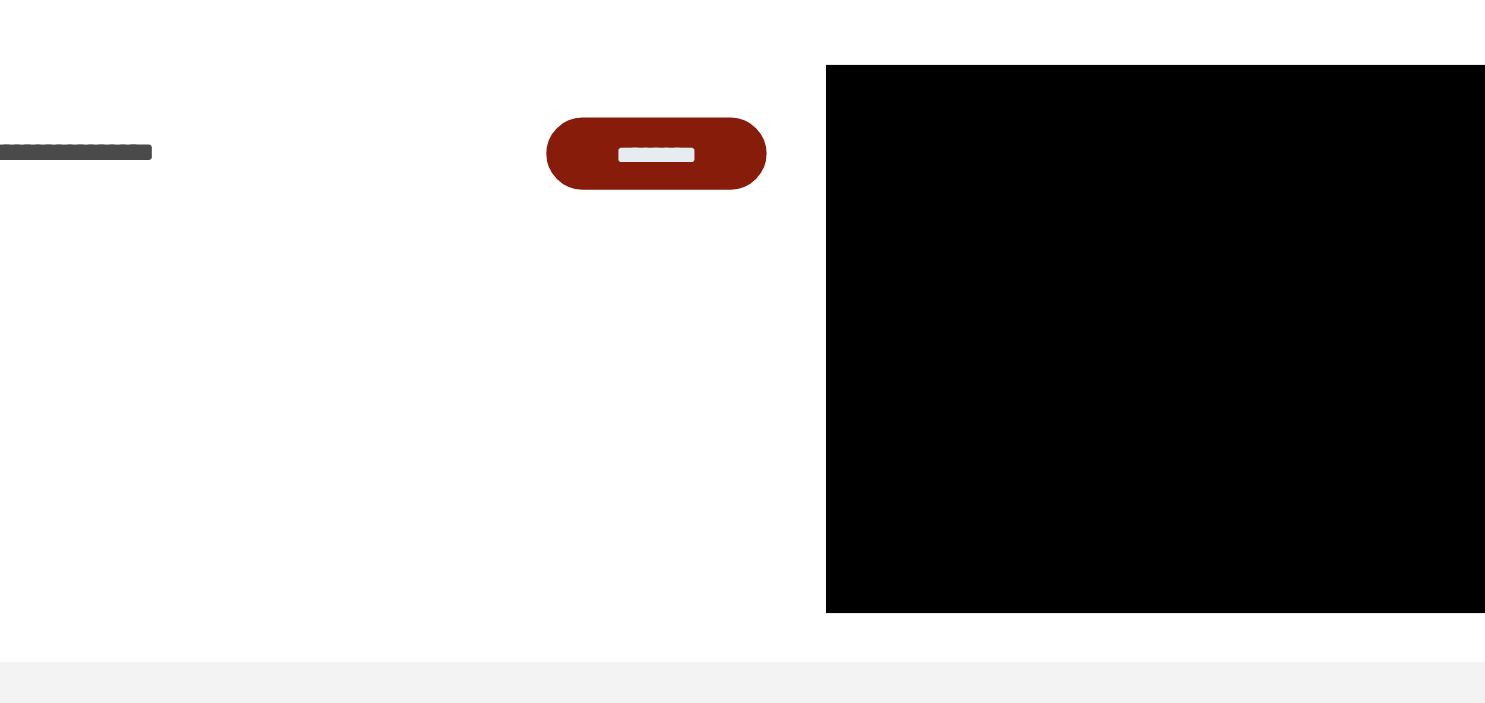 drag, startPoint x: 834, startPoint y: 368, endPoint x: 861, endPoint y: 375, distance: 27.89265 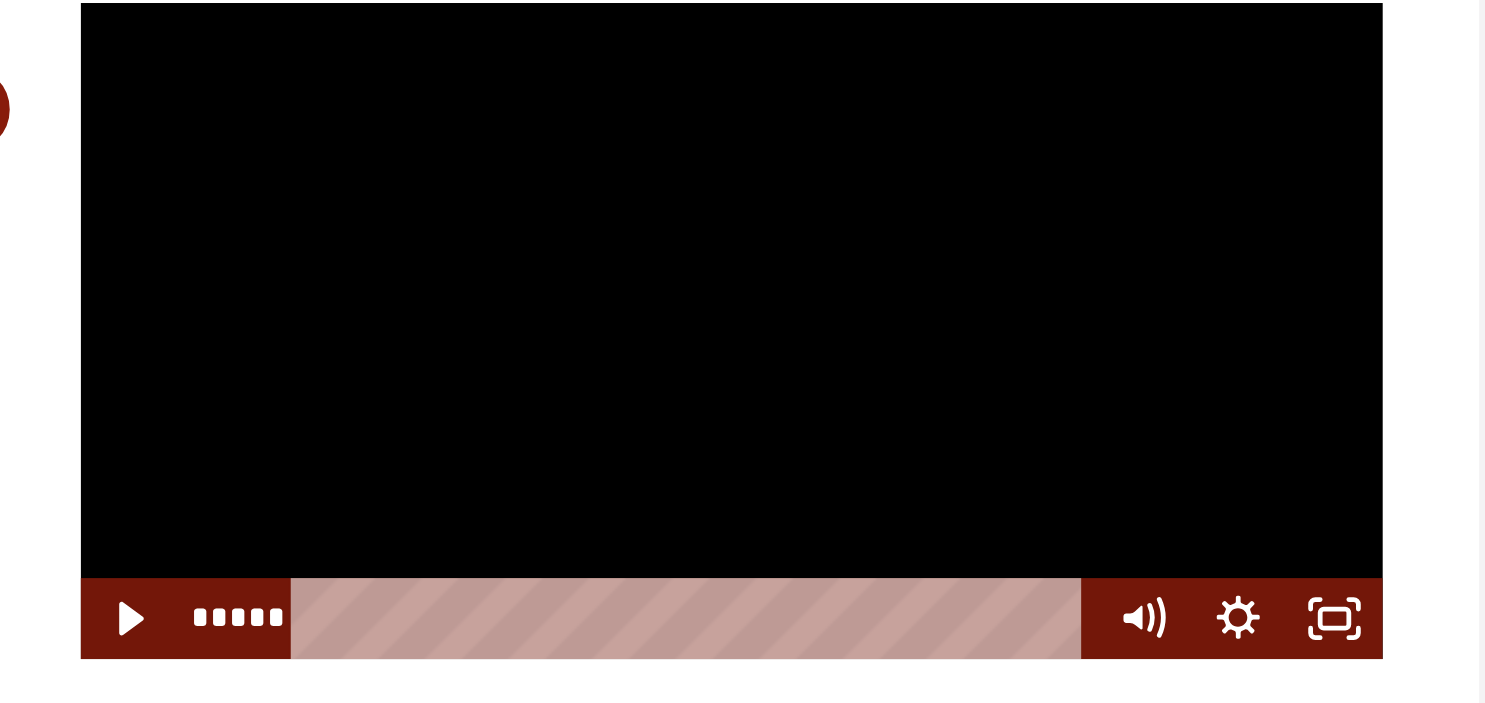 scroll, scrollTop: 0, scrollLeft: 0, axis: both 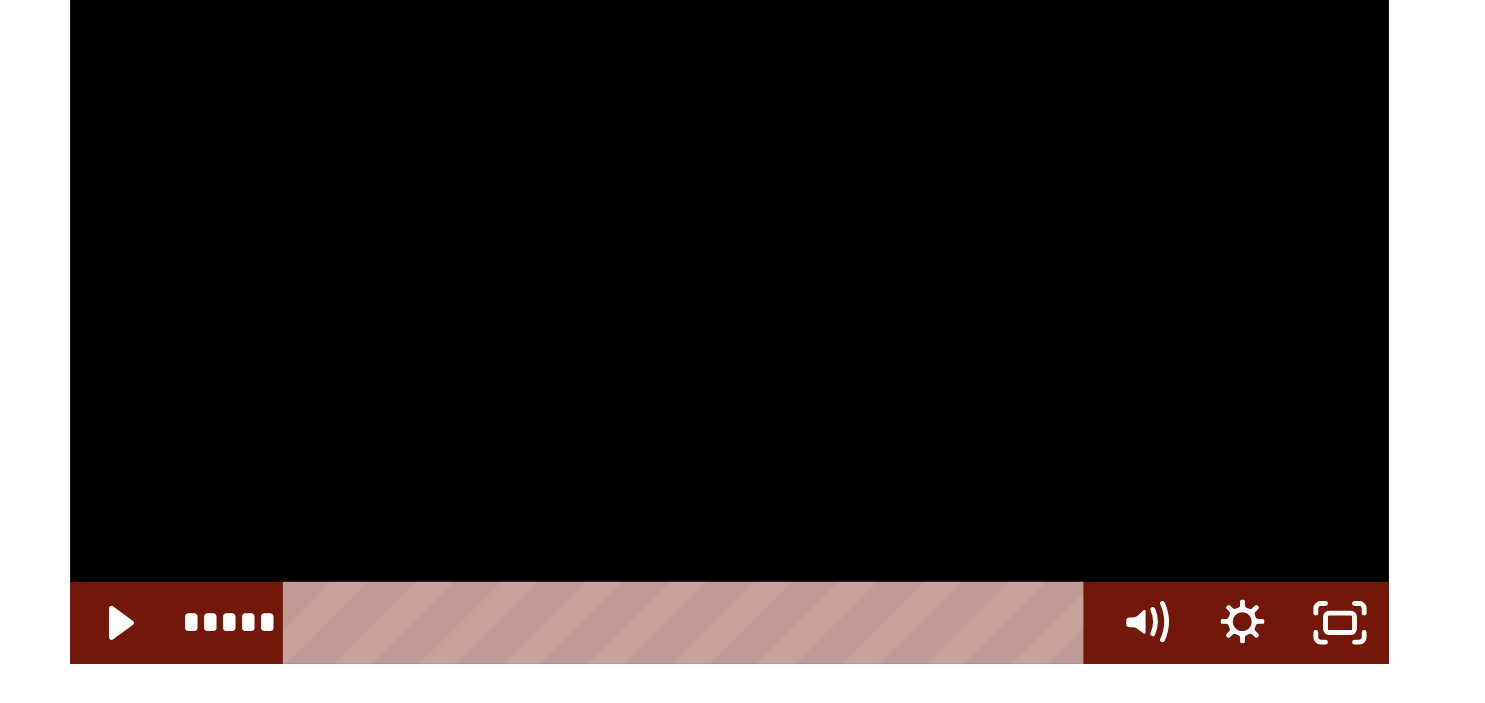 click at bounding box center [1160, 354] 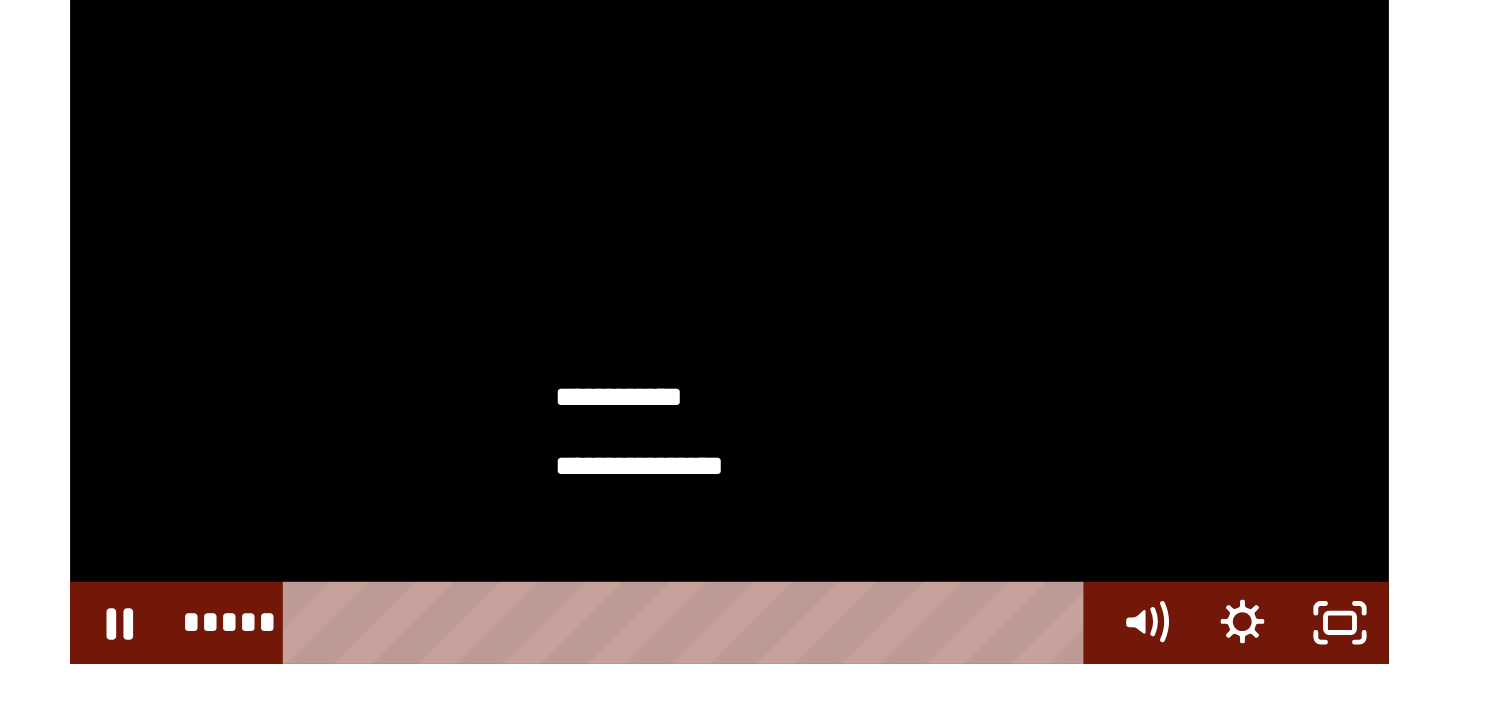 click at bounding box center (1160, 354) 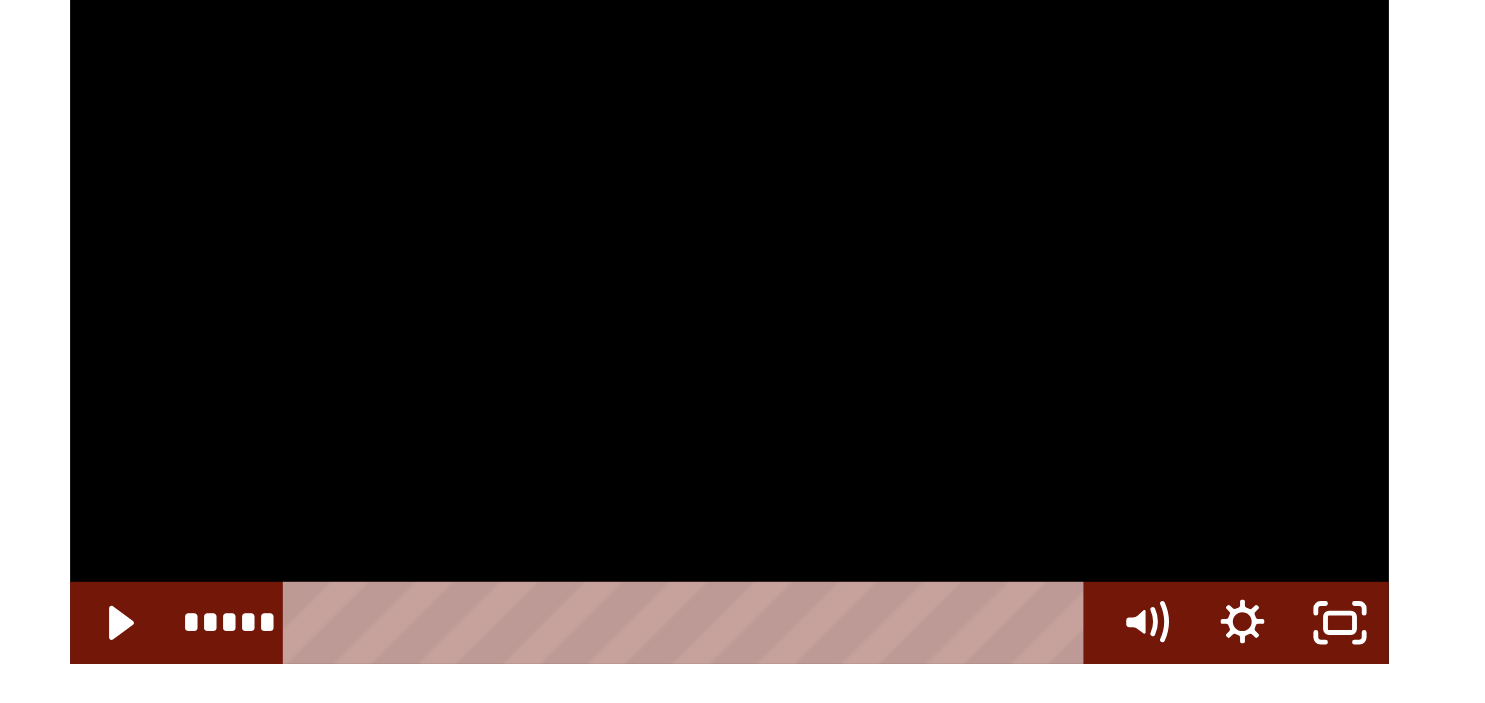 click at bounding box center [1160, 354] 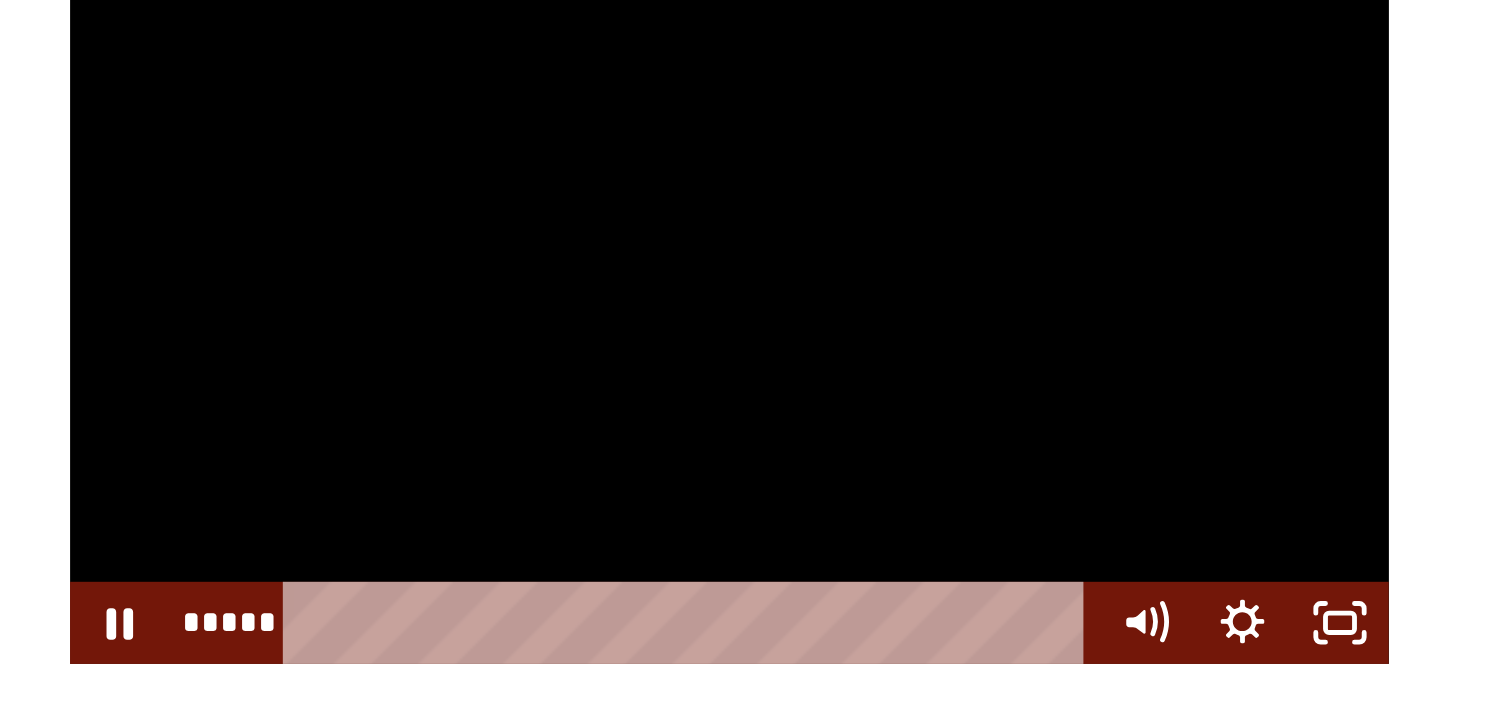 click at bounding box center (1160, 354) 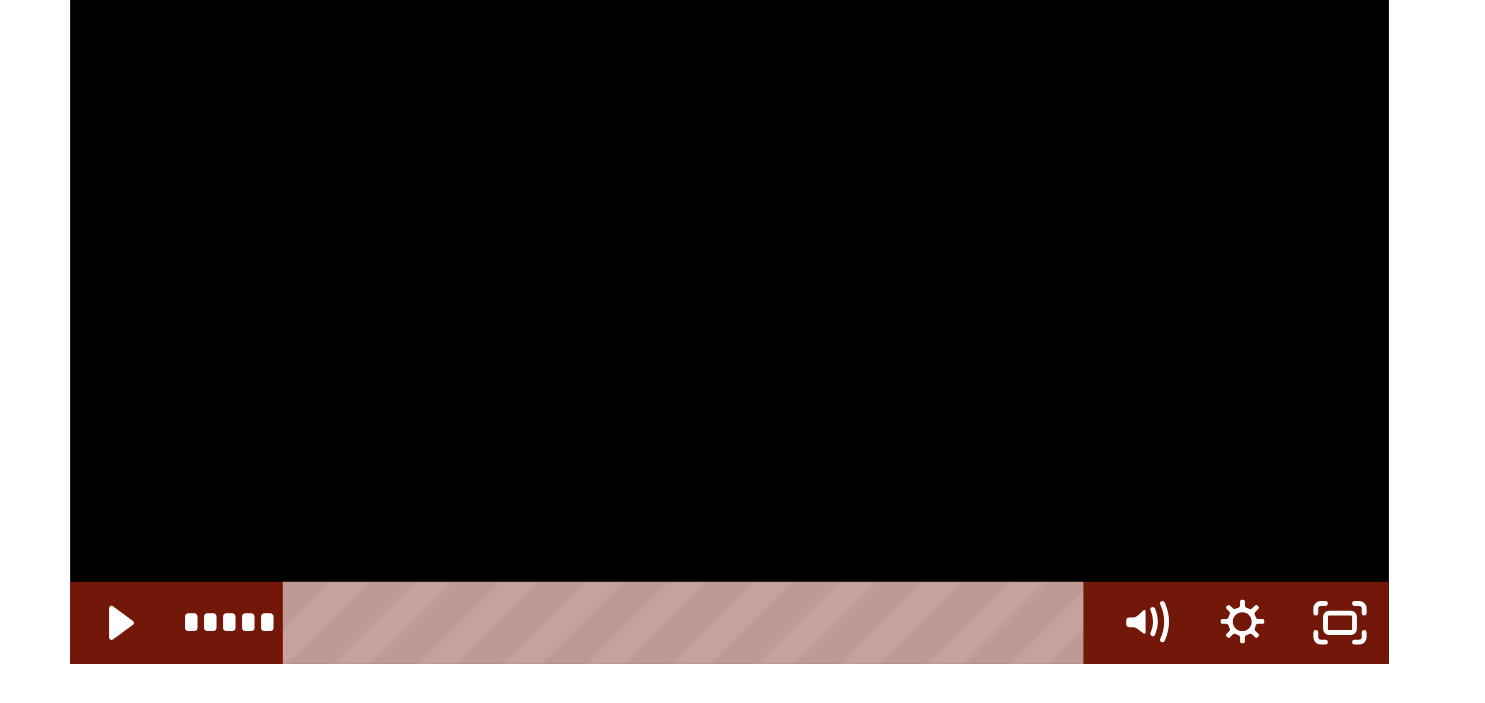 click at bounding box center (1160, 354) 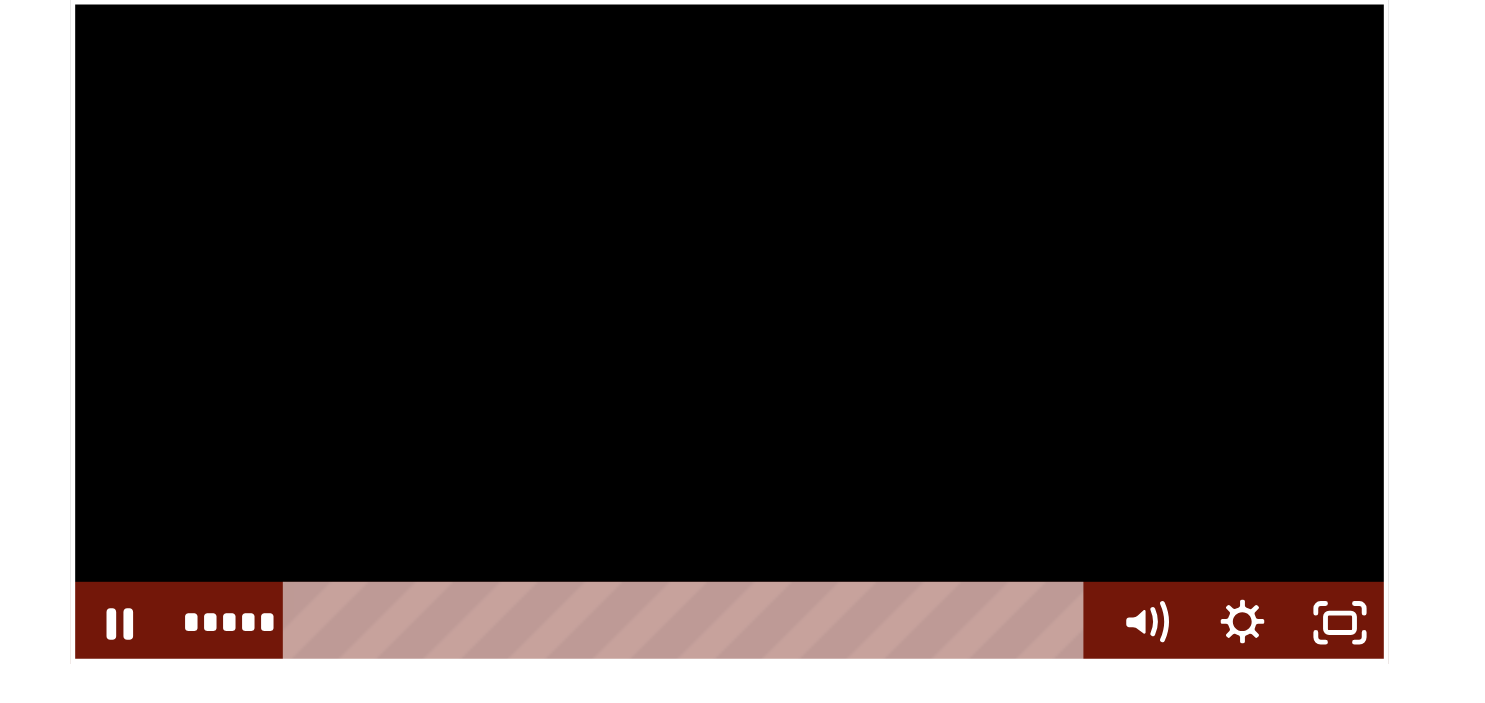 click at bounding box center [1160, 354] 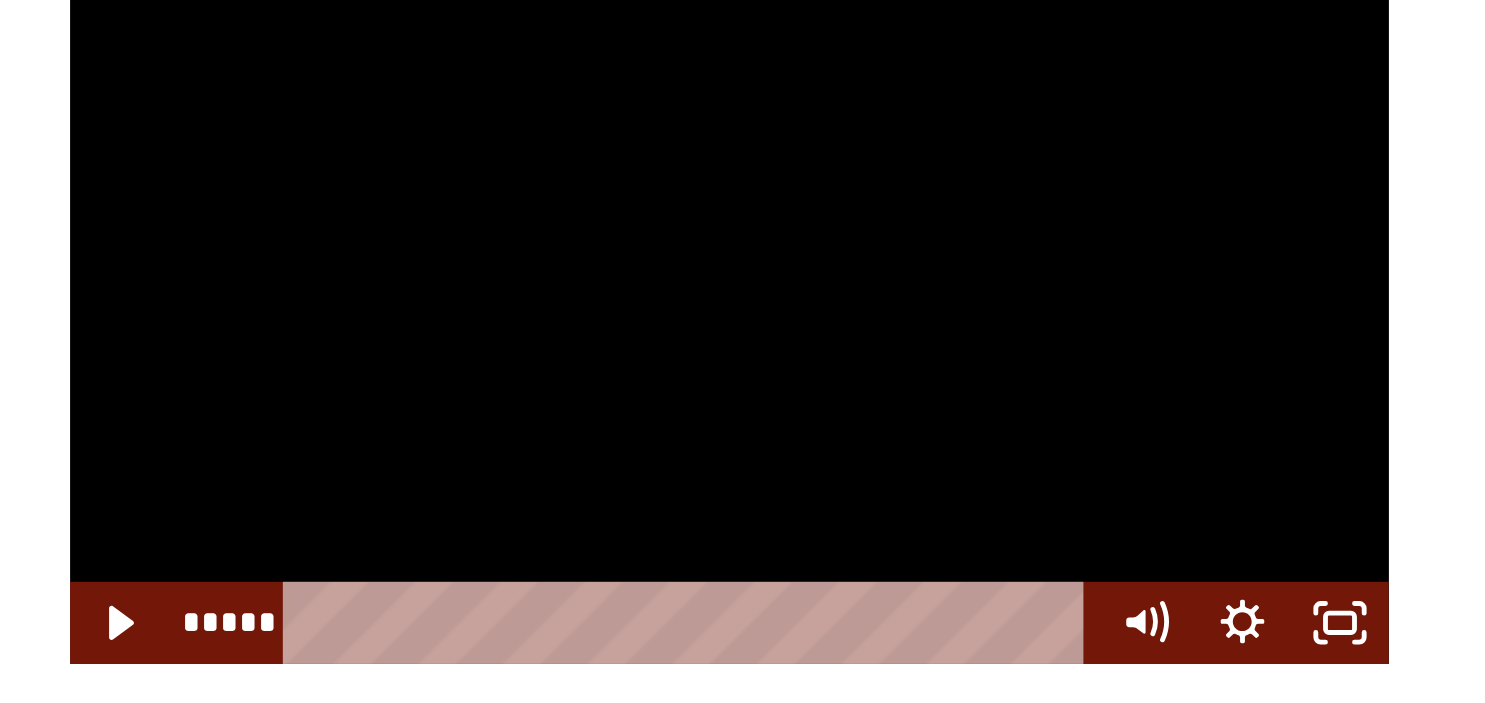 type 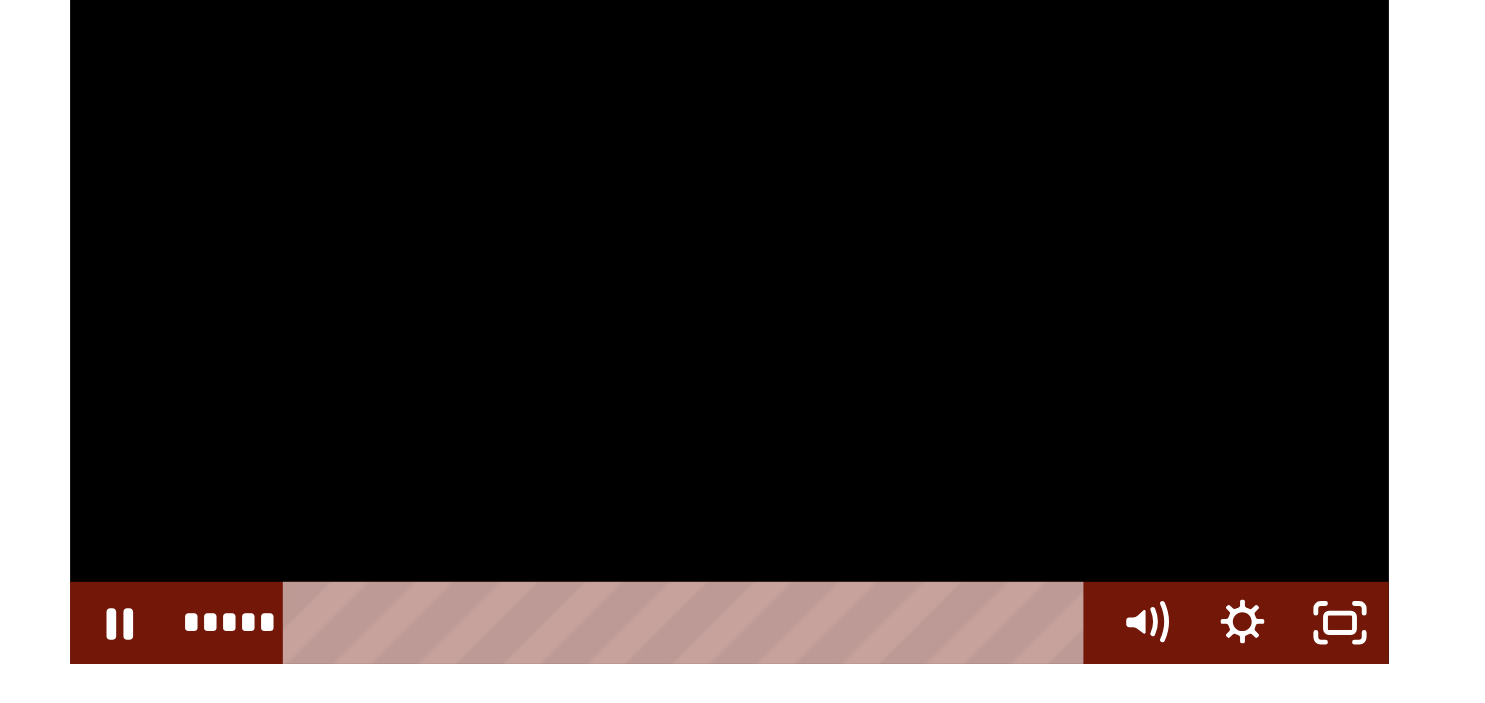 click at bounding box center (1160, 354) 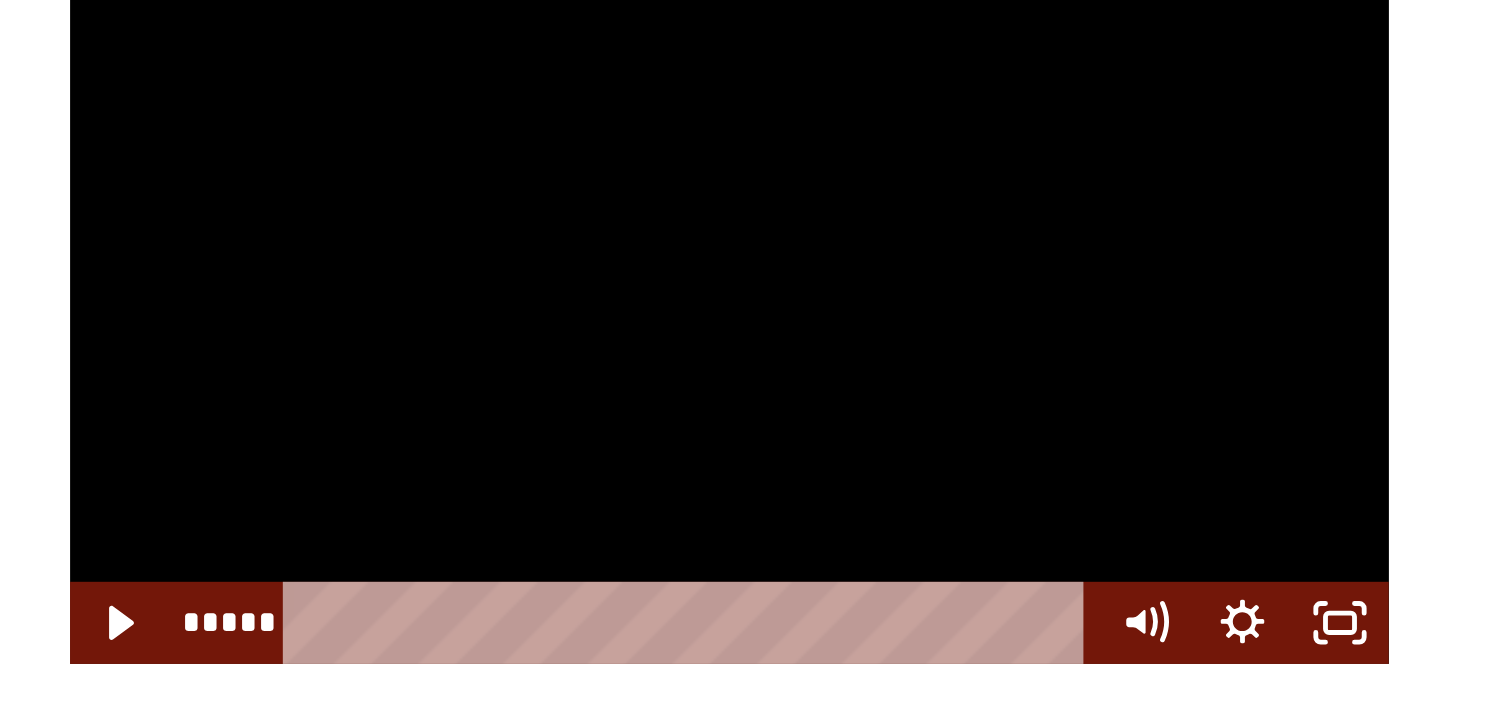 click at bounding box center (1160, 354) 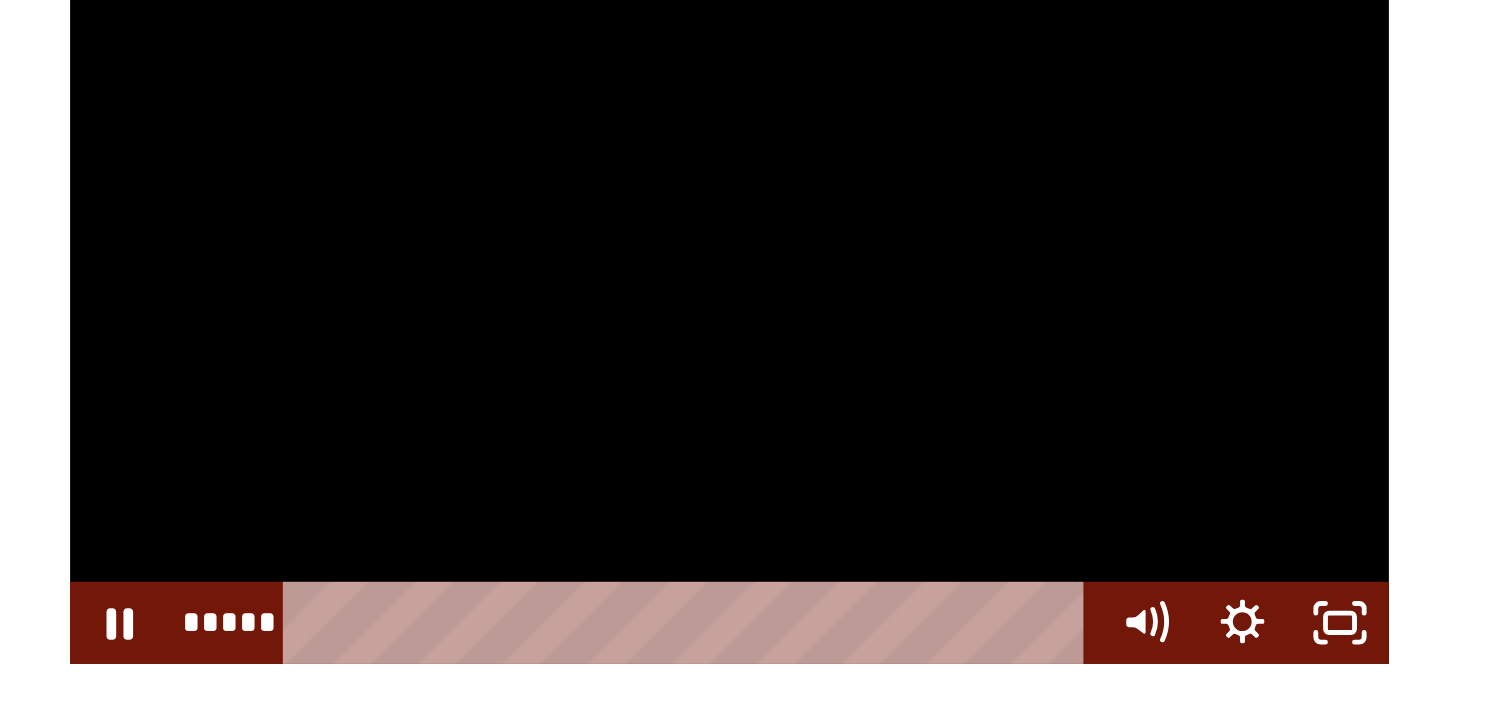 click at bounding box center (1160, 354) 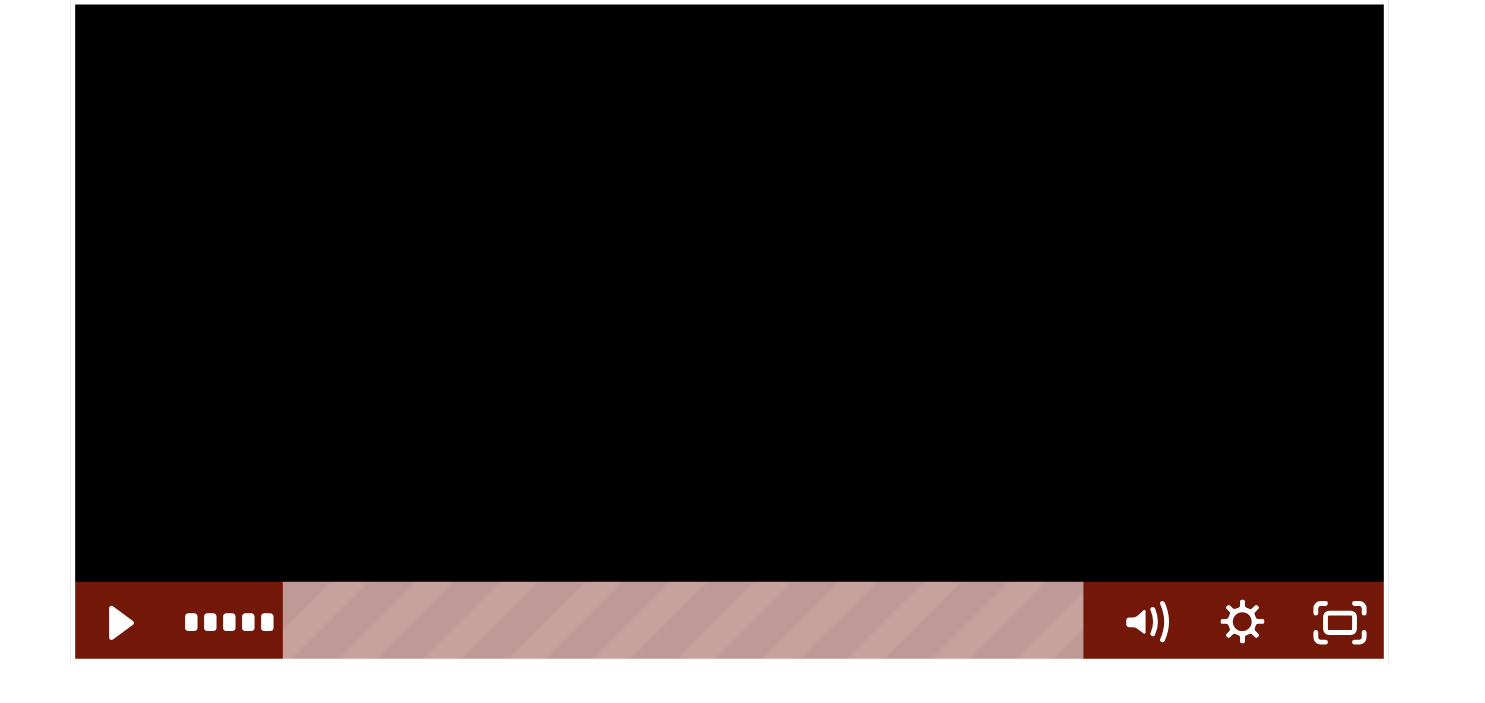 click at bounding box center [1160, 354] 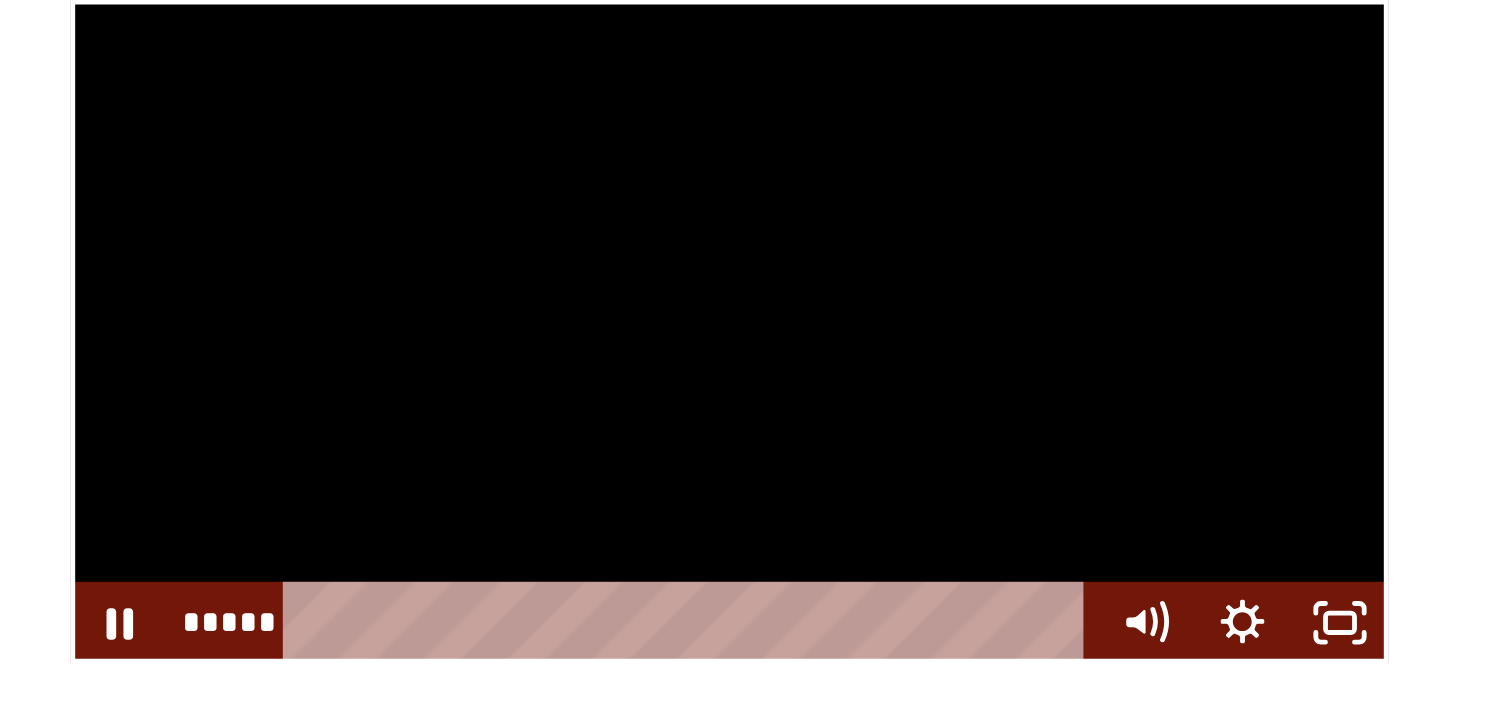 click at bounding box center (903, 225) 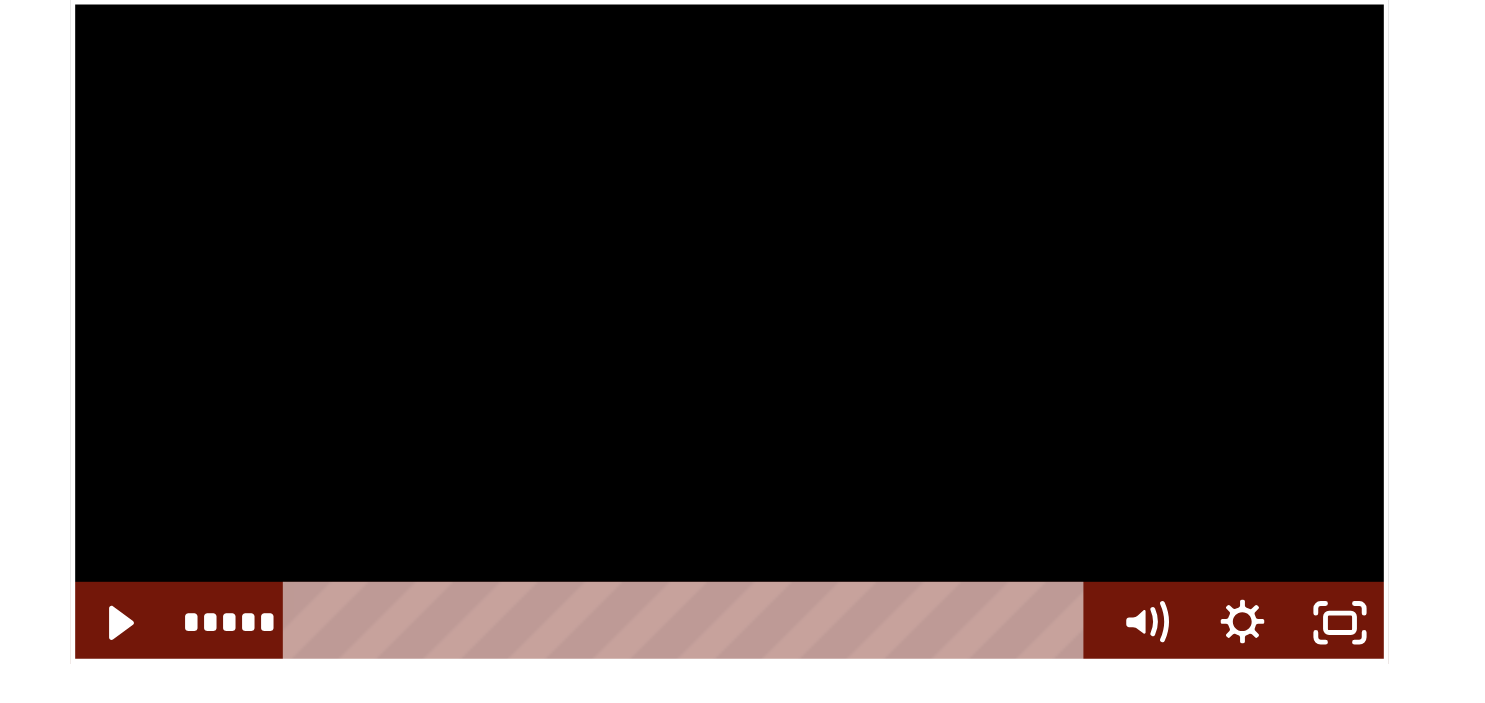 click at bounding box center [1160, 354] 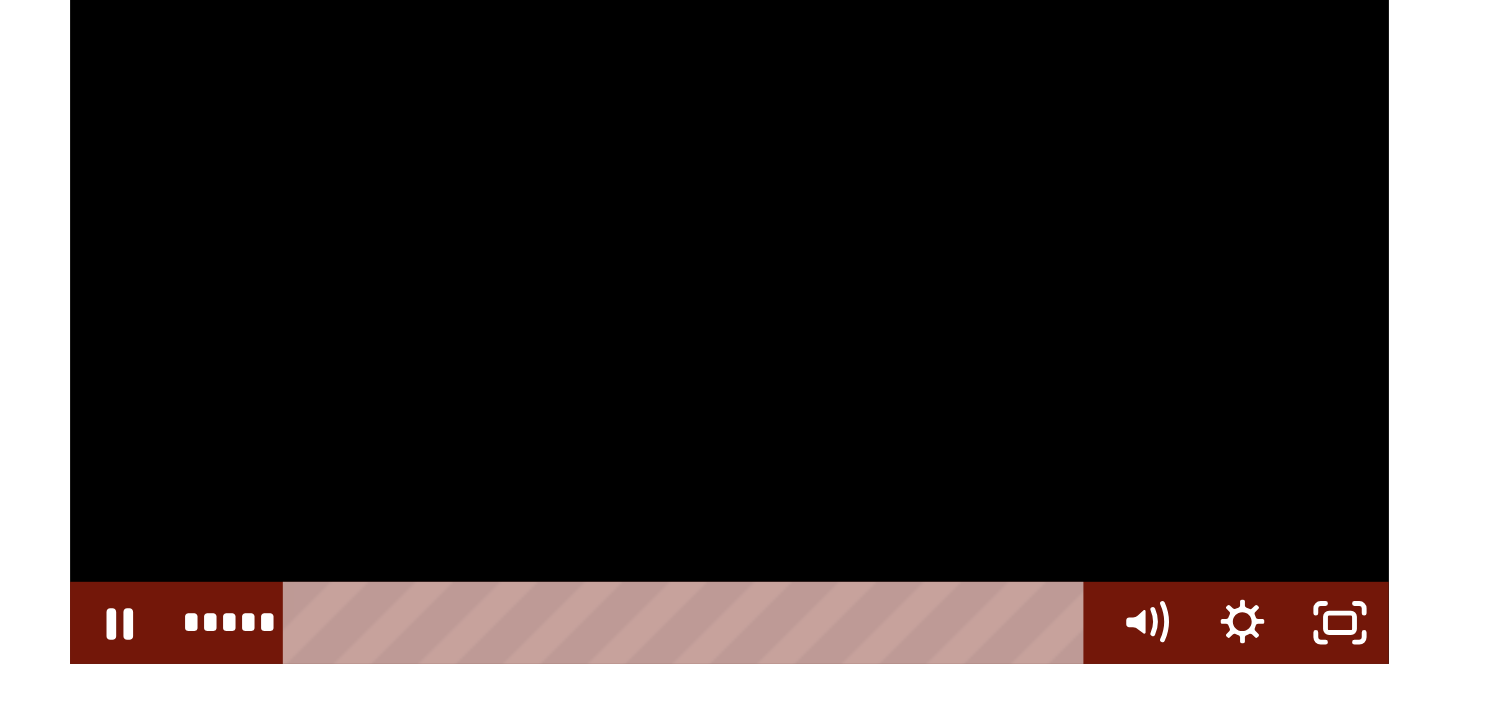 click at bounding box center [903, 225] 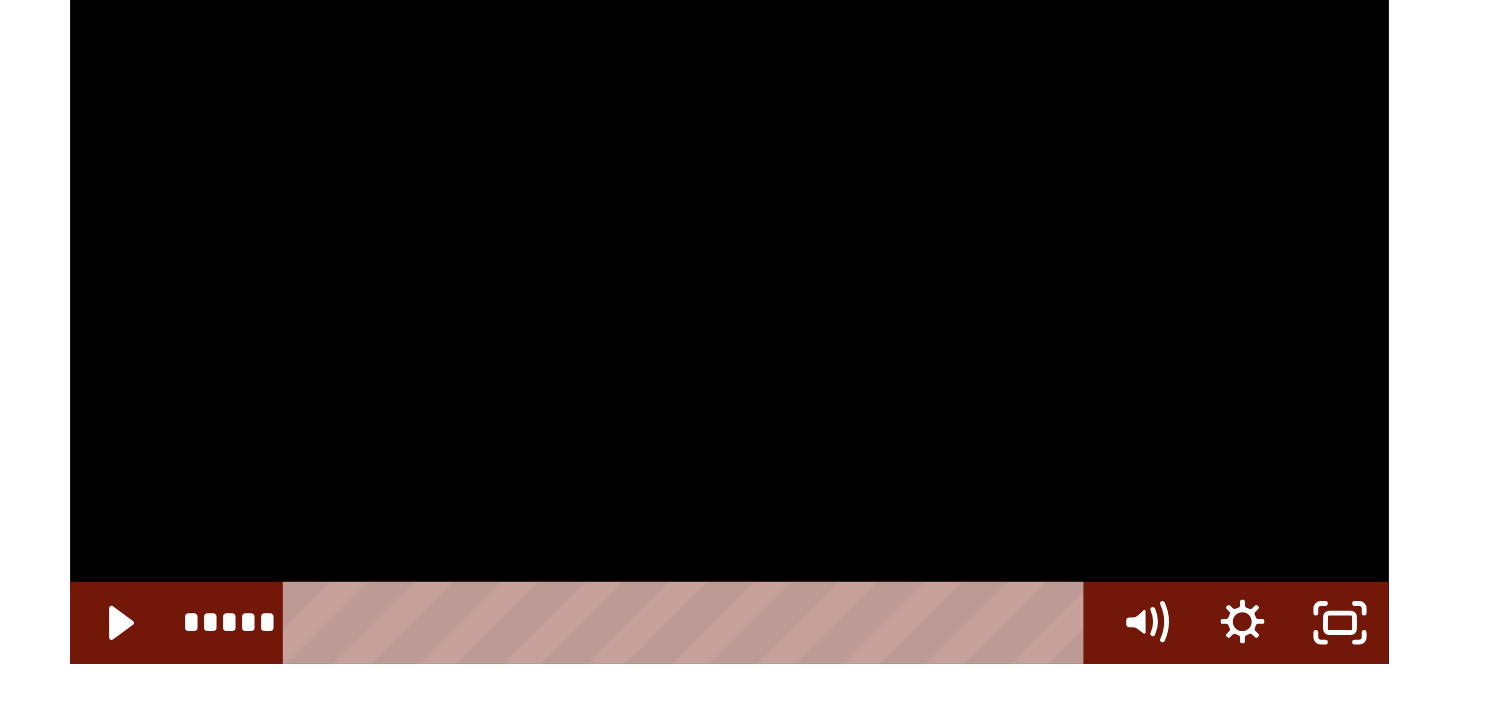 click at bounding box center [903, 225] 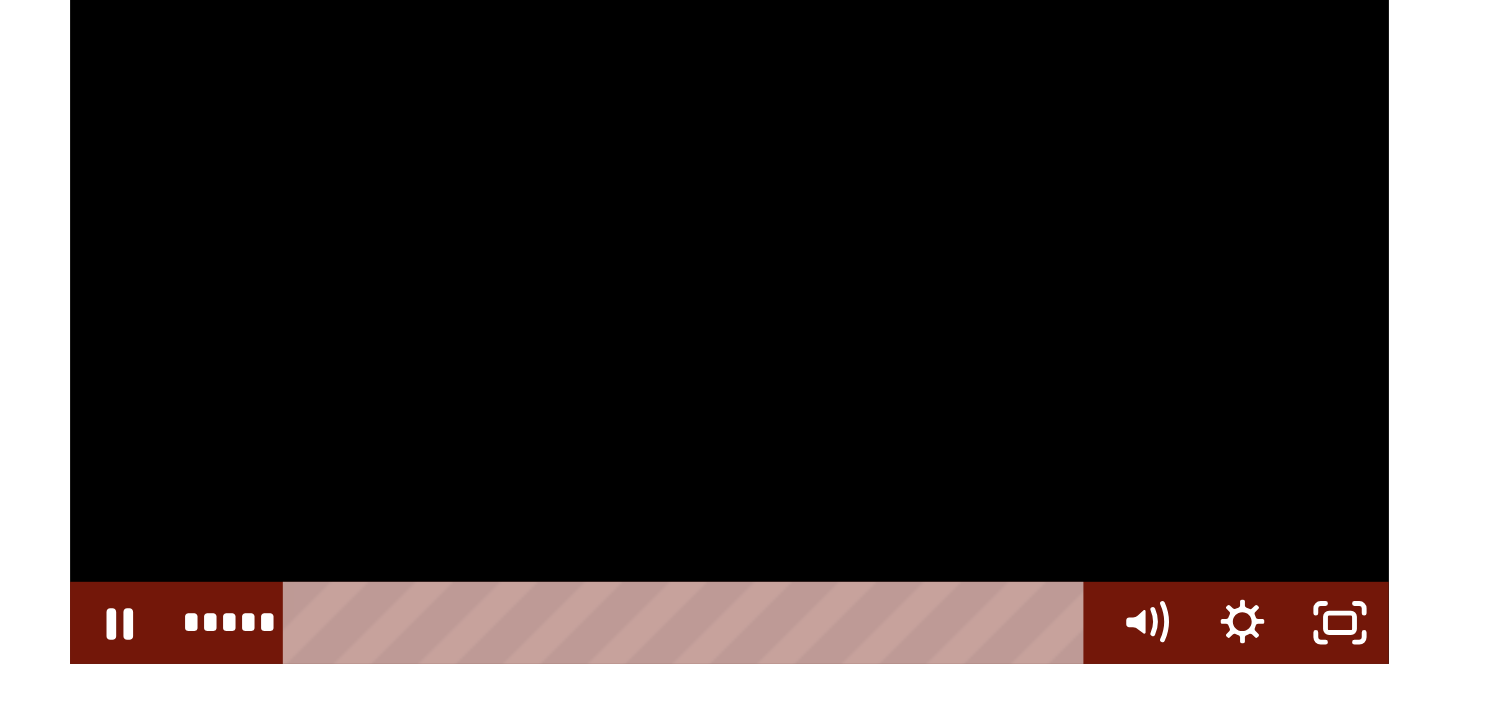 click at bounding box center (903, 225) 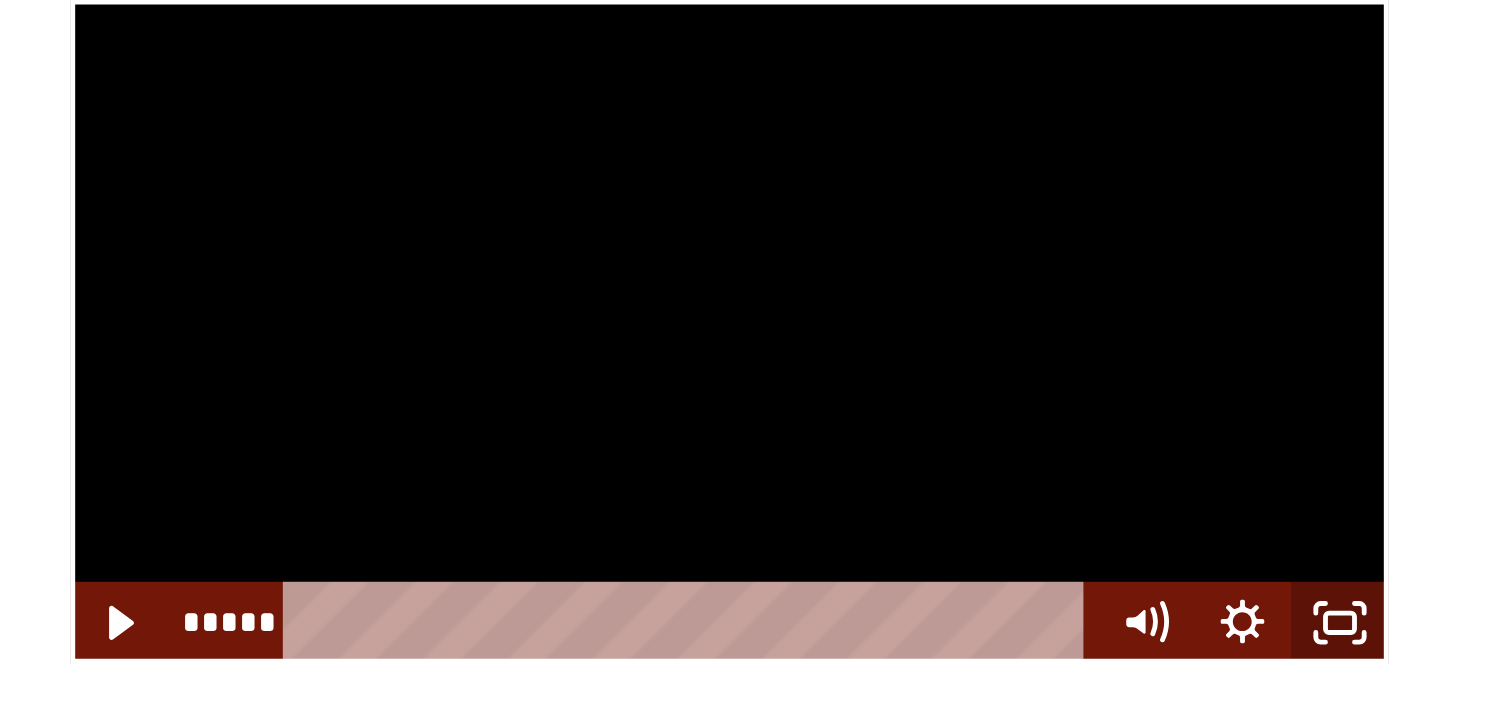 click 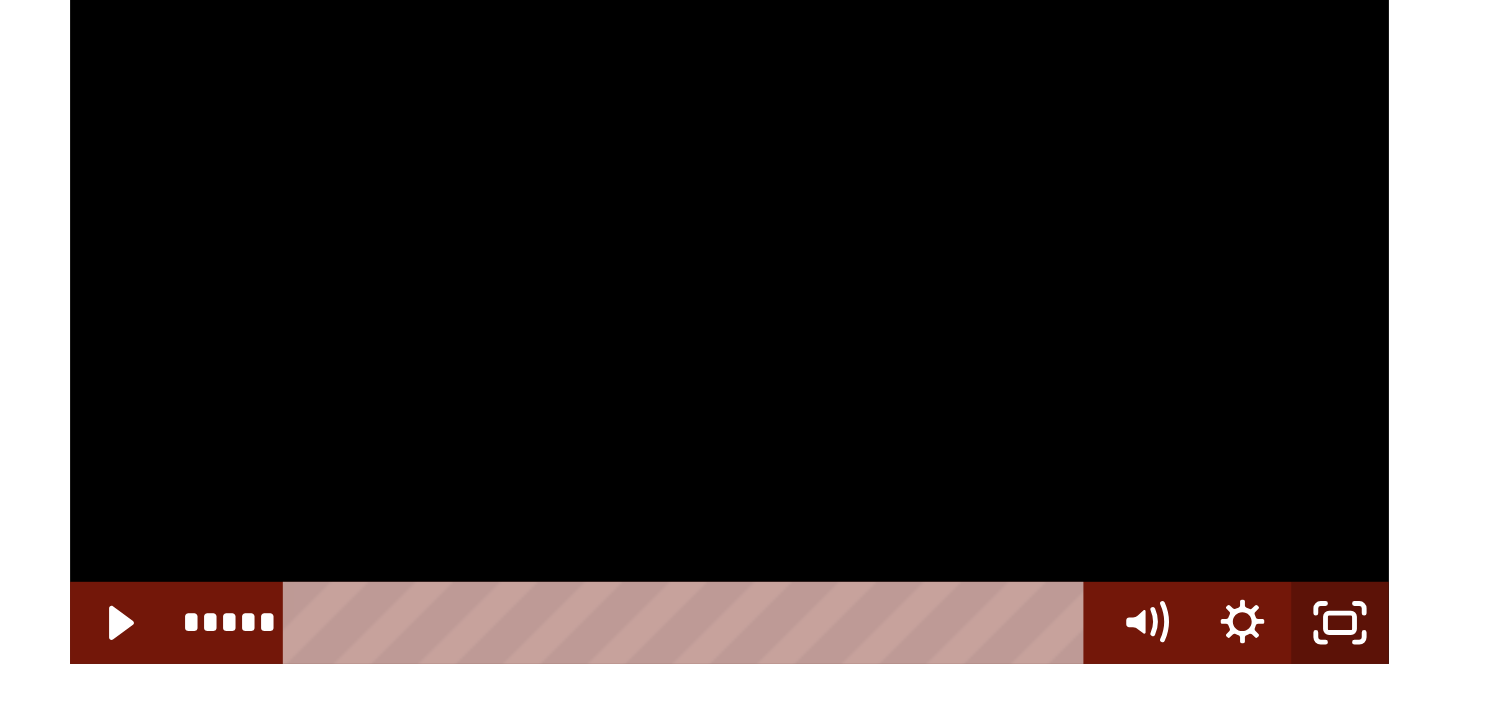 scroll, scrollTop: 0, scrollLeft: 0, axis: both 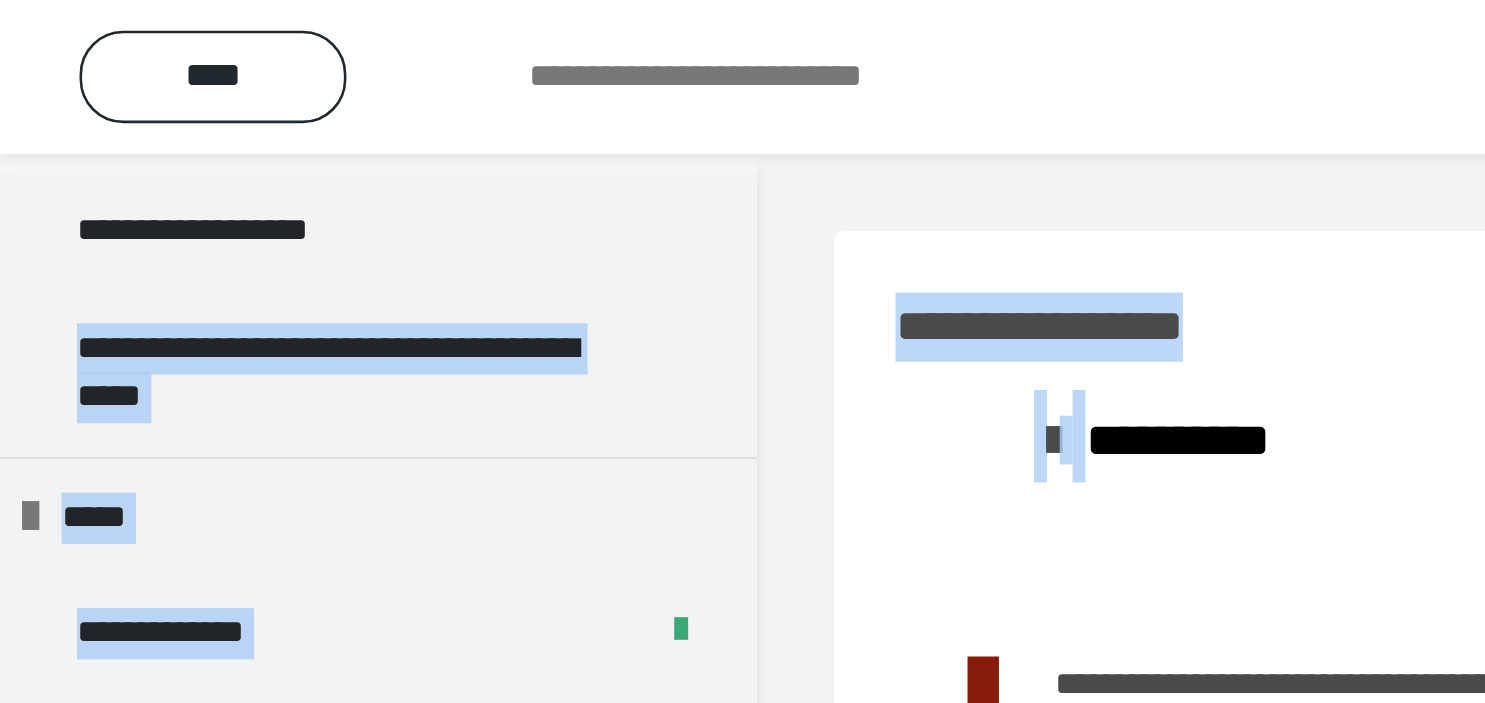 drag, startPoint x: 438, startPoint y: 212, endPoint x: 173, endPoint y: 65, distance: 303.04126 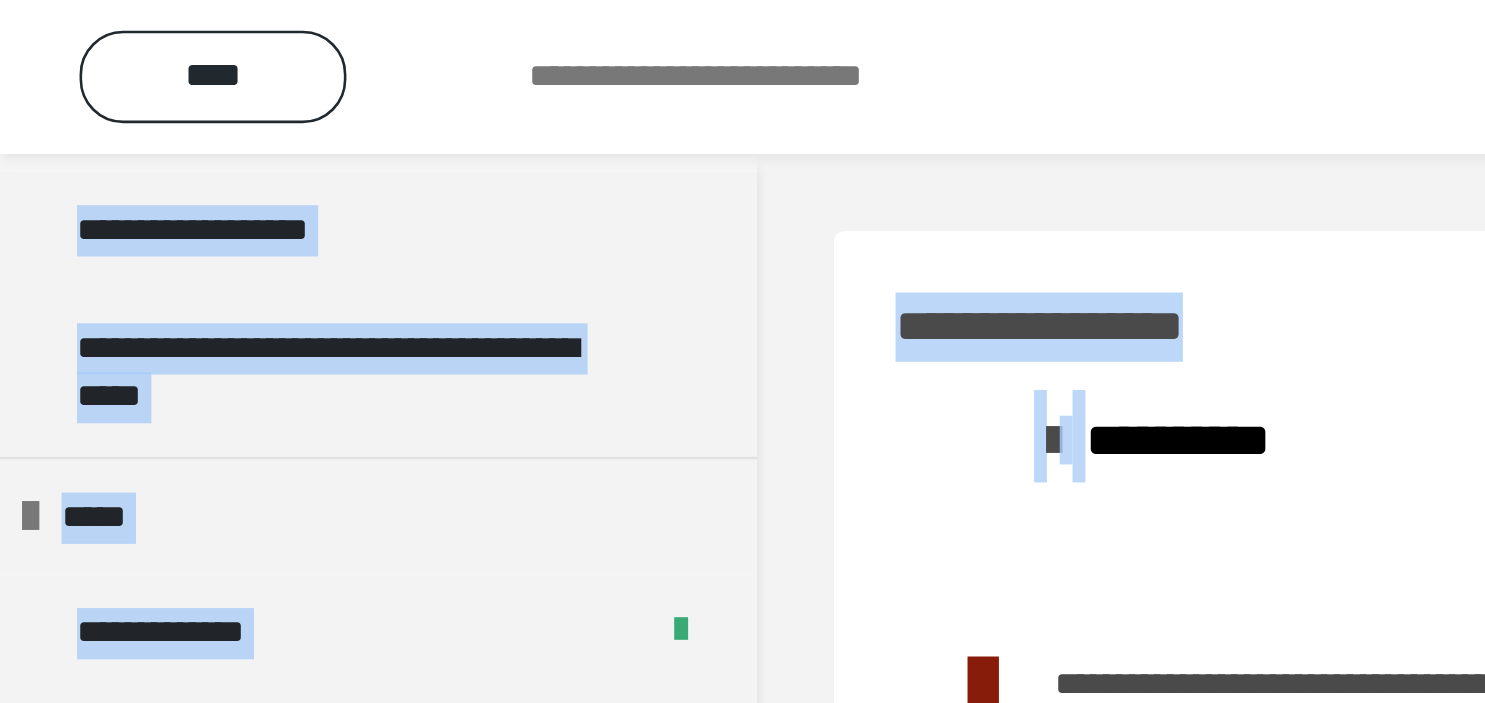 scroll, scrollTop: 2212, scrollLeft: 0, axis: vertical 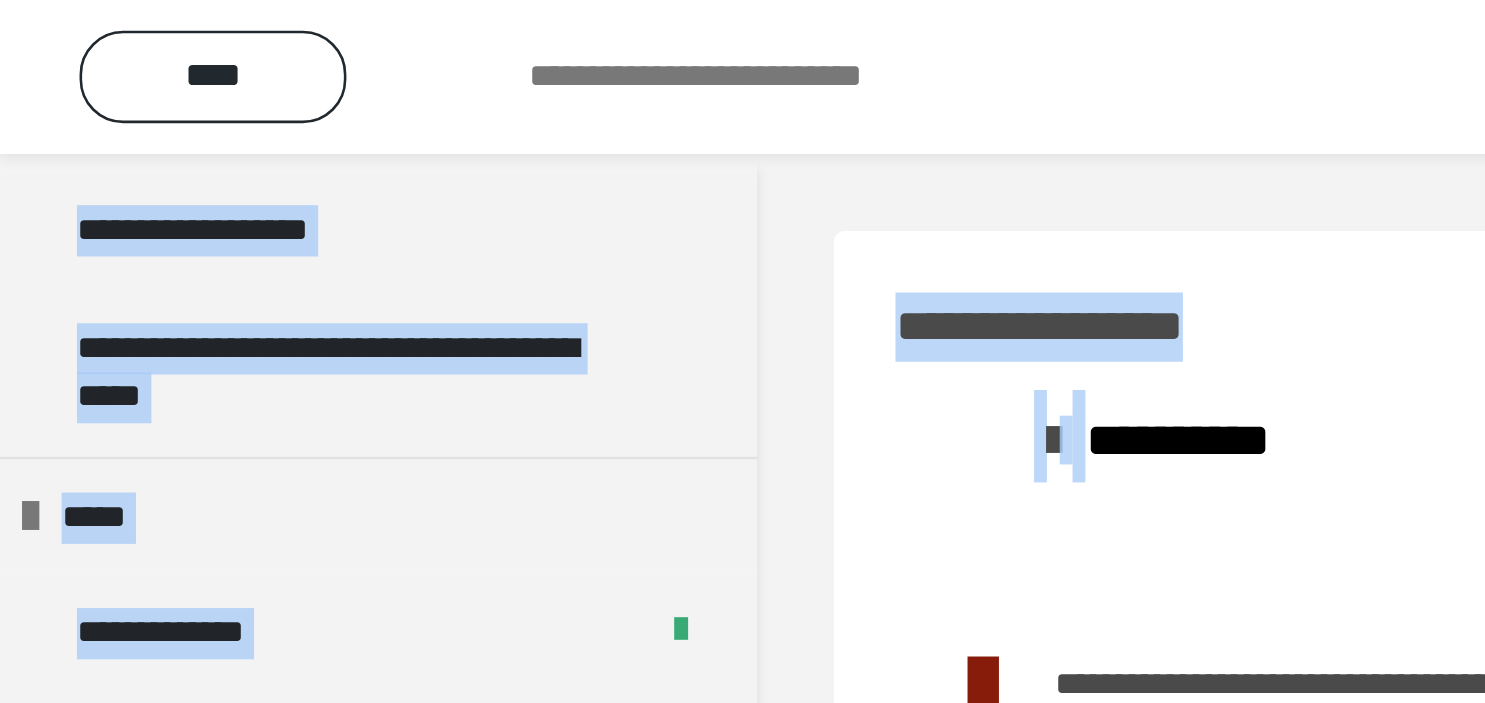 click on "**********" at bounding box center (890, 183) 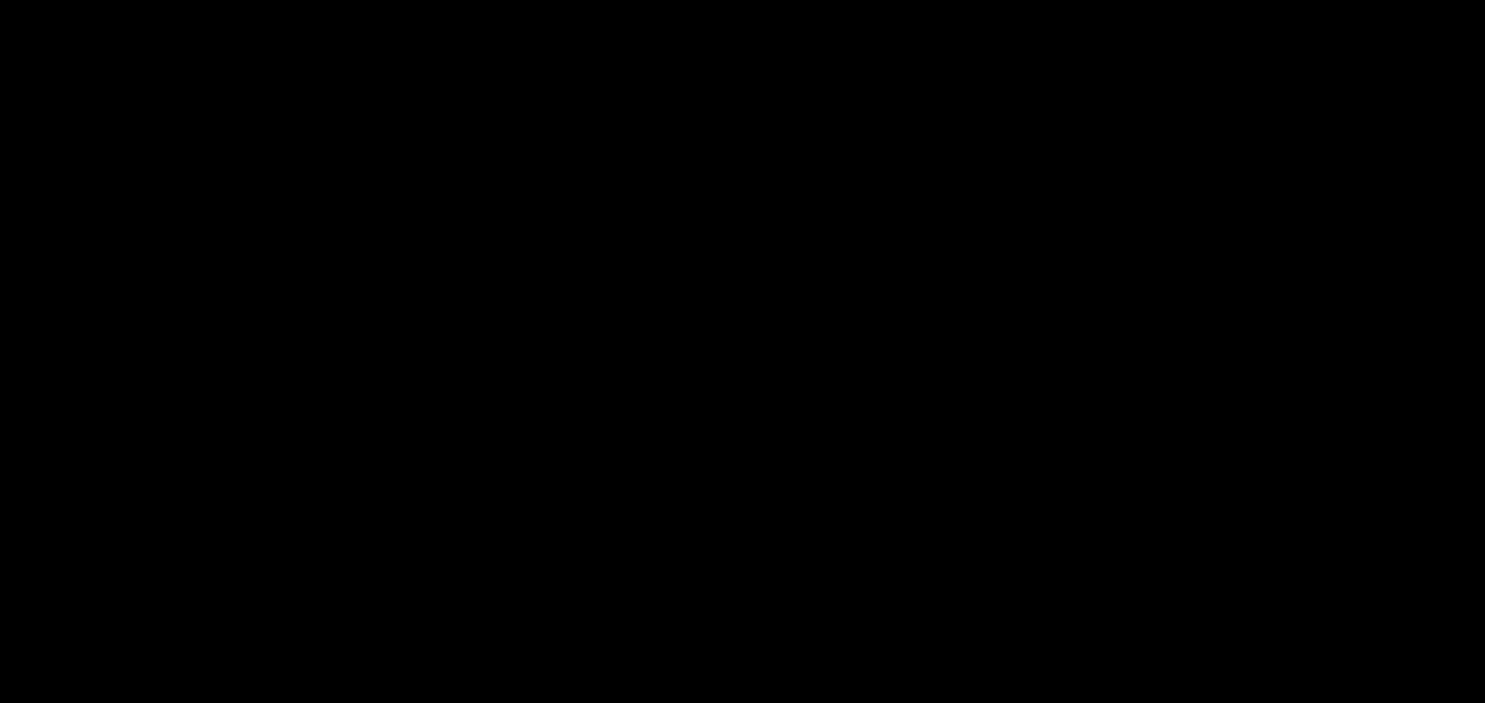 click at bounding box center (1160, 354) 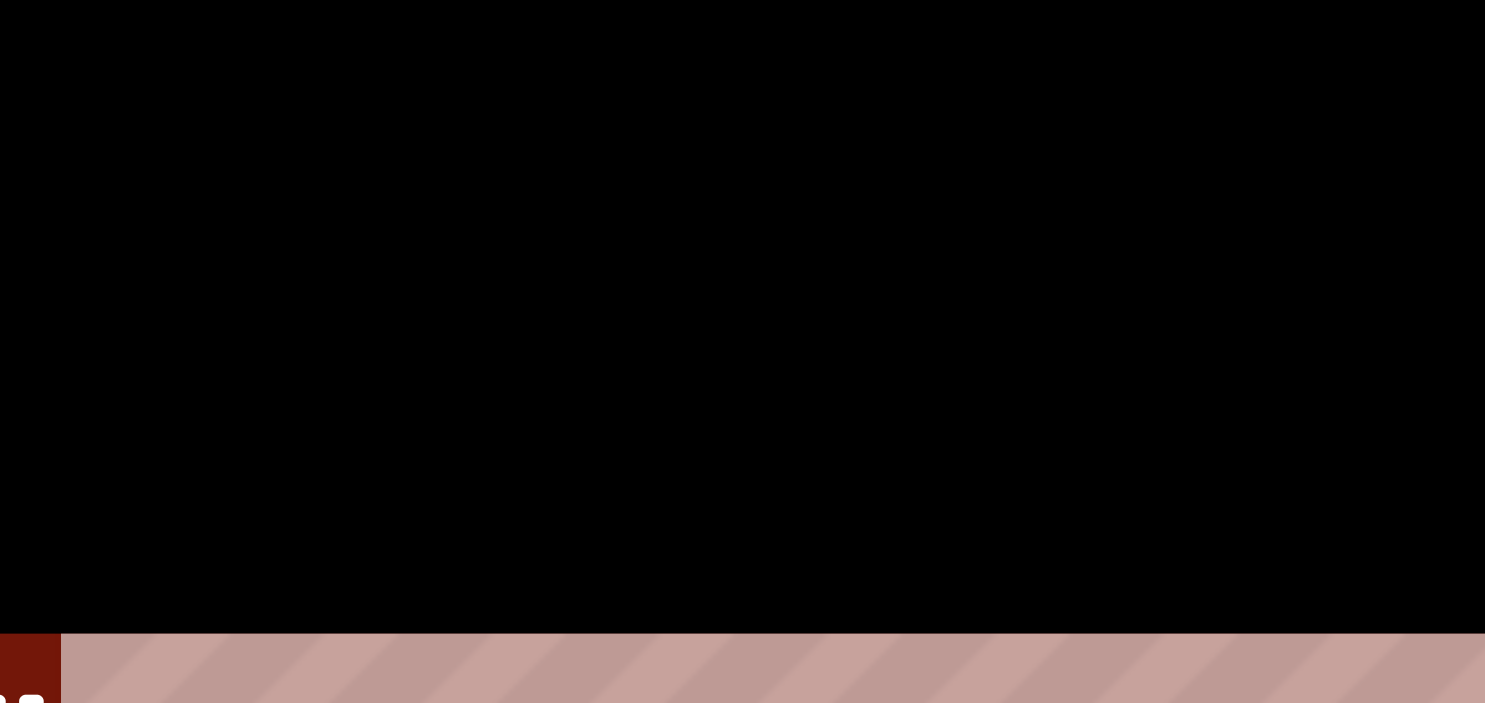 click at bounding box center (1160, 354) 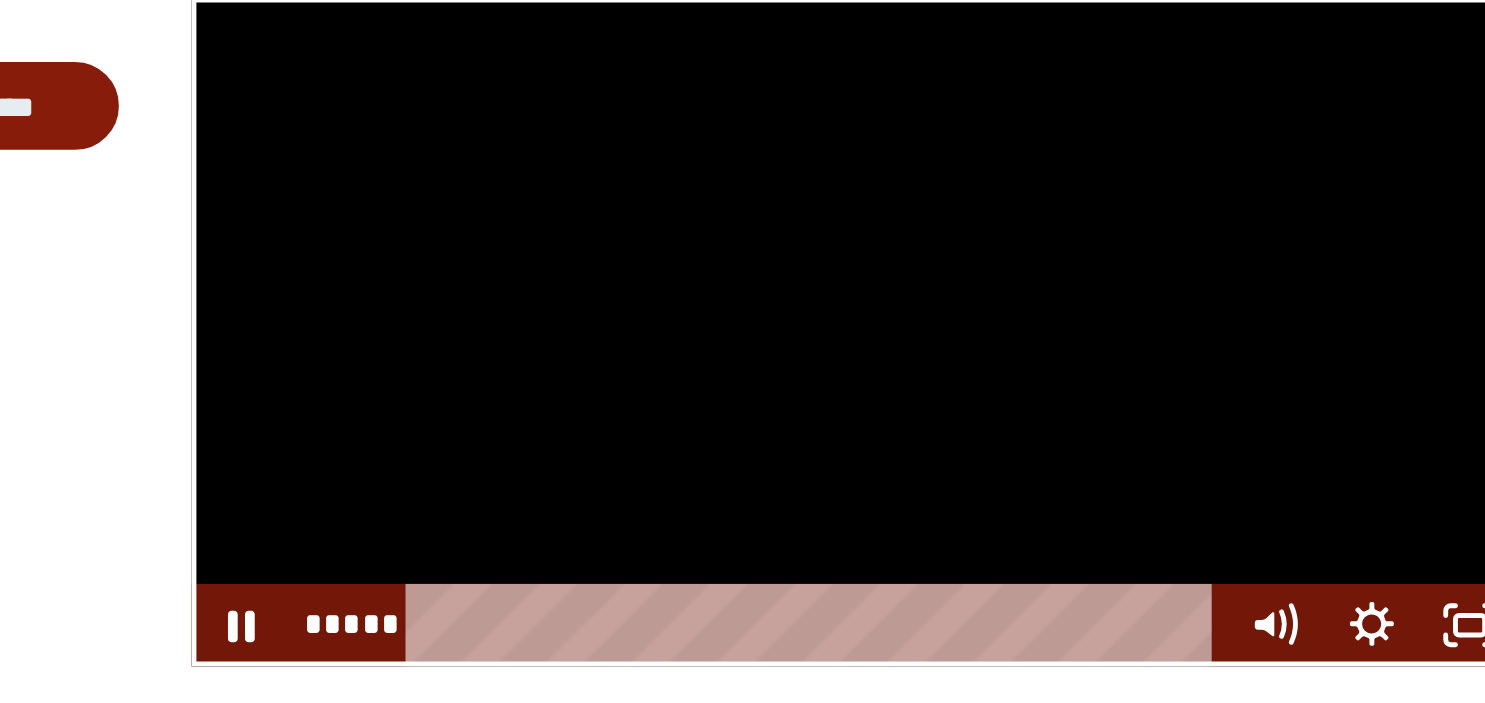 click at bounding box center [1160, 354] 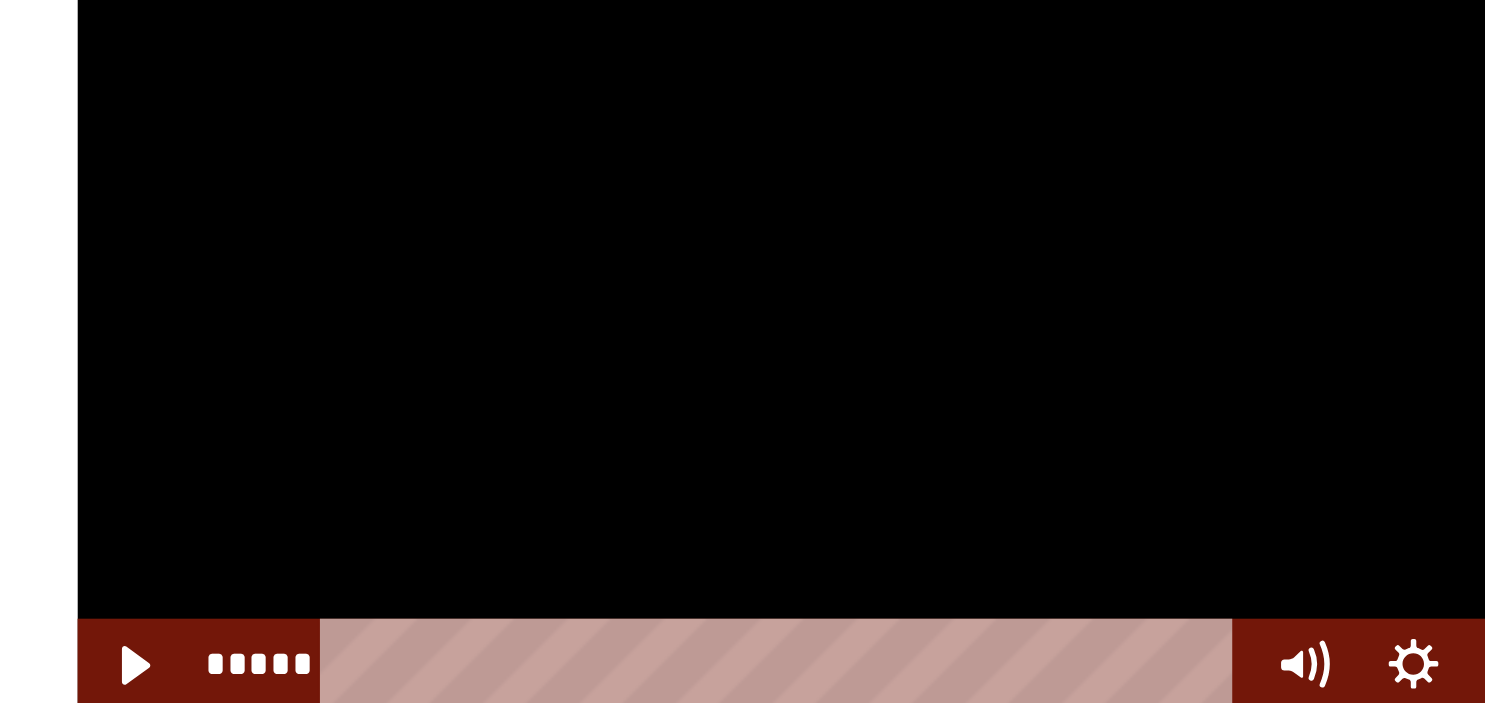 click at bounding box center [1160, 354] 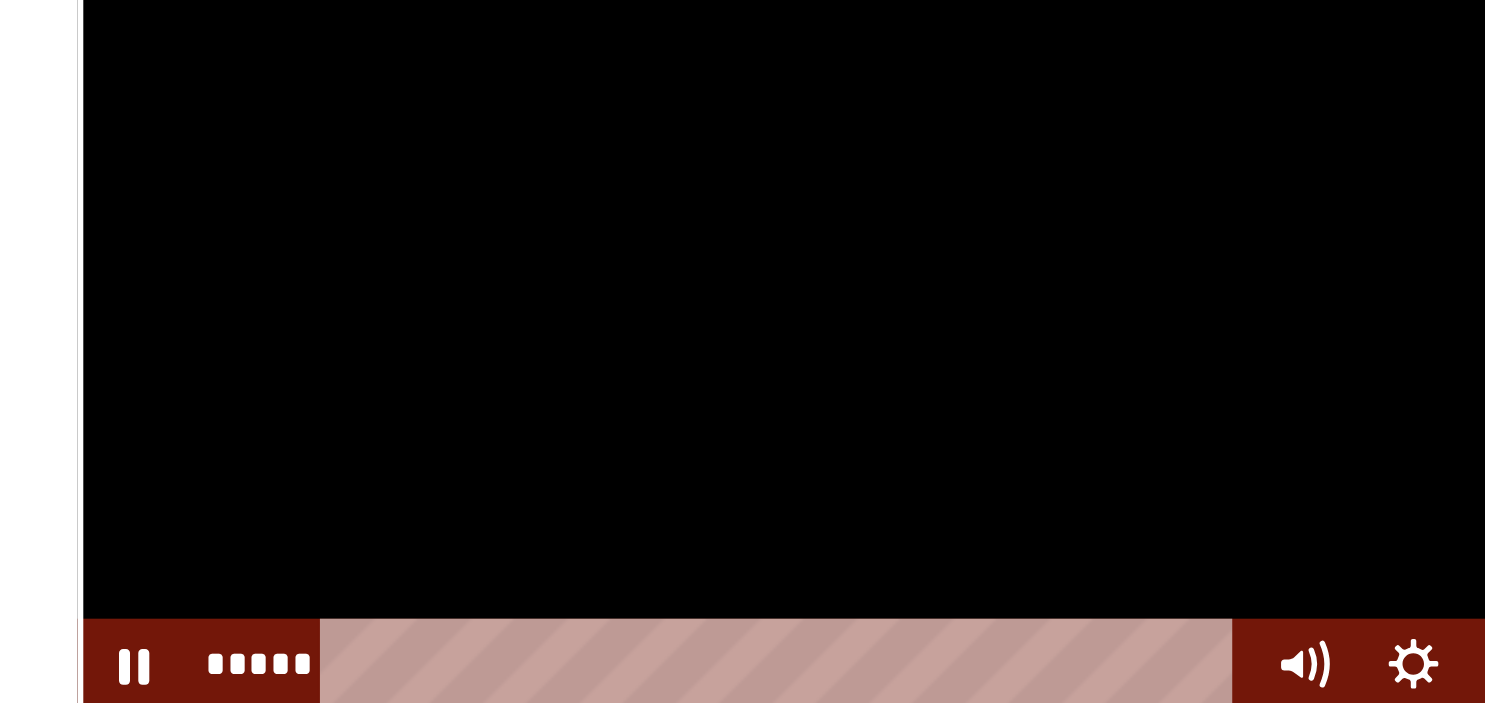 click at bounding box center [1160, 354] 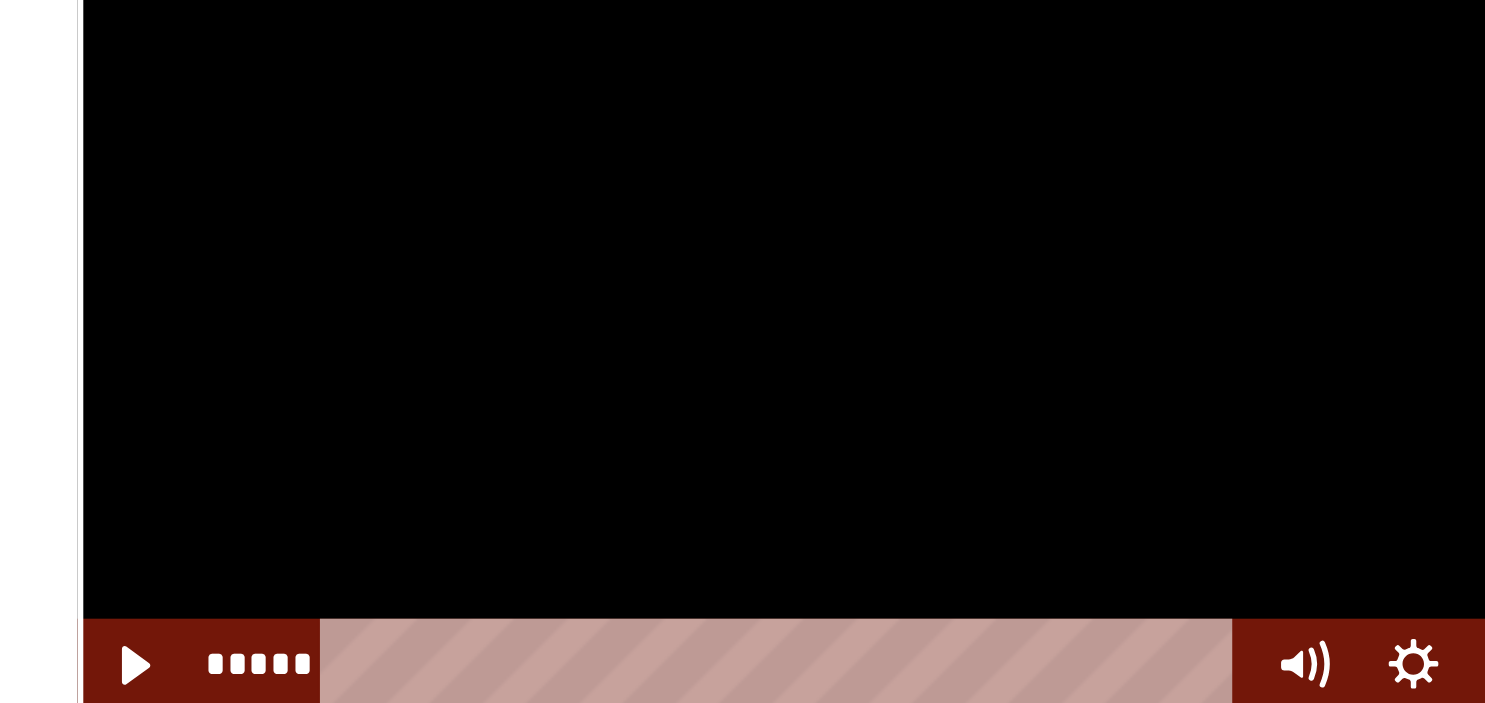 click at bounding box center [1160, 354] 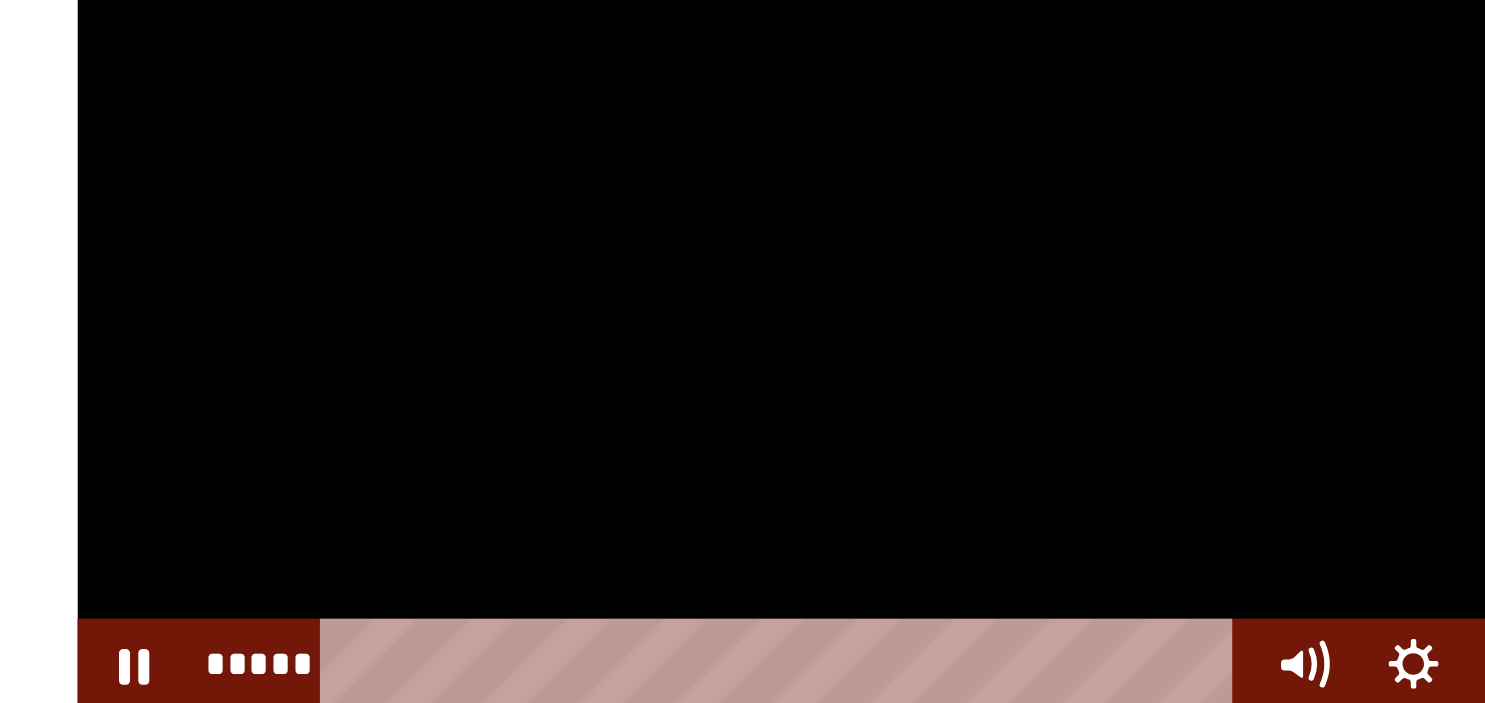 click at bounding box center [1160, 354] 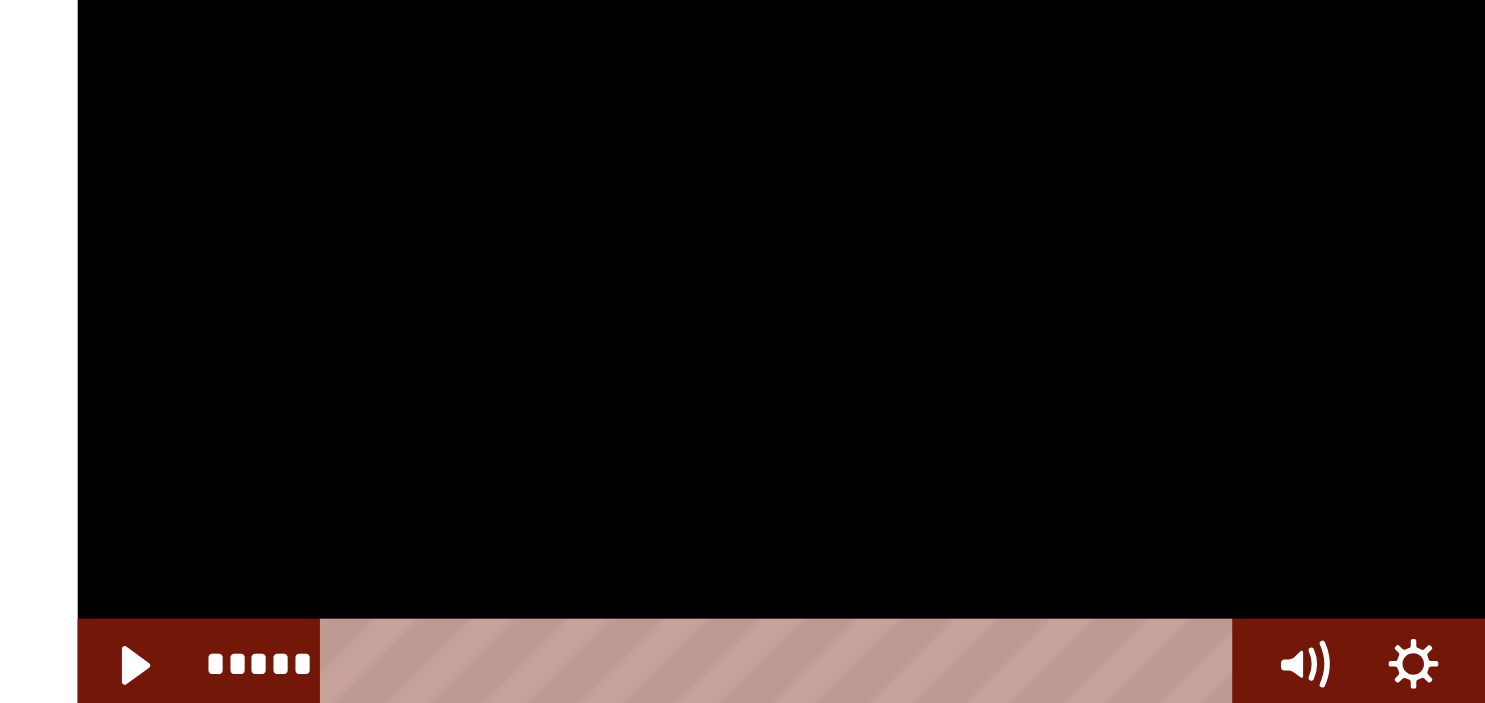 click at bounding box center (1160, 354) 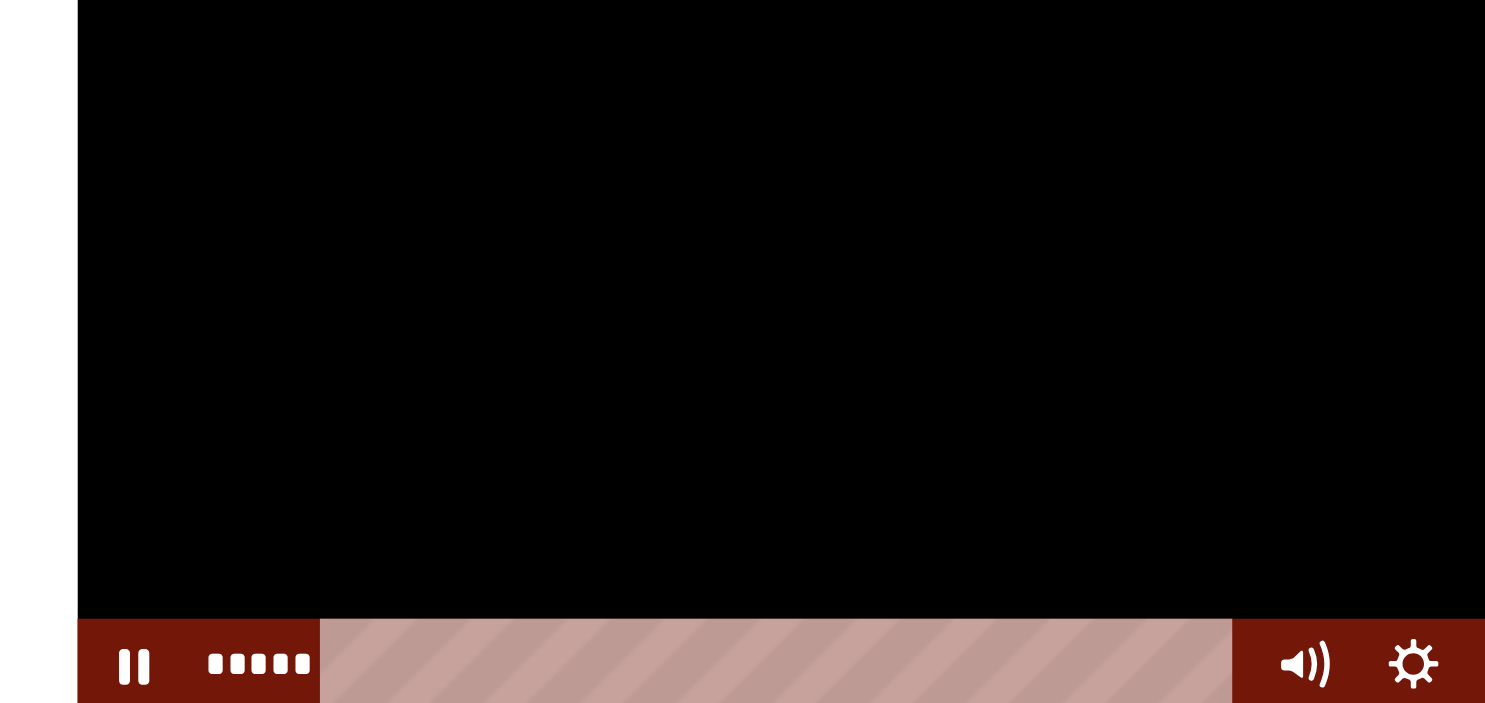 click at bounding box center (1160, 354) 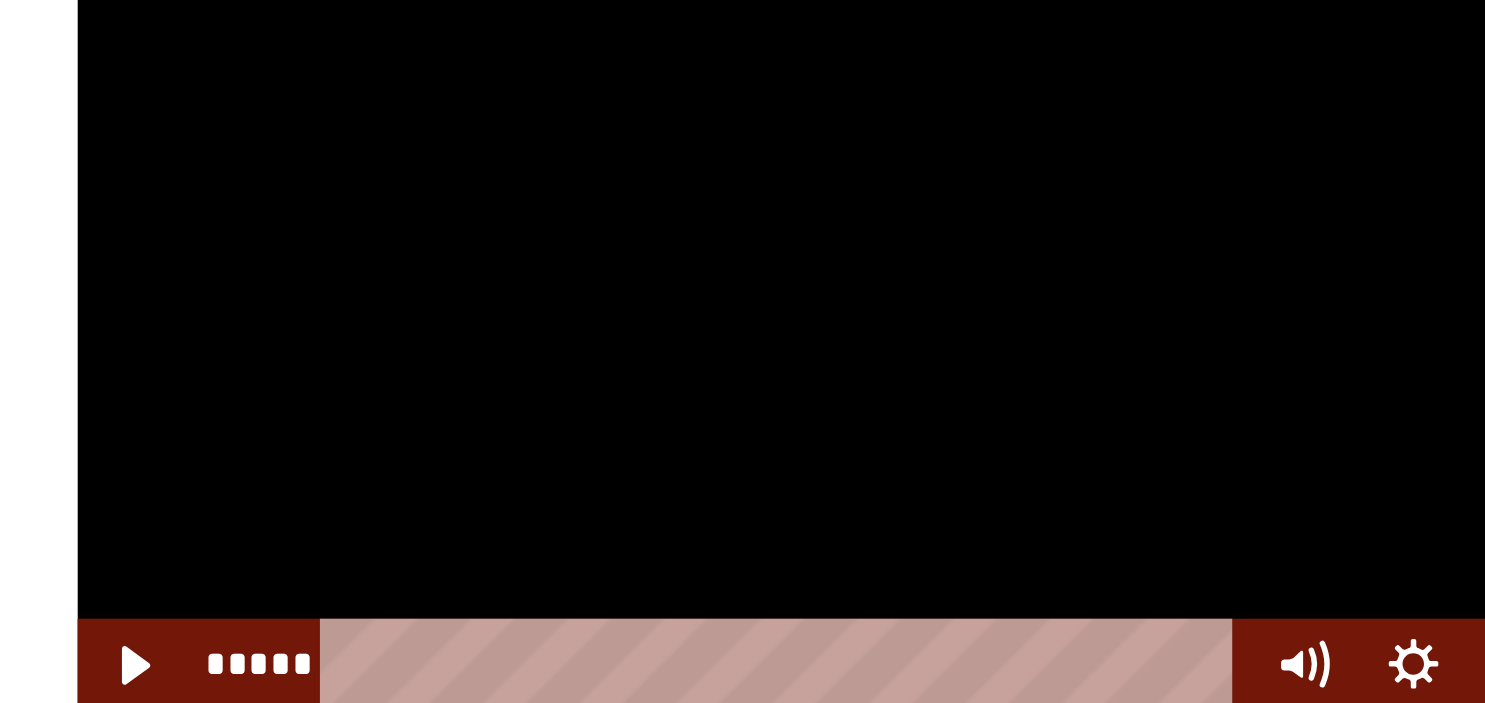 click at bounding box center [1160, 354] 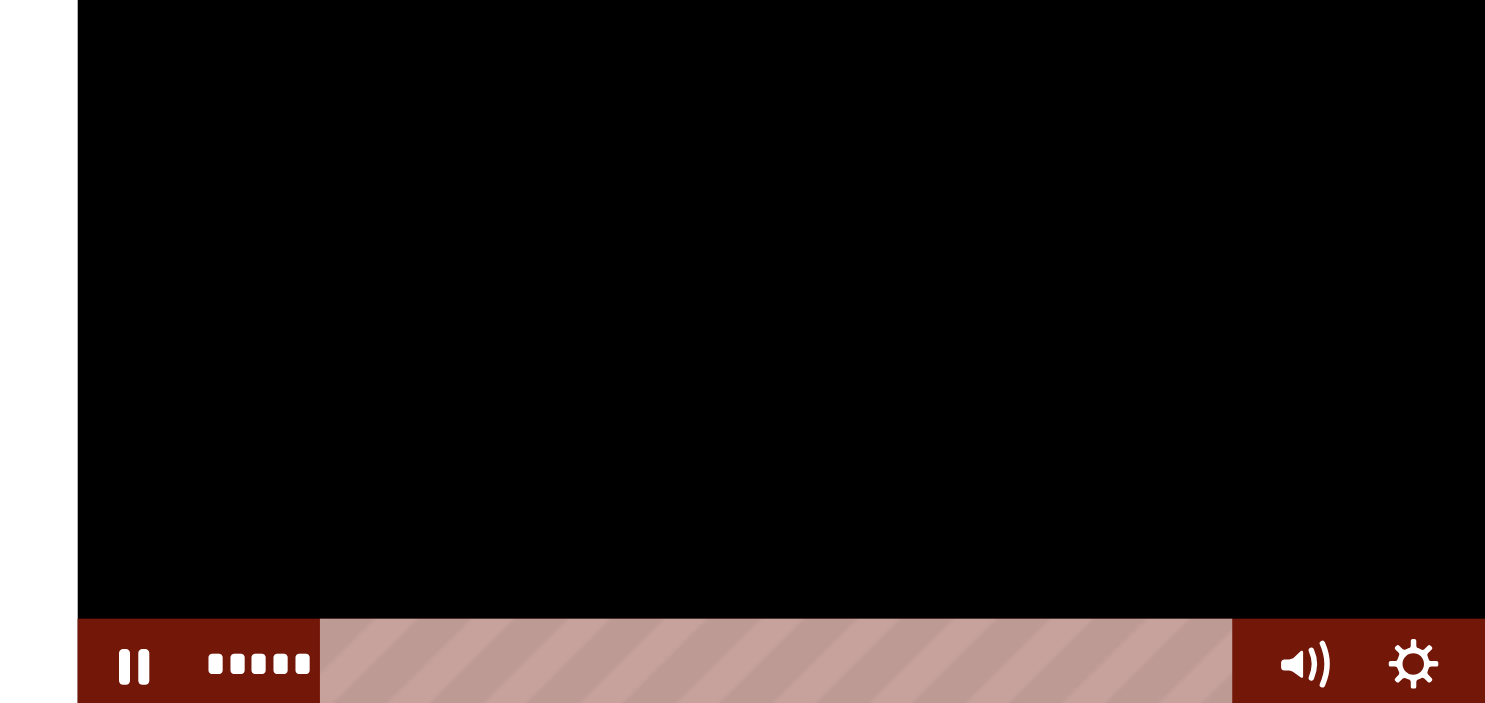click at bounding box center (1160, 354) 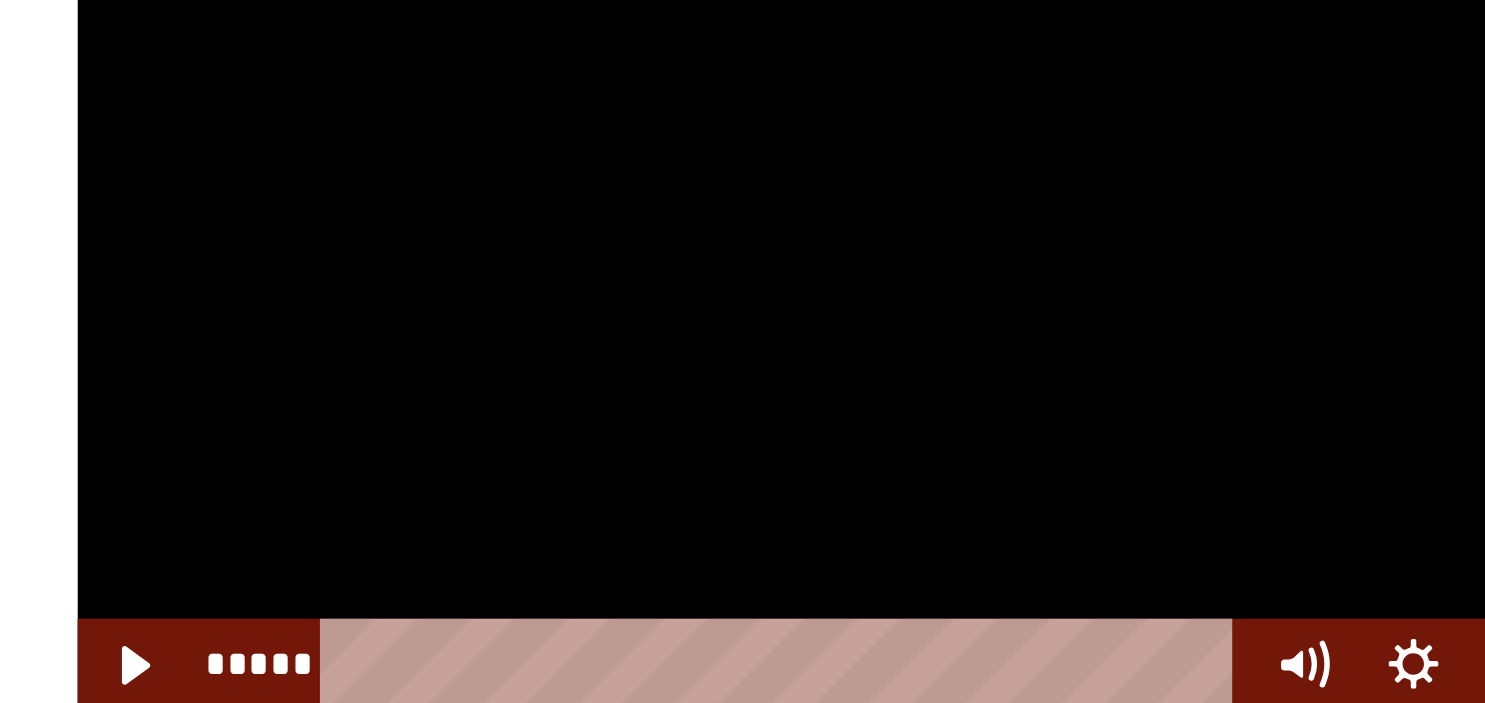 click at bounding box center [1160, 354] 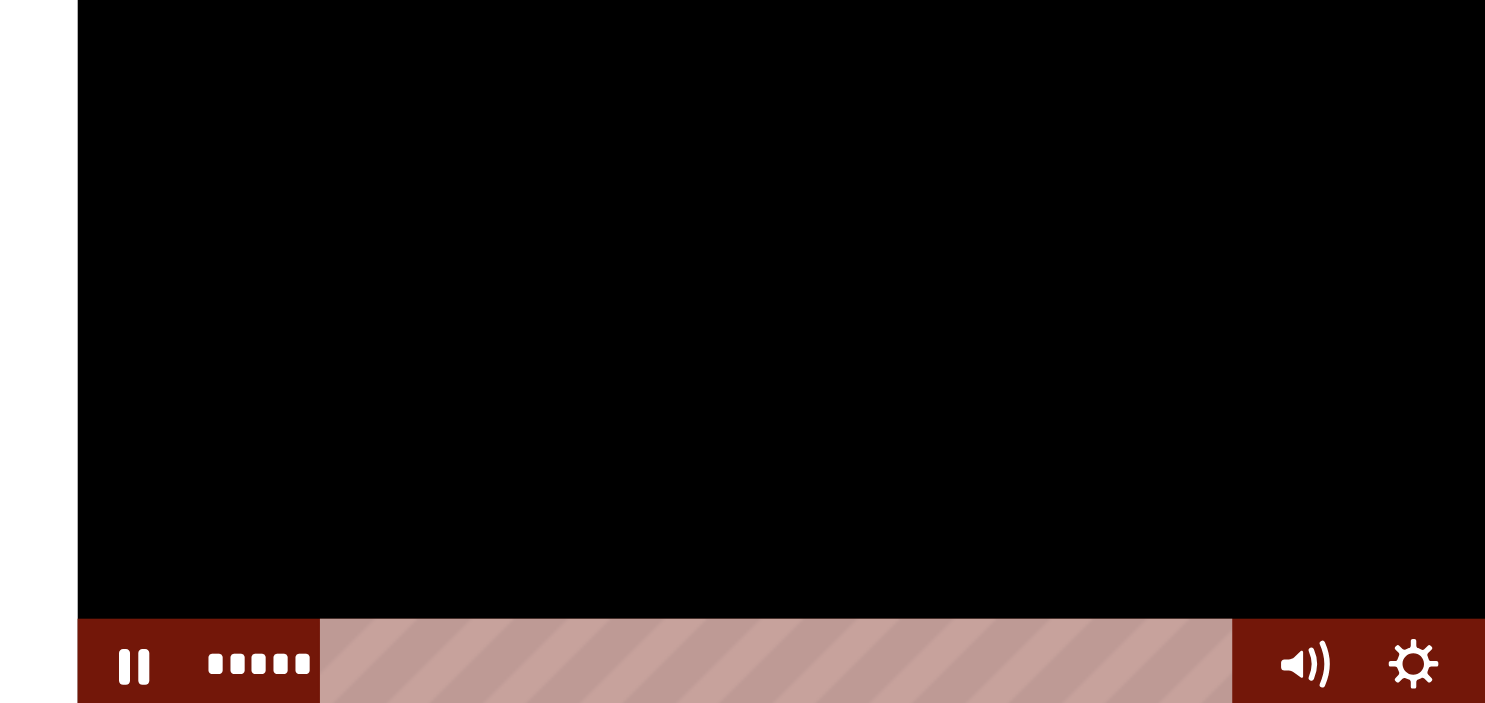 click at bounding box center (1160, 354) 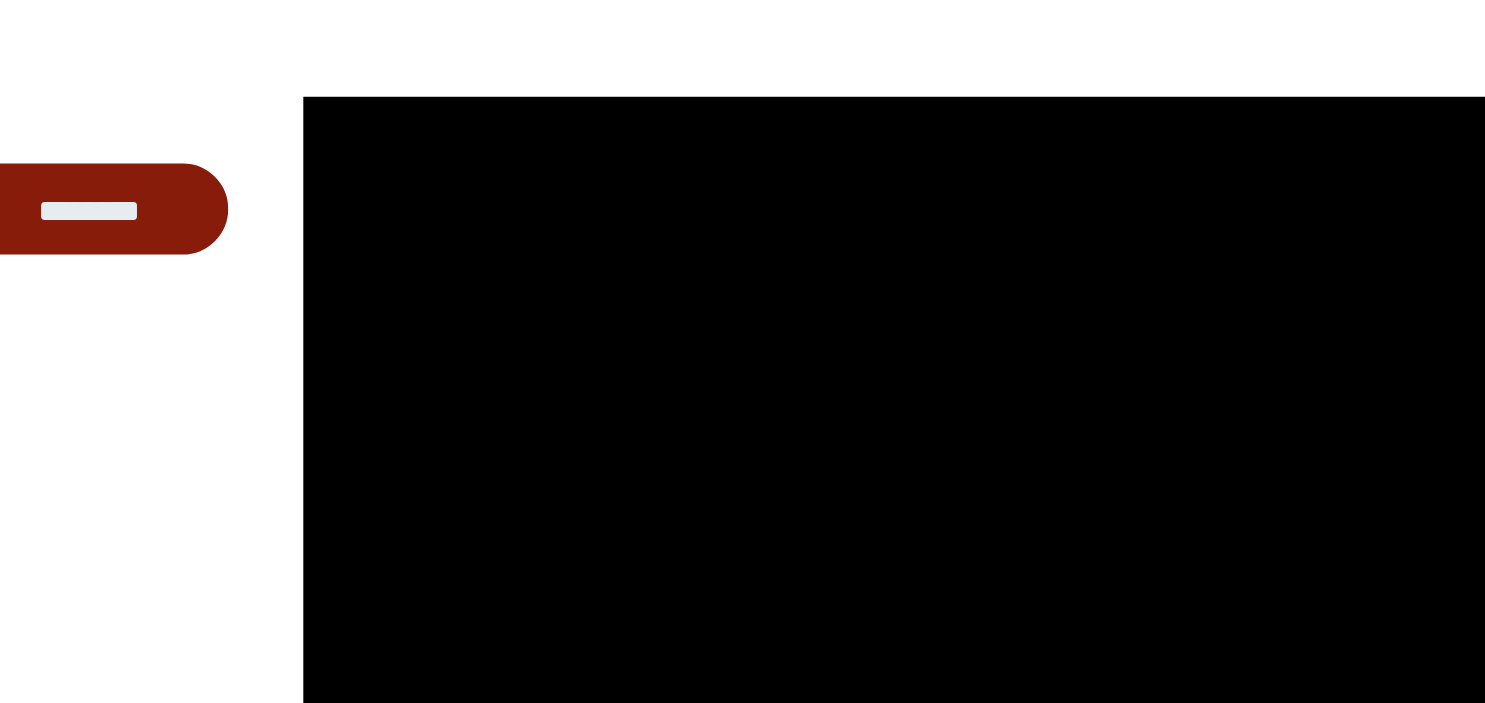click at bounding box center (1160, 354) 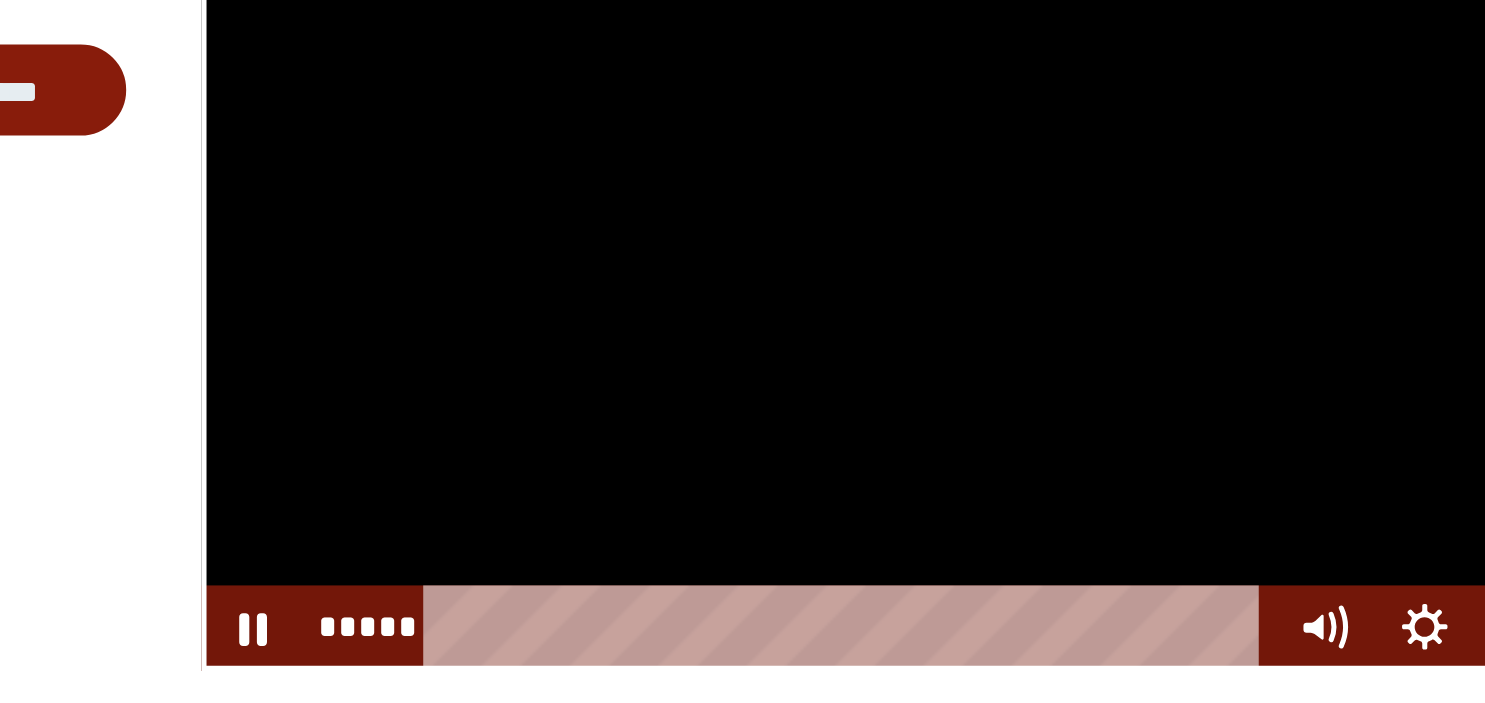 click at bounding box center [1160, 354] 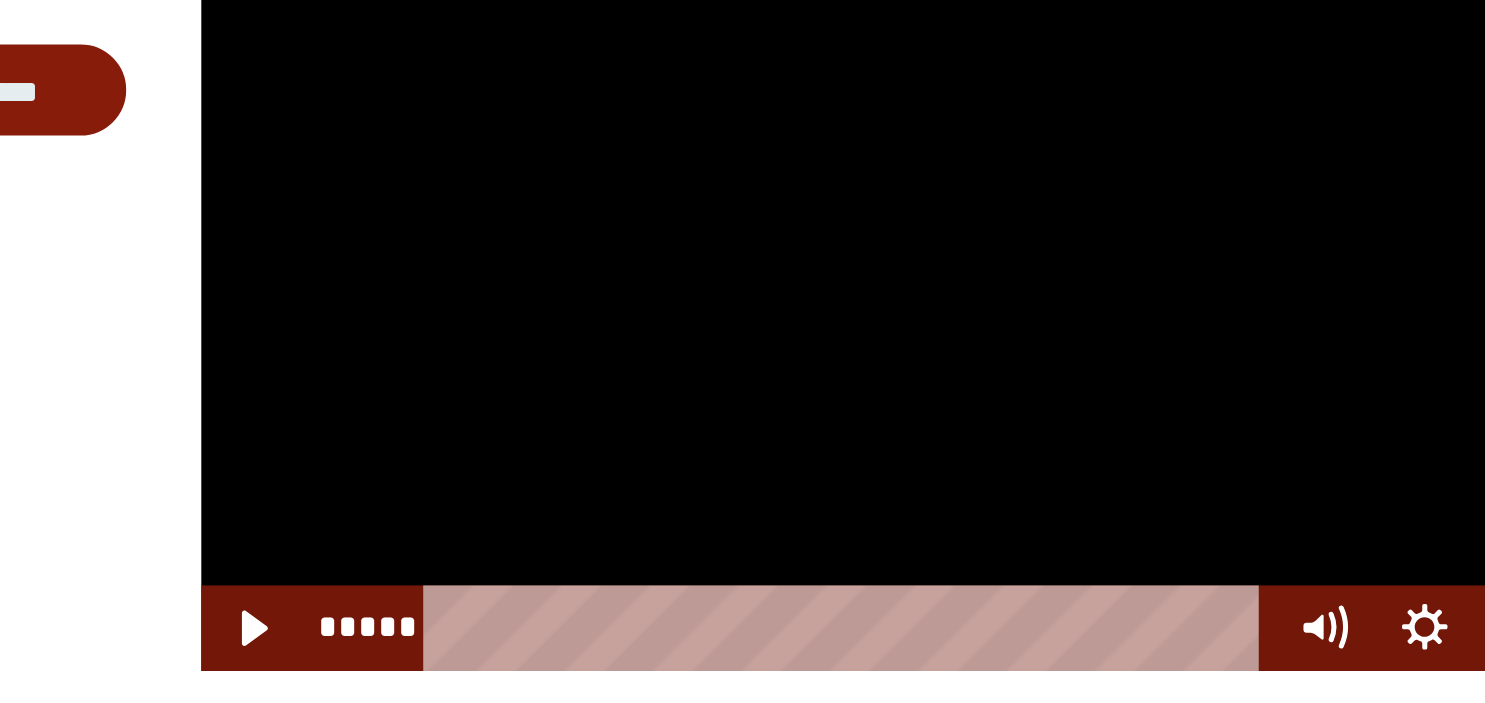 click at bounding box center (1160, 354) 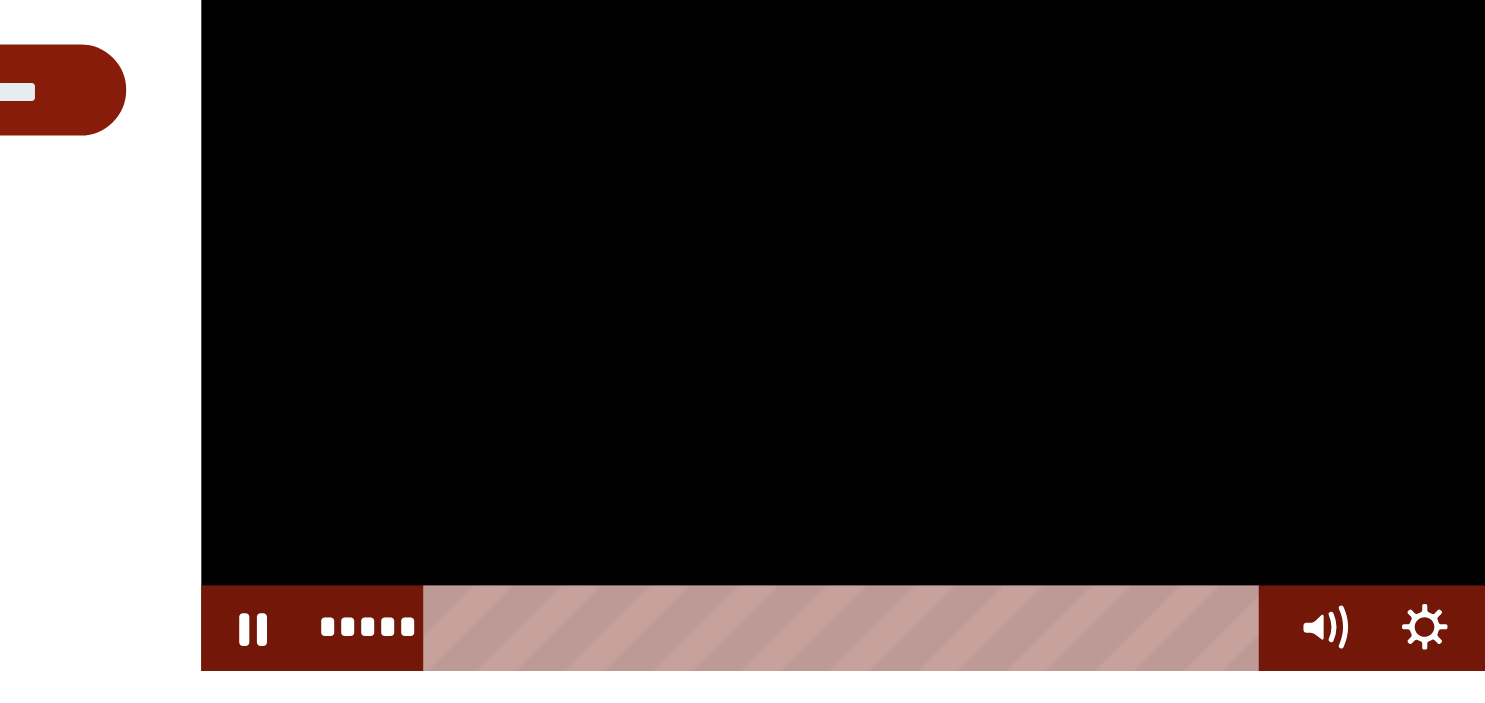 click at bounding box center (1160, 354) 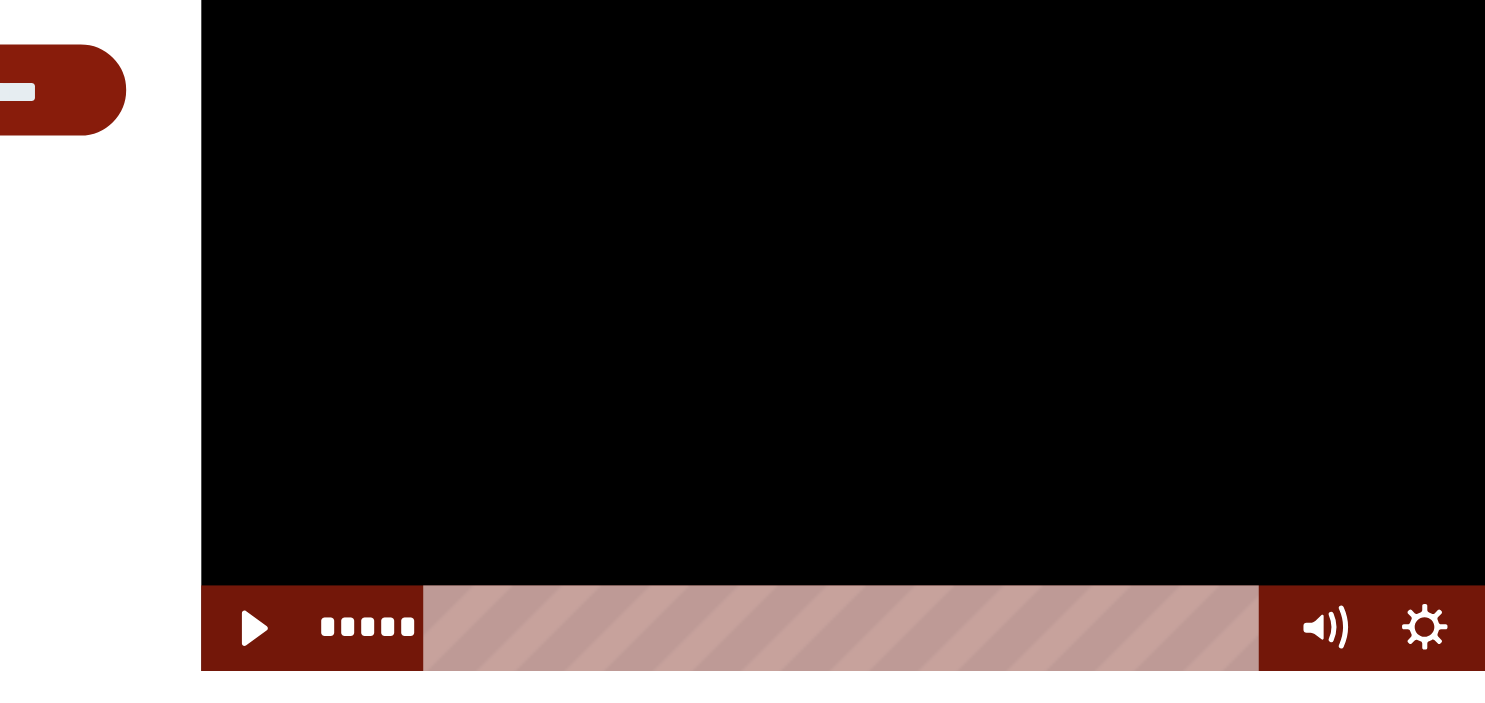 click at bounding box center [1160, 354] 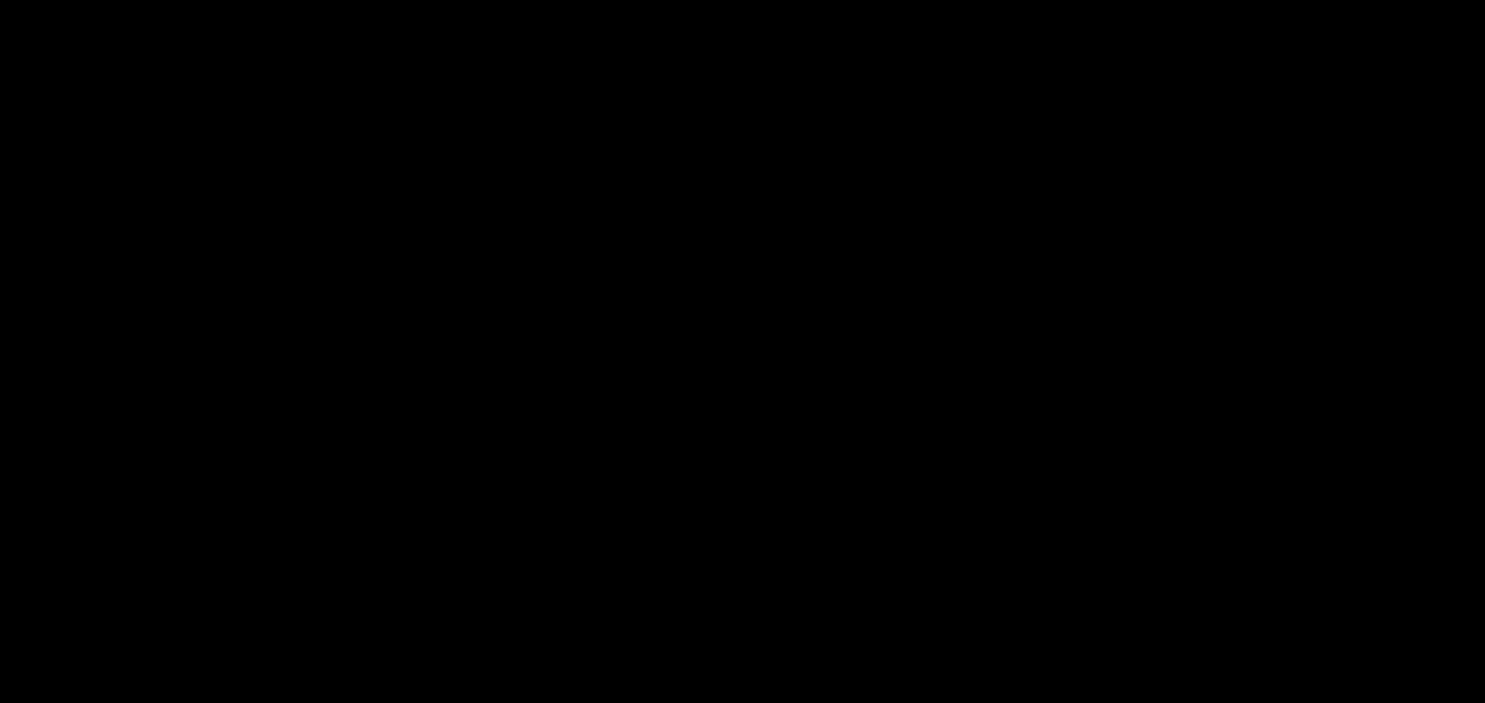 click at bounding box center (1160, 354) 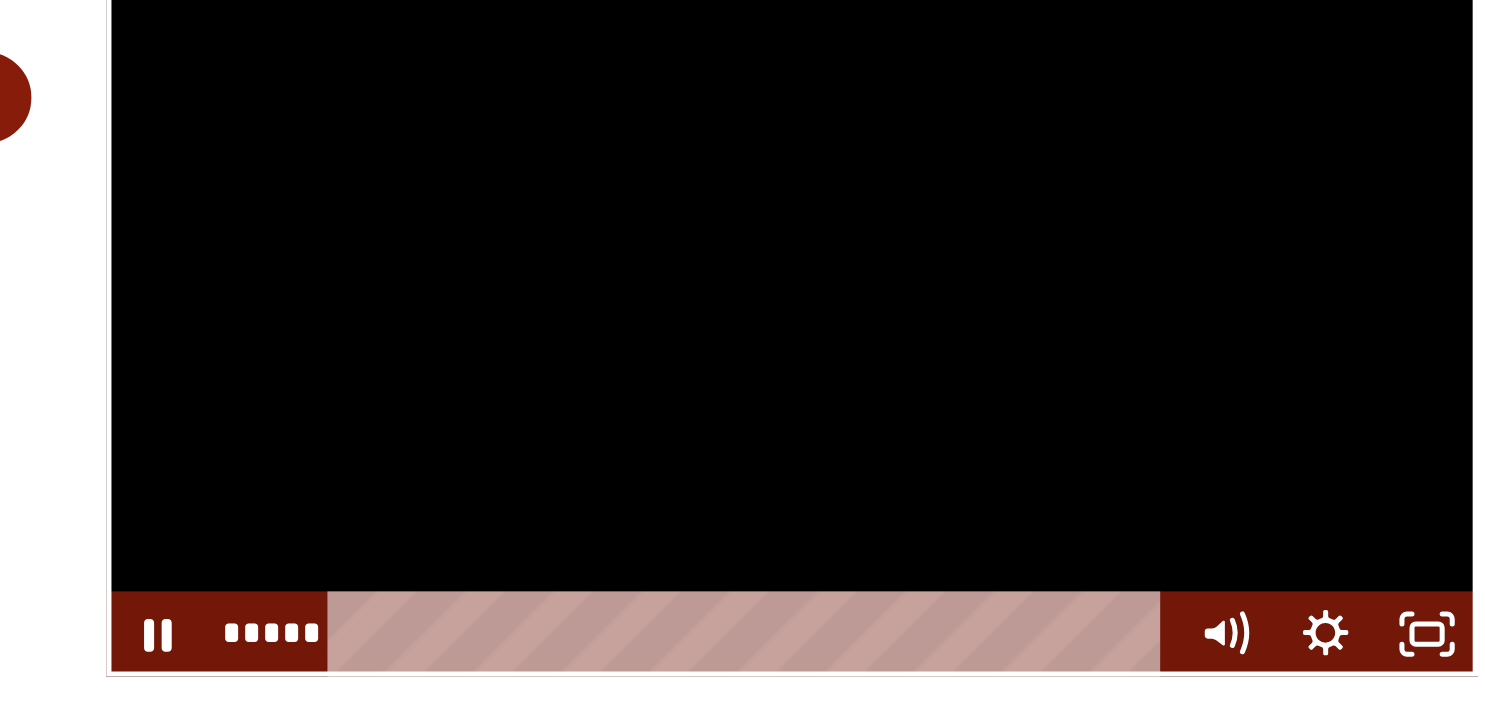 click at bounding box center [903, 225] 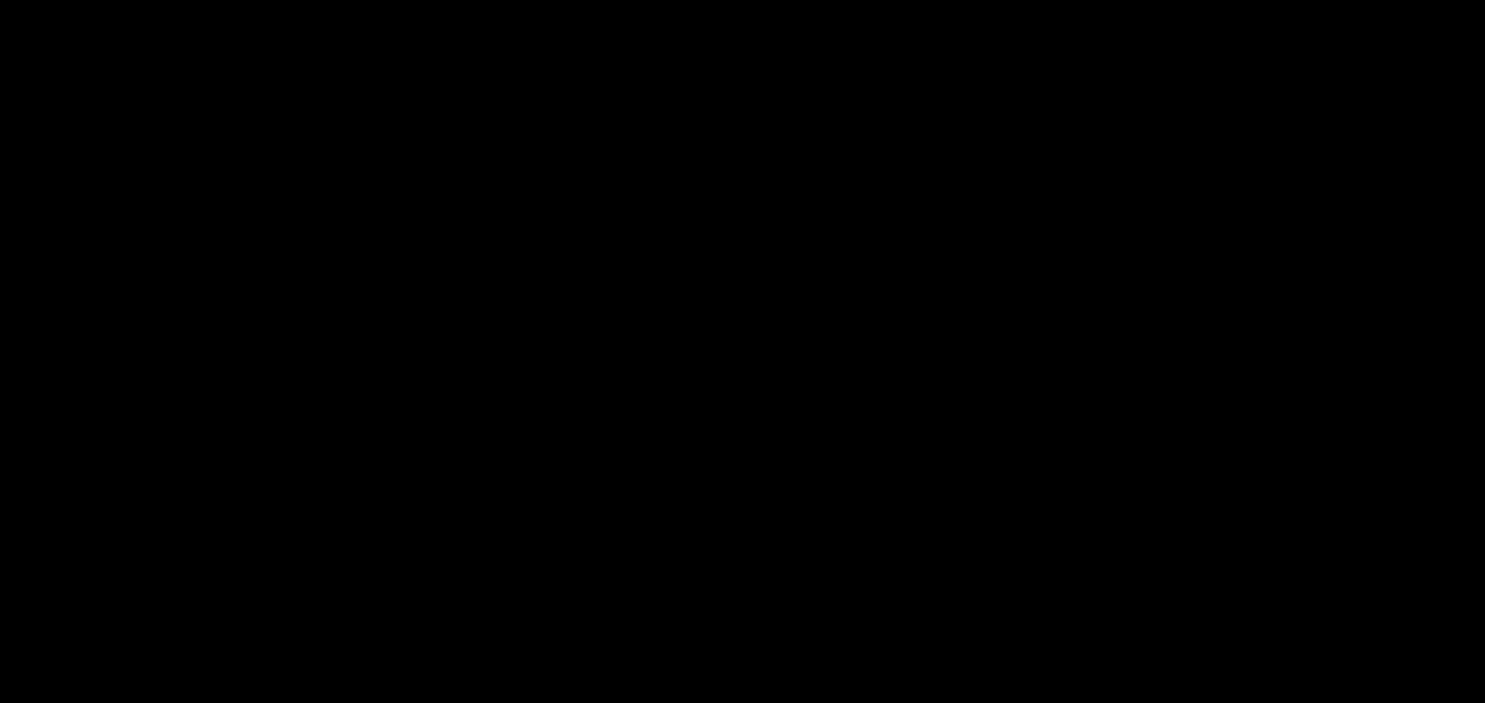 click at bounding box center (1160, 354) 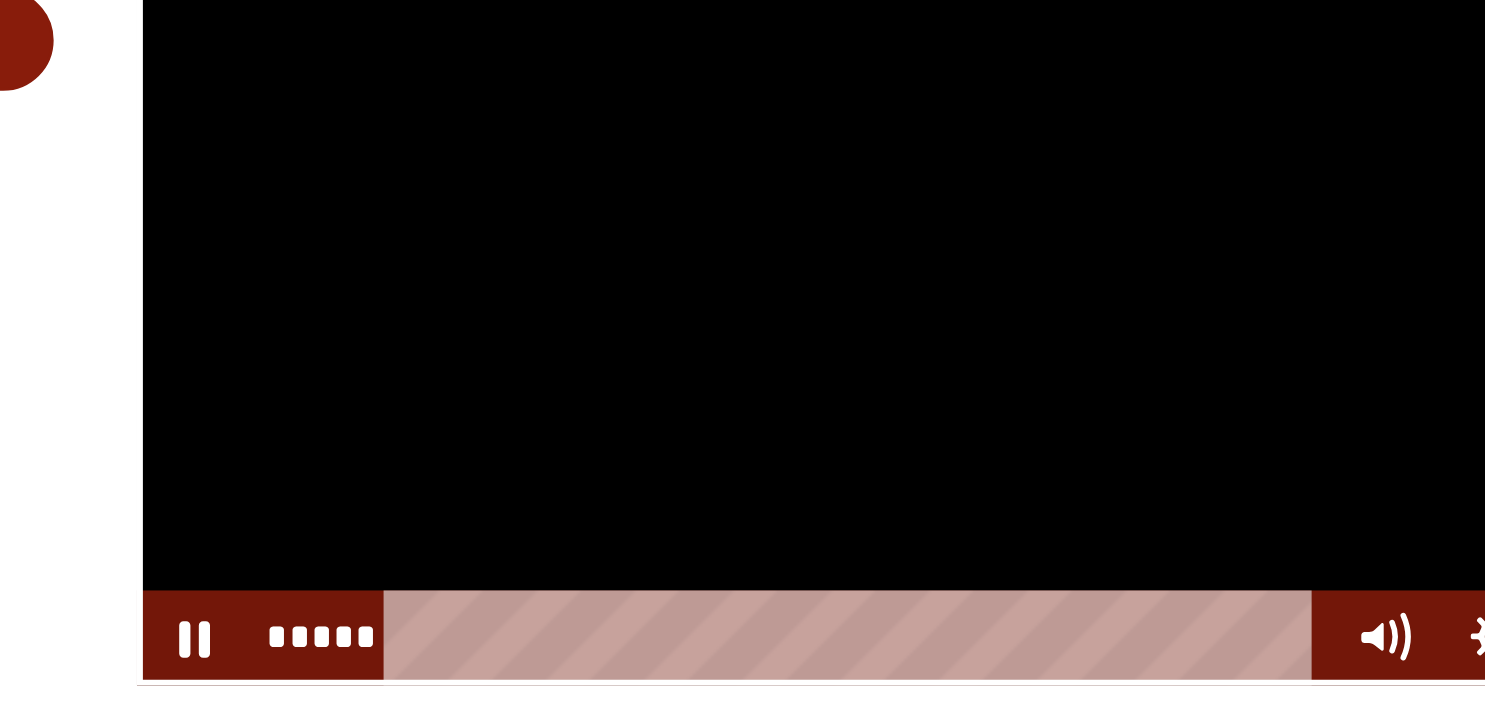 click at bounding box center [1160, 354] 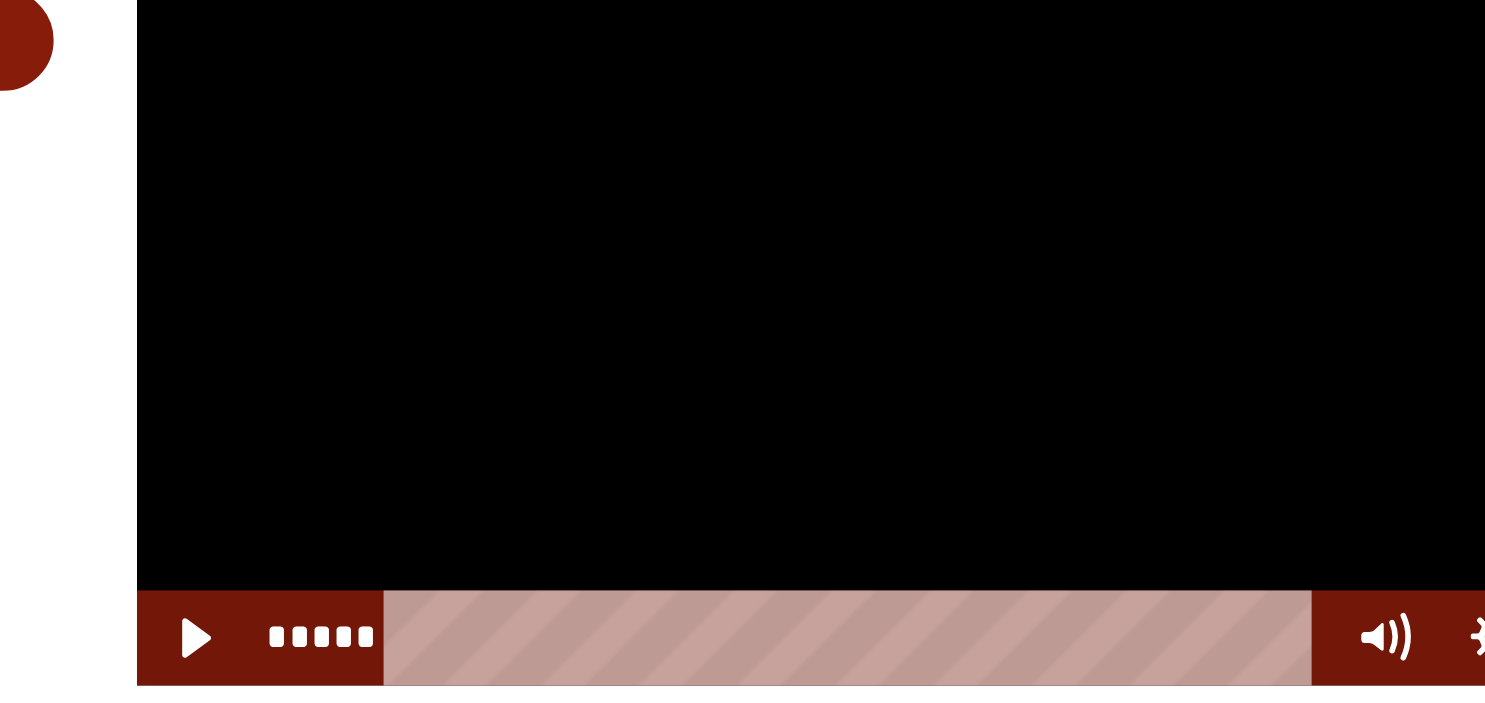 click at bounding box center [903, 225] 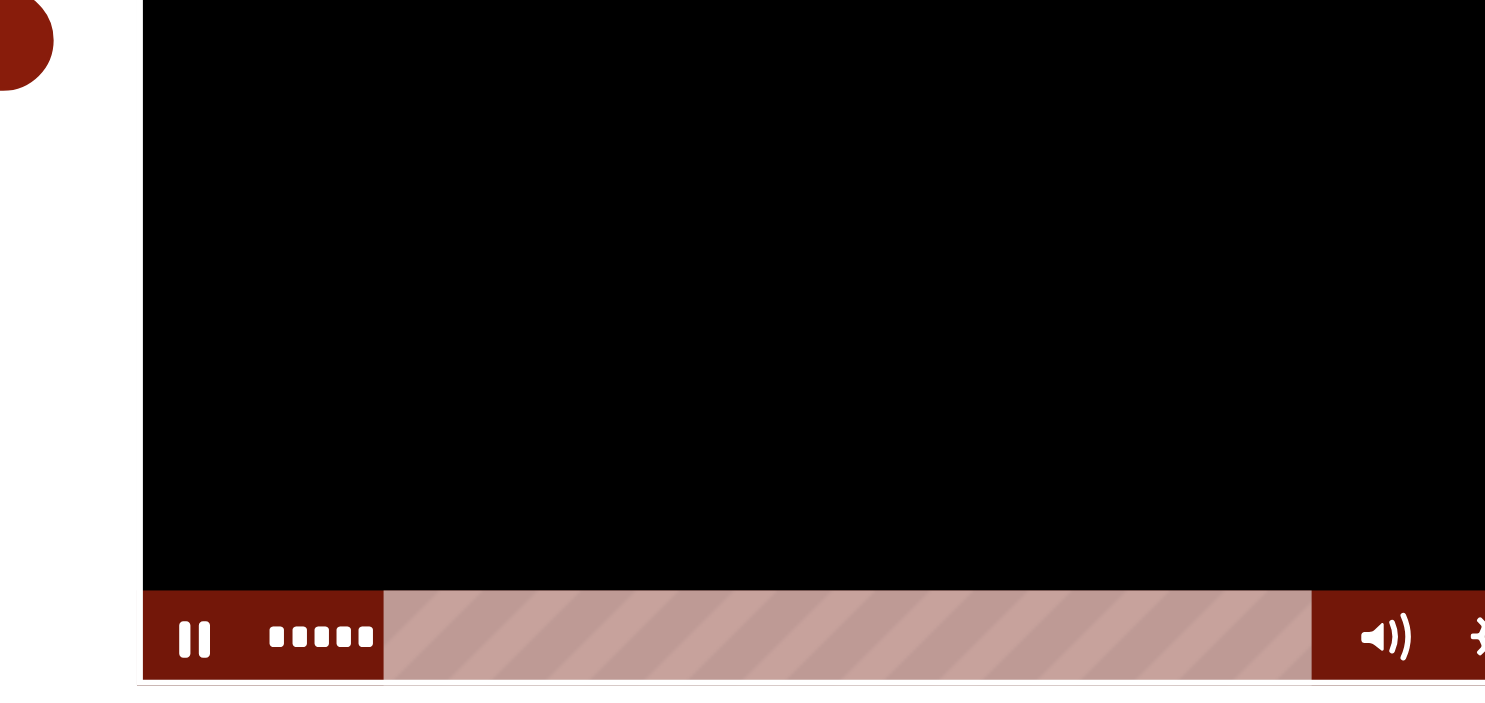 click at bounding box center [903, 225] 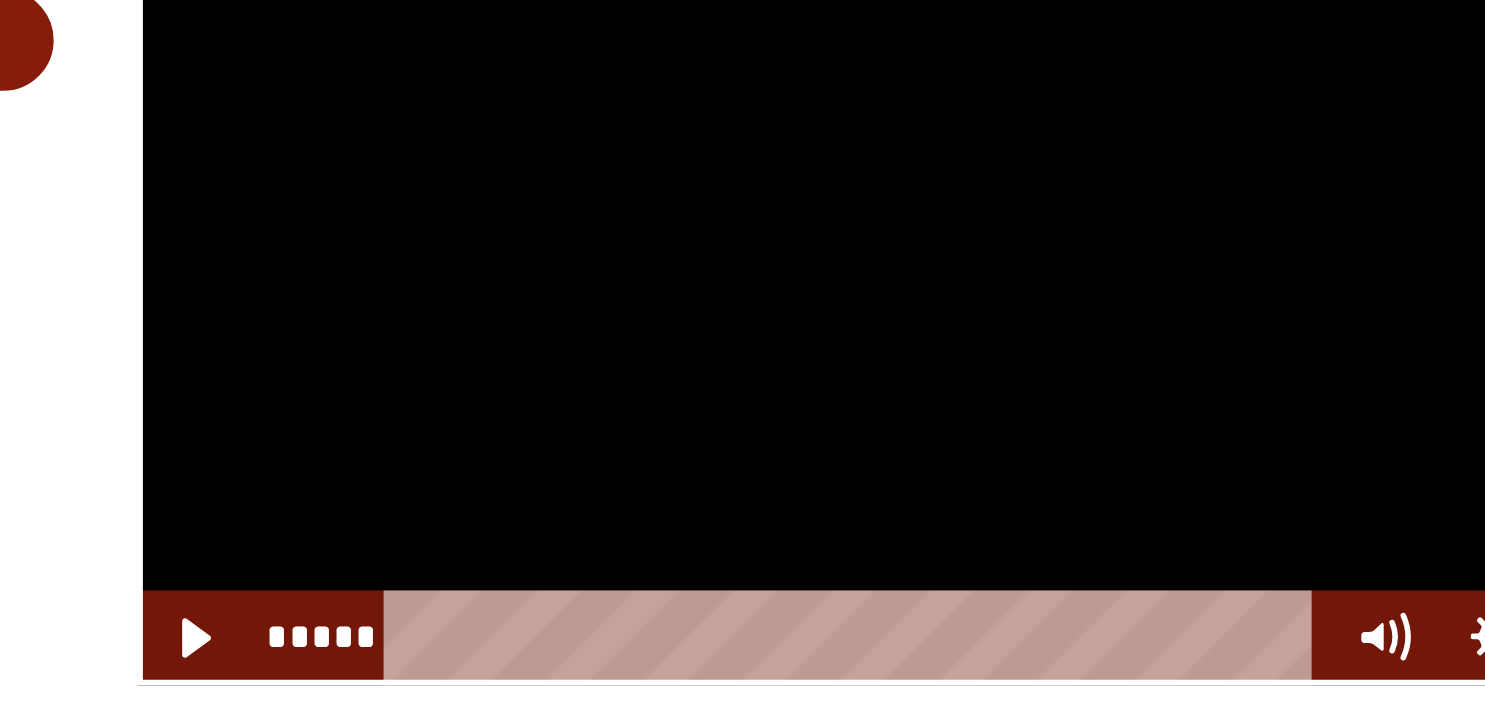 click at bounding box center [903, 225] 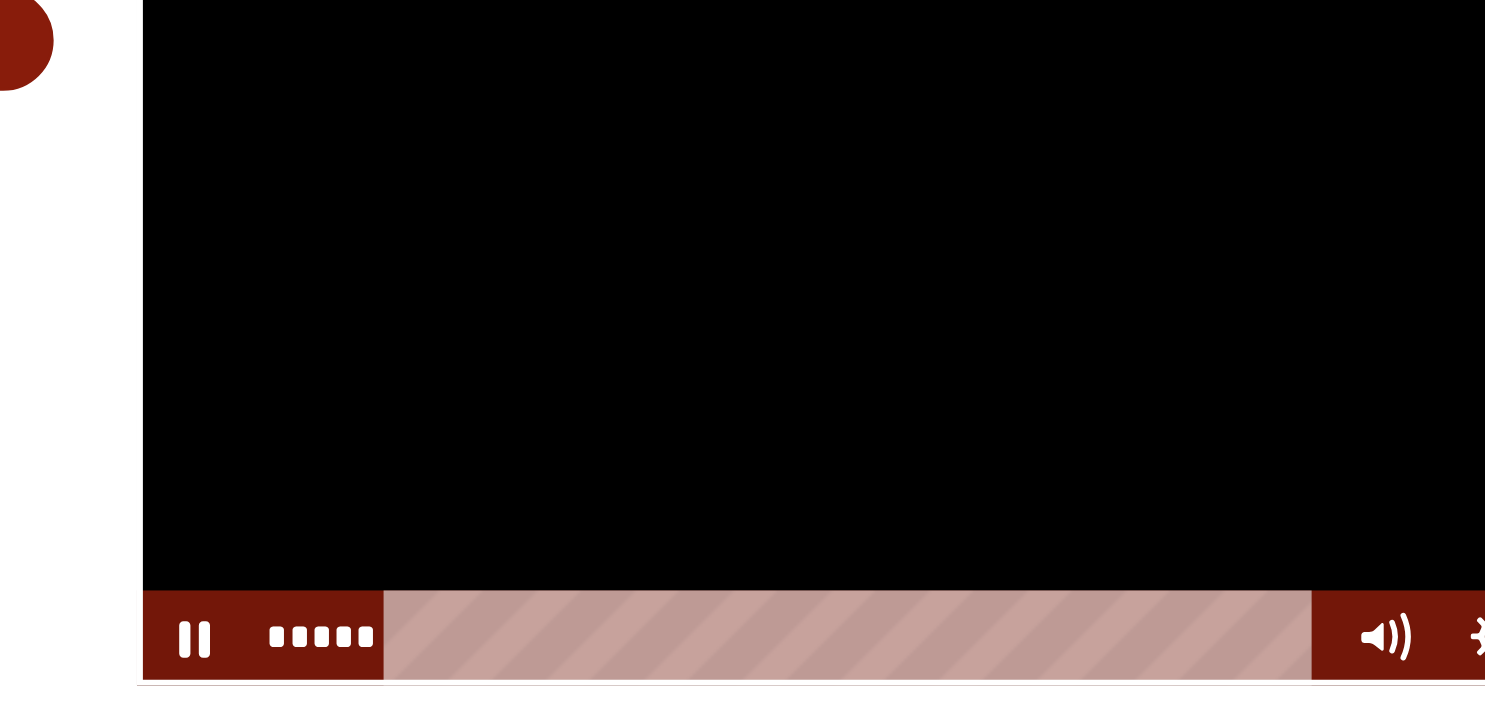 click at bounding box center [903, 225] 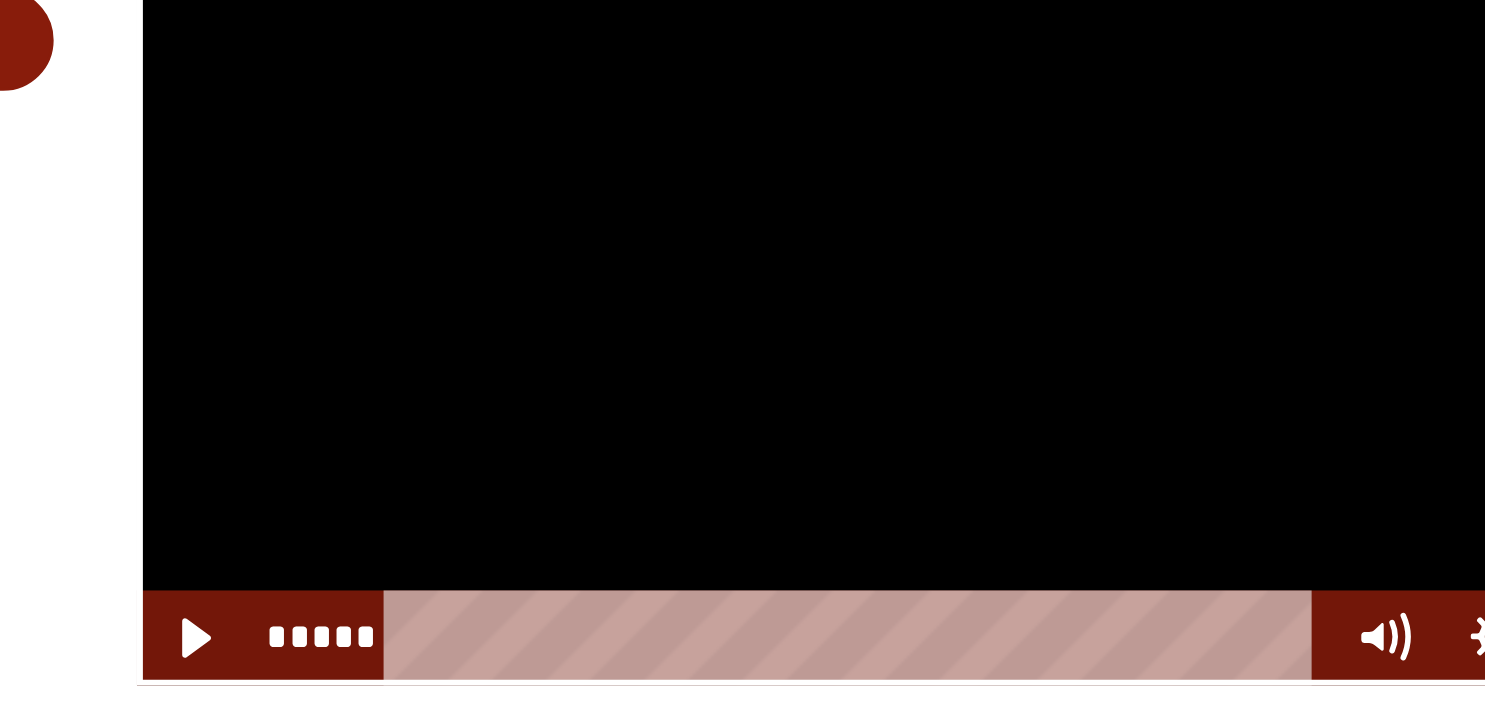 click at bounding box center [1160, 354] 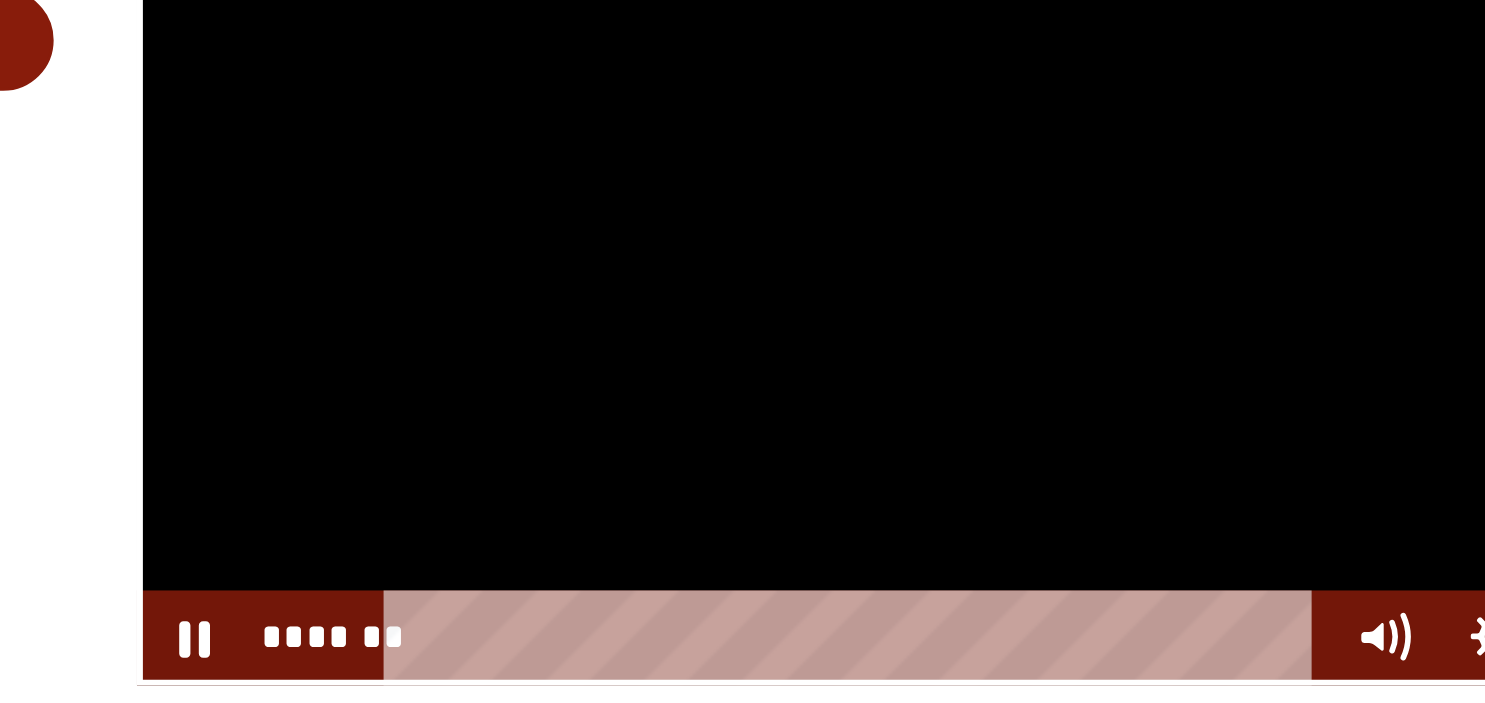 click at bounding box center [1160, 354] 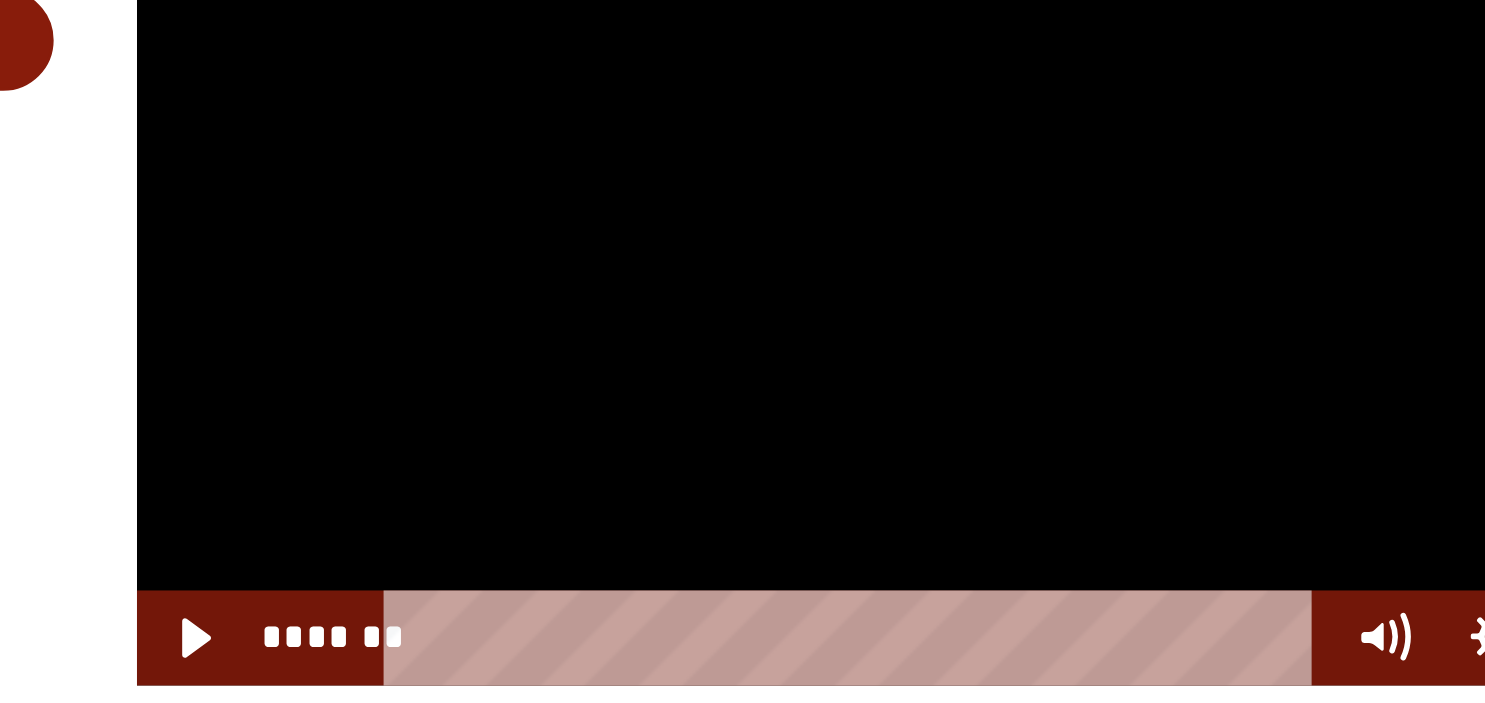 click at bounding box center (903, 225) 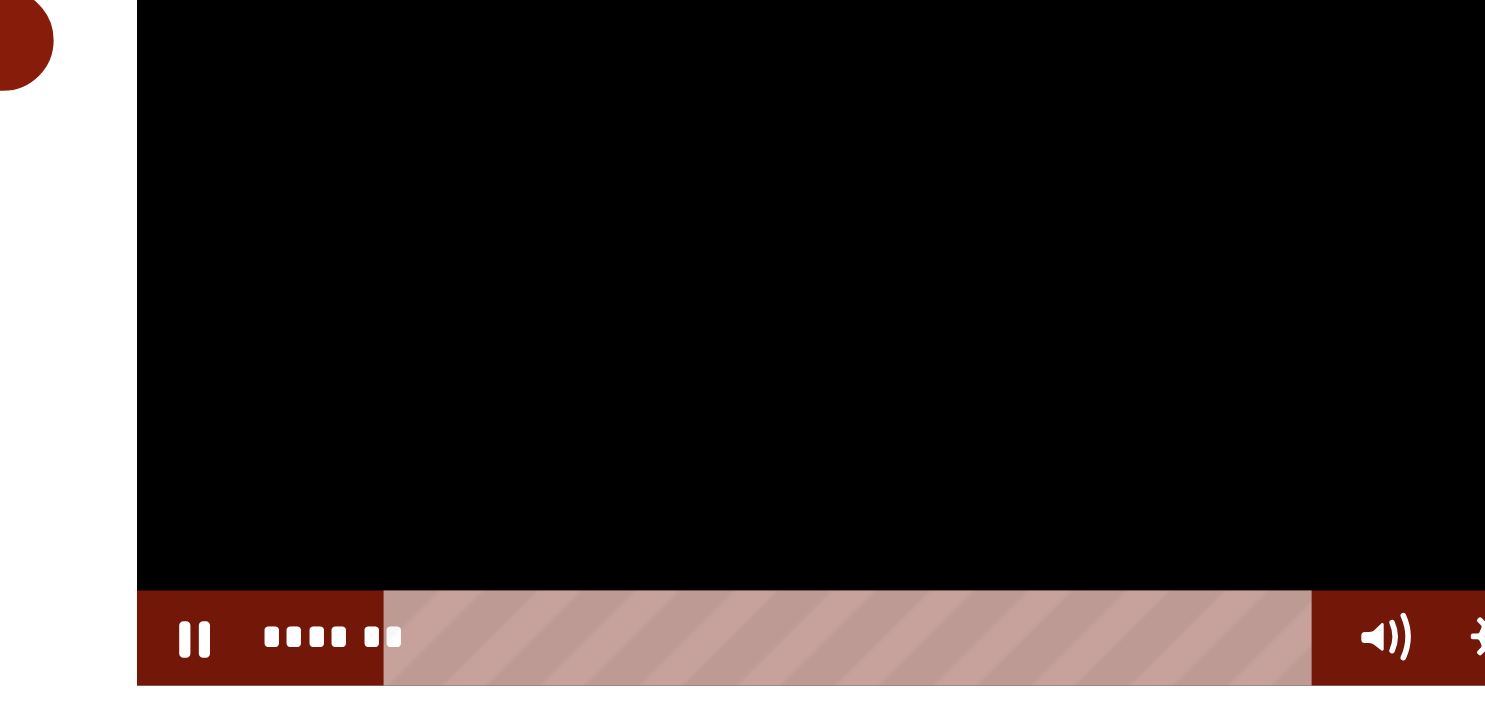 click at bounding box center [903, 225] 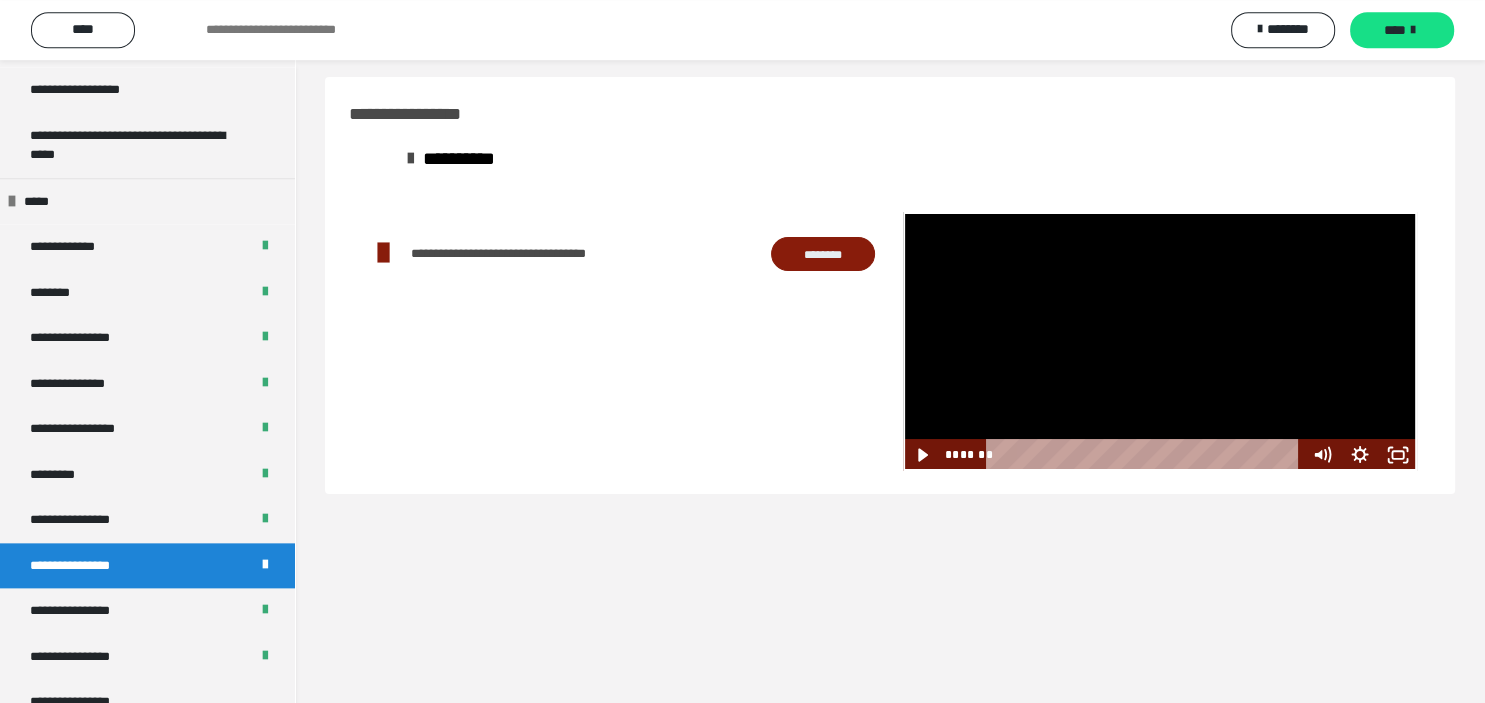 scroll, scrollTop: 60, scrollLeft: 0, axis: vertical 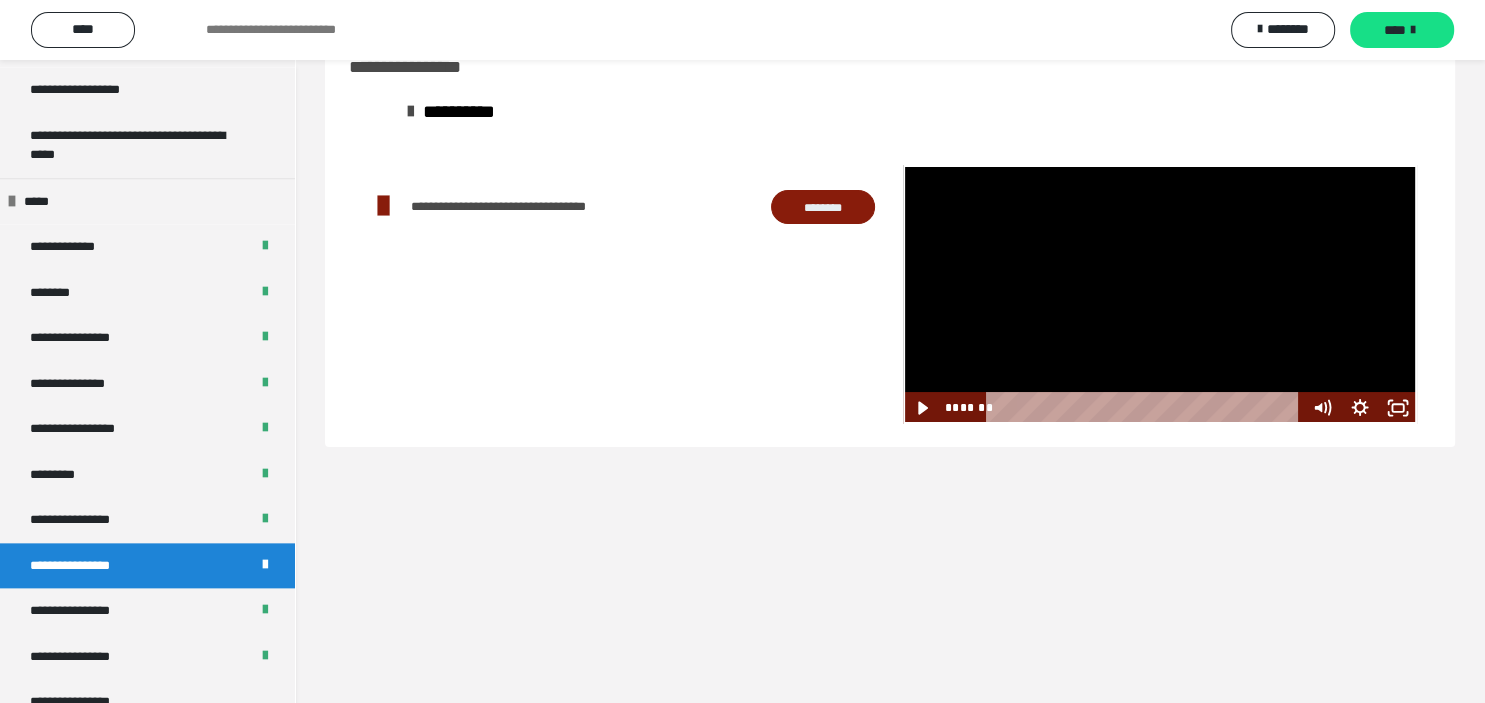 click on "********" at bounding box center (823, 207) 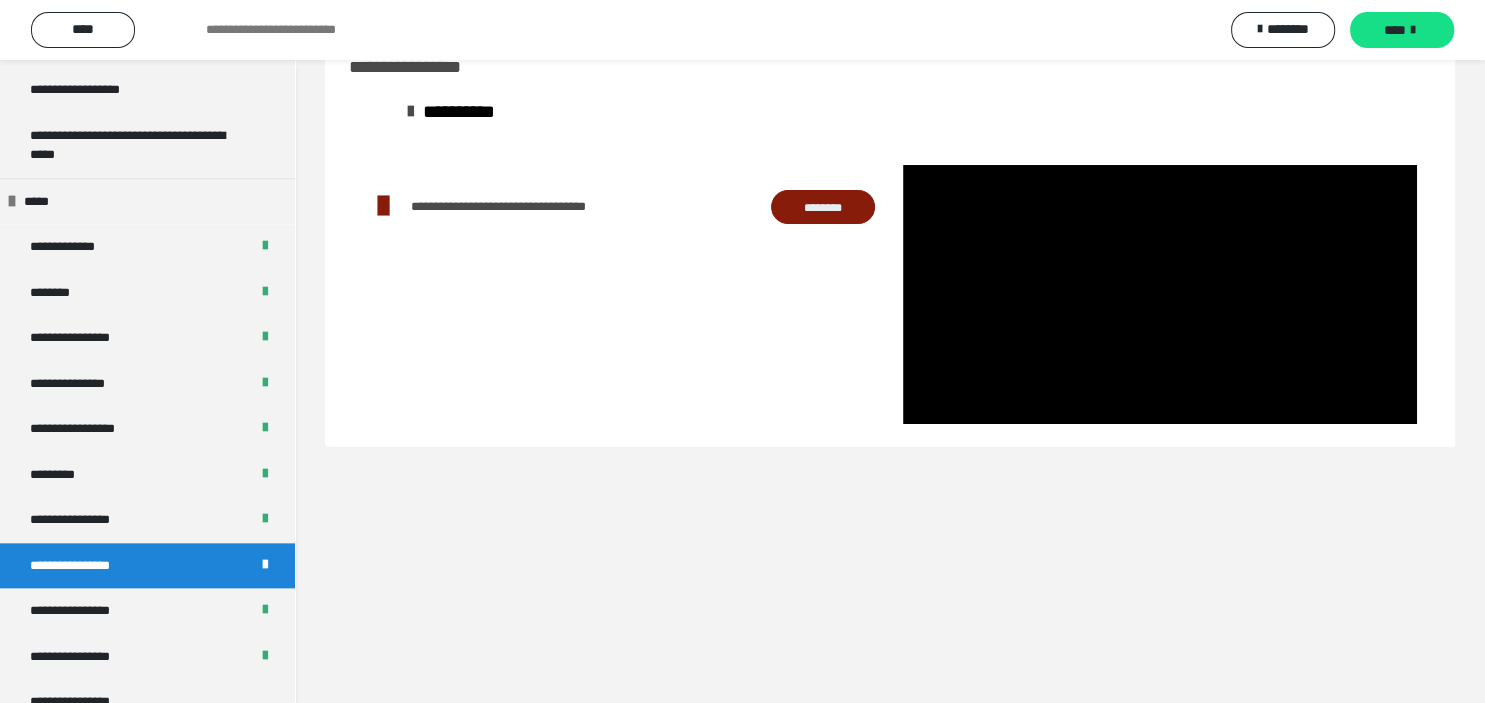 scroll, scrollTop: 0, scrollLeft: 0, axis: both 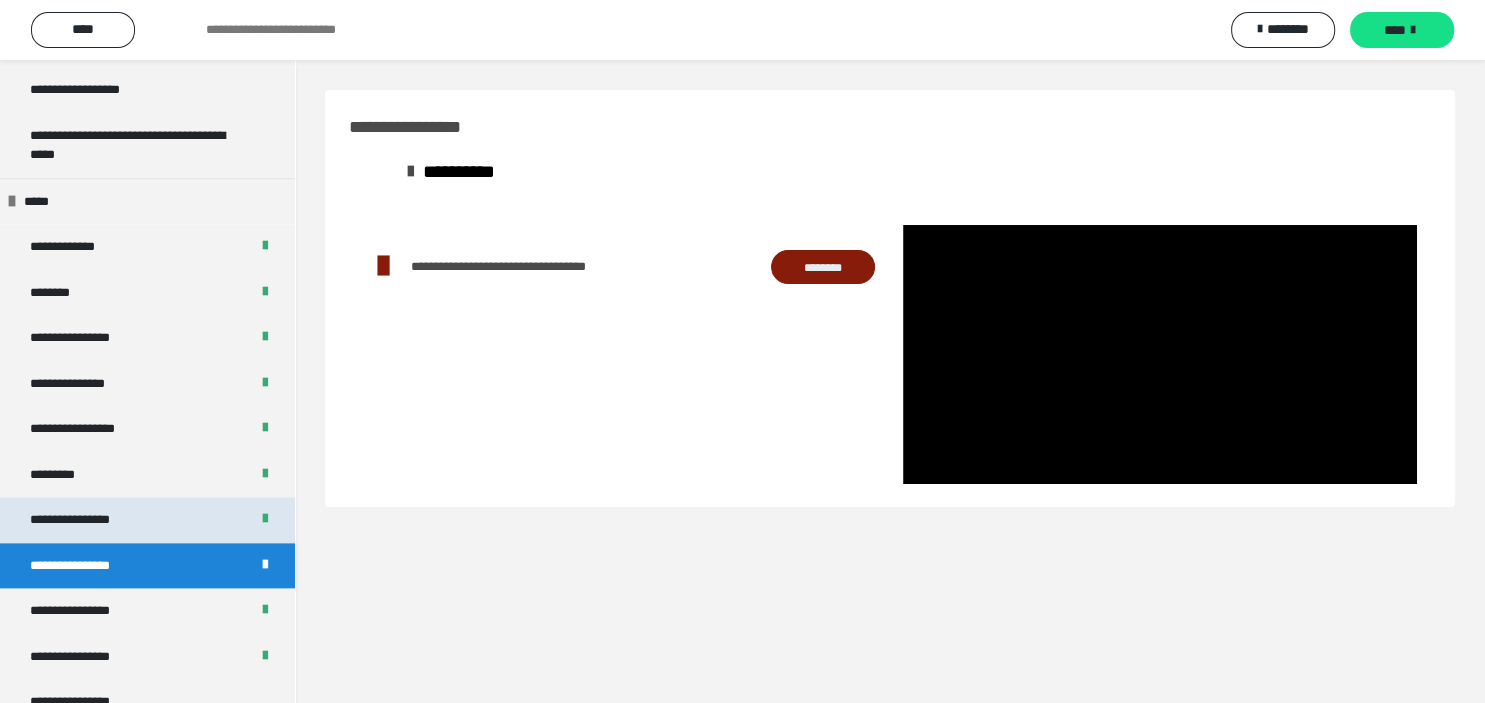 click on "**********" at bounding box center [147, 520] 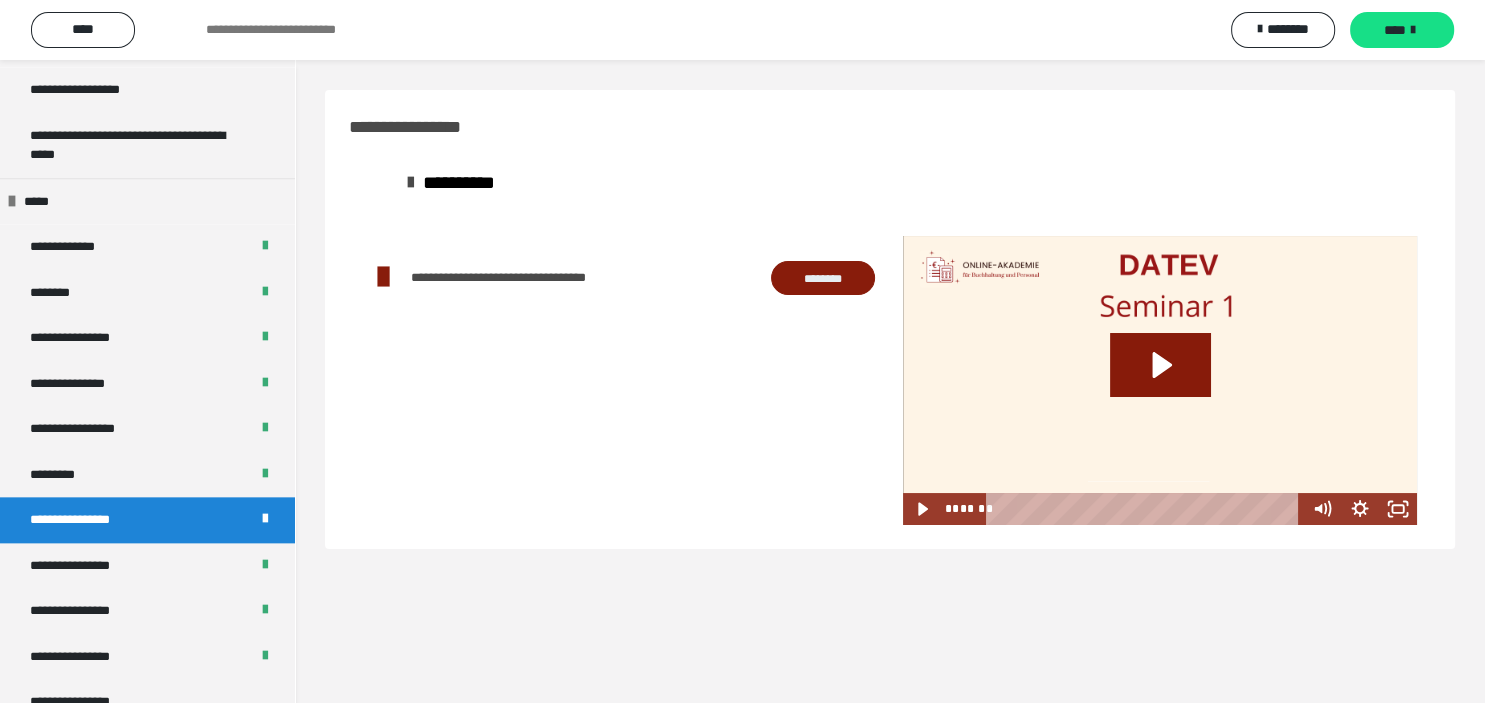 scroll, scrollTop: 60, scrollLeft: 0, axis: vertical 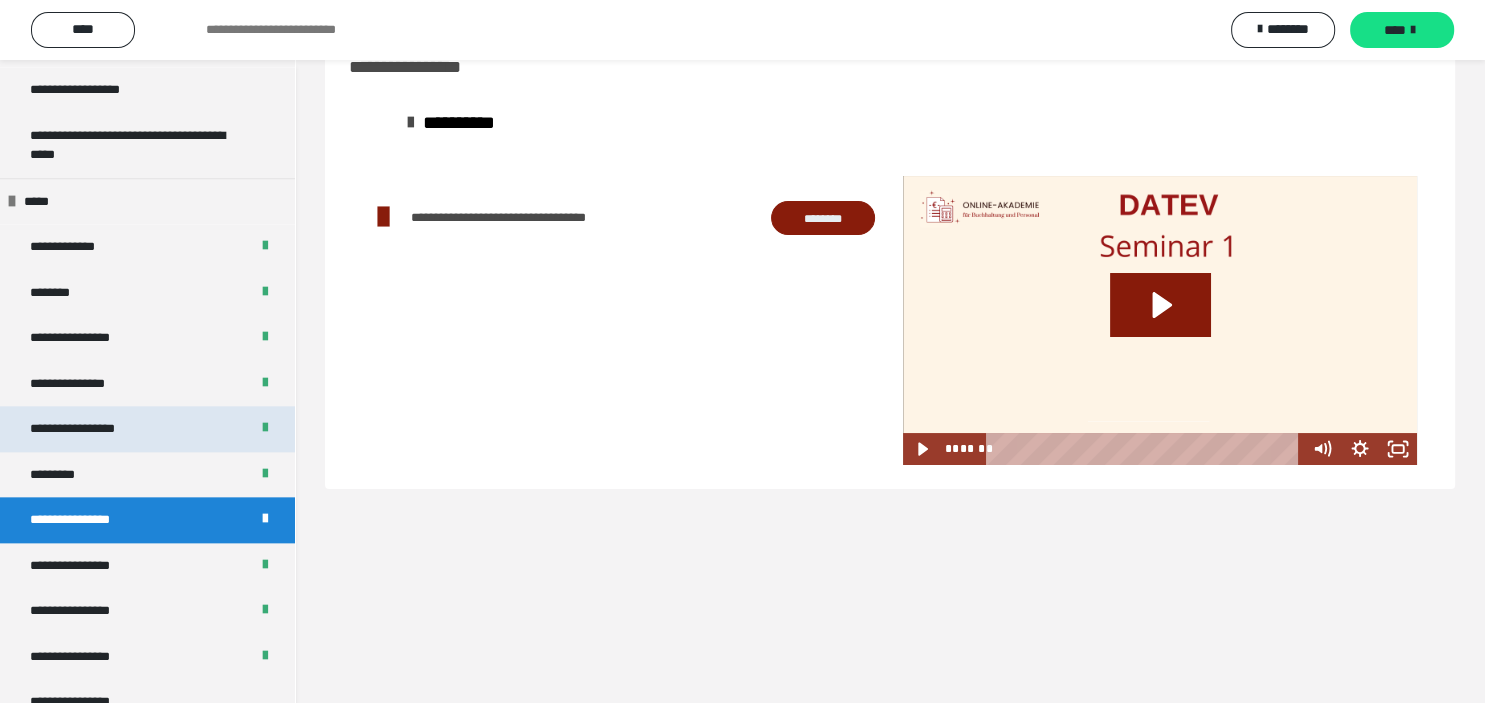 click on "**********" at bounding box center [147, 429] 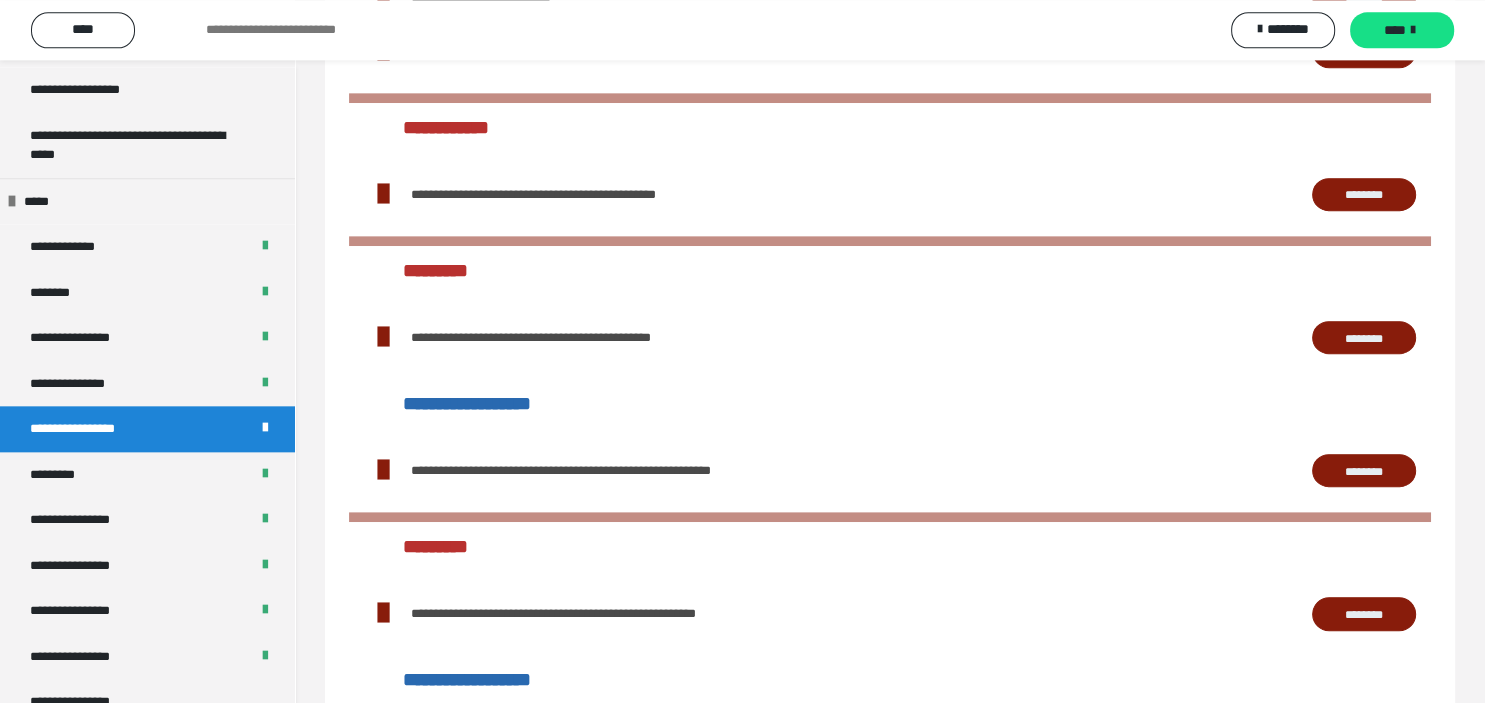 scroll, scrollTop: 918, scrollLeft: 0, axis: vertical 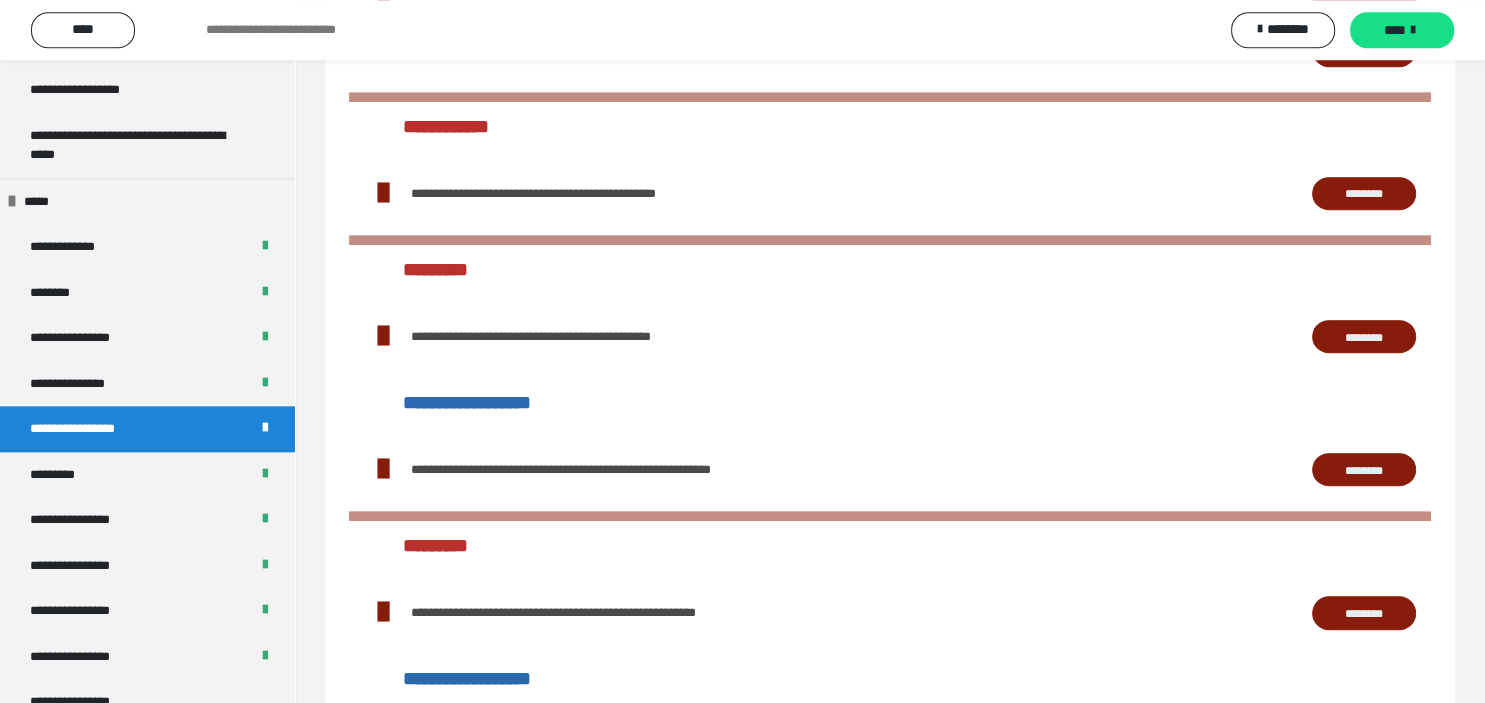 click on "********" at bounding box center (1364, 194) 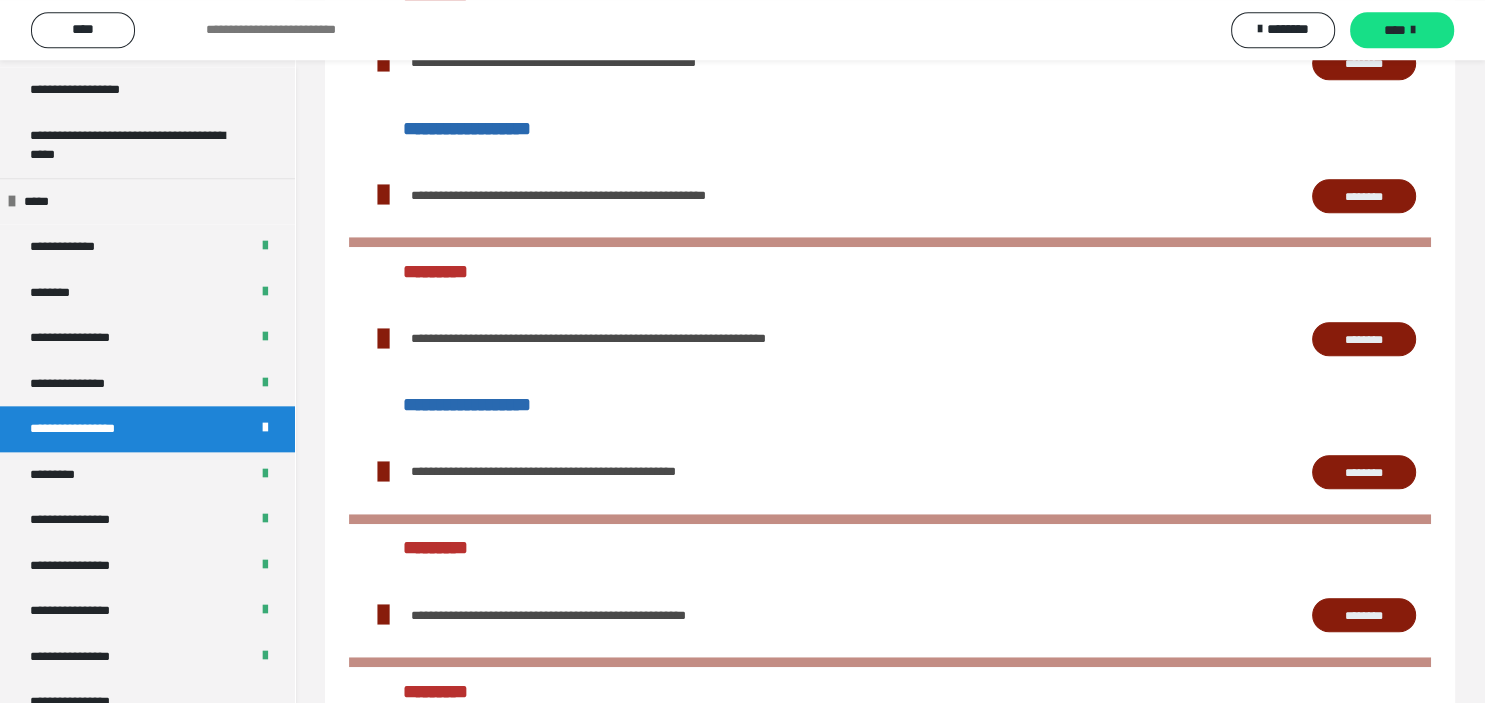 scroll, scrollTop: 1476, scrollLeft: 0, axis: vertical 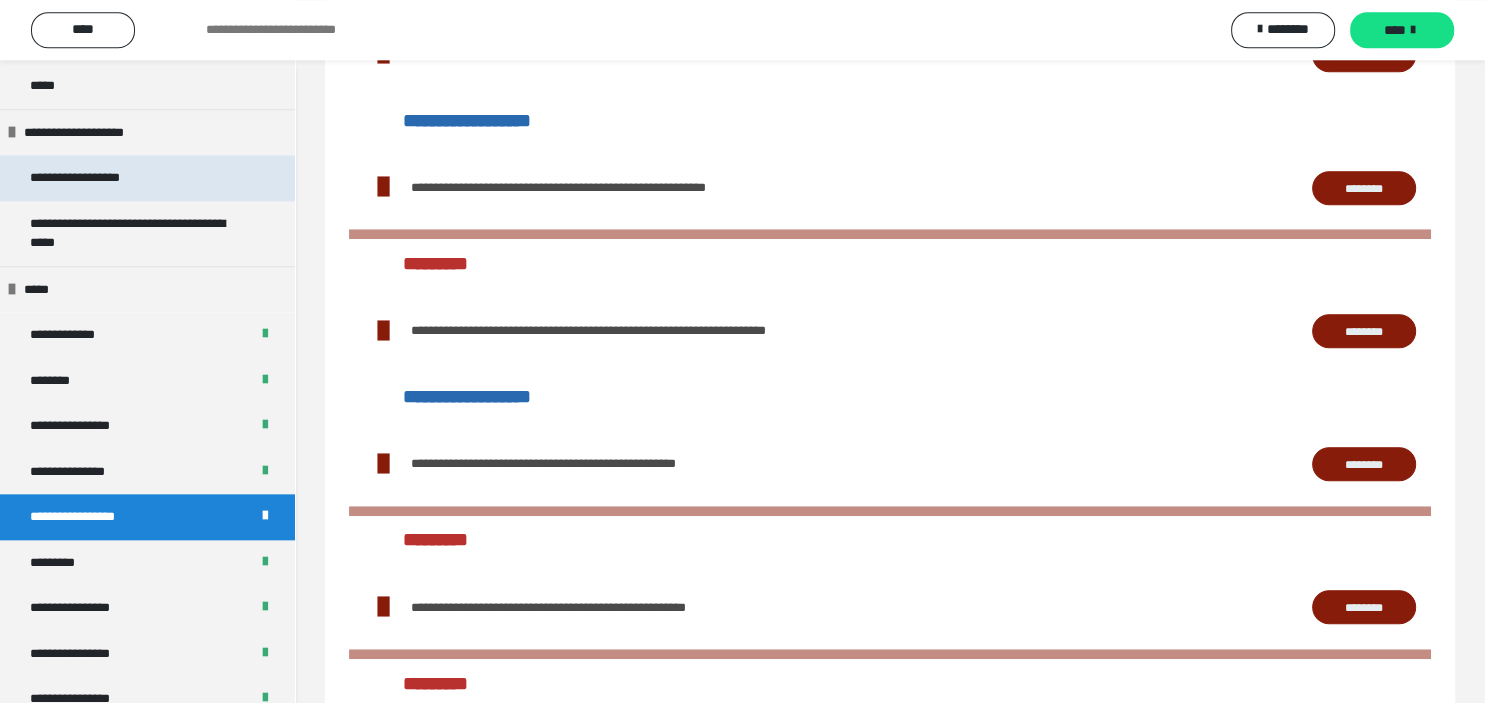 click on "**********" at bounding box center (147, 178) 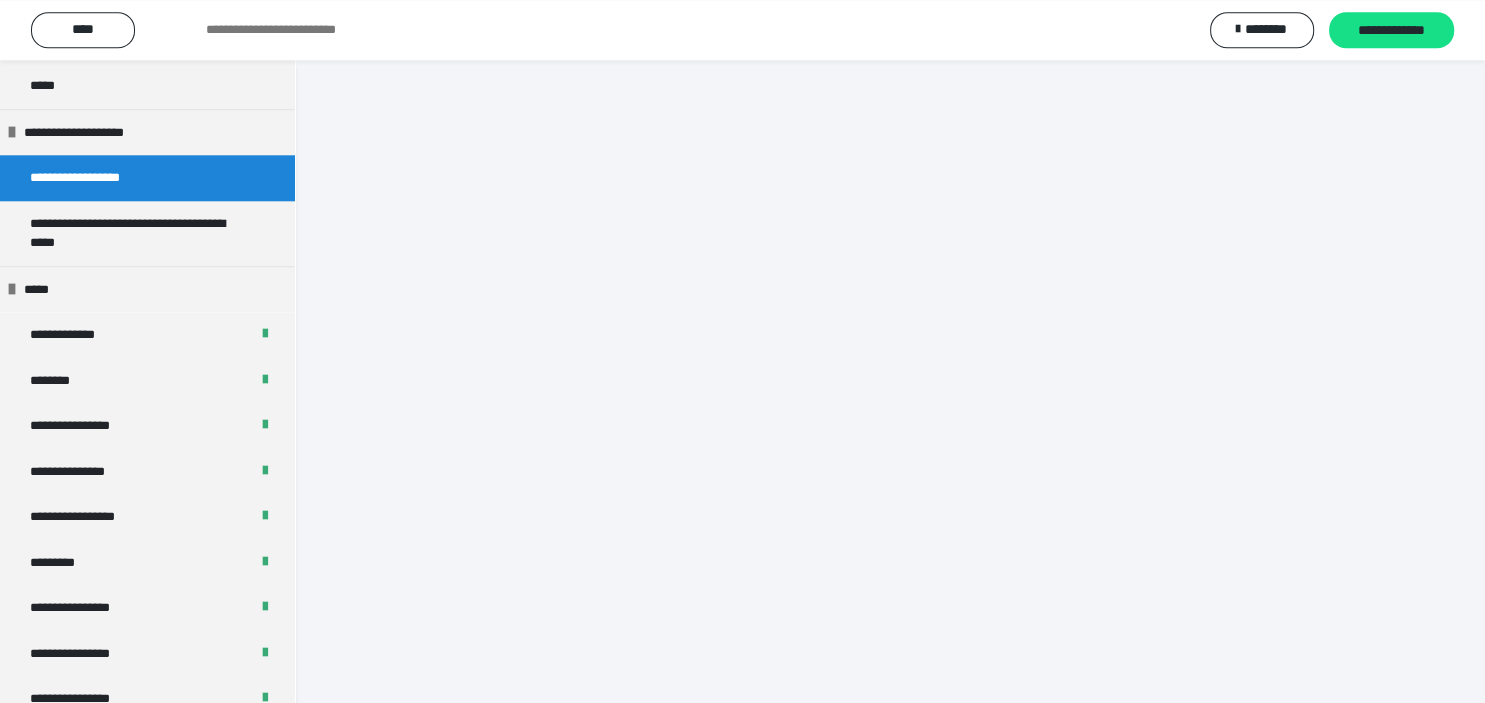 scroll, scrollTop: 60, scrollLeft: 0, axis: vertical 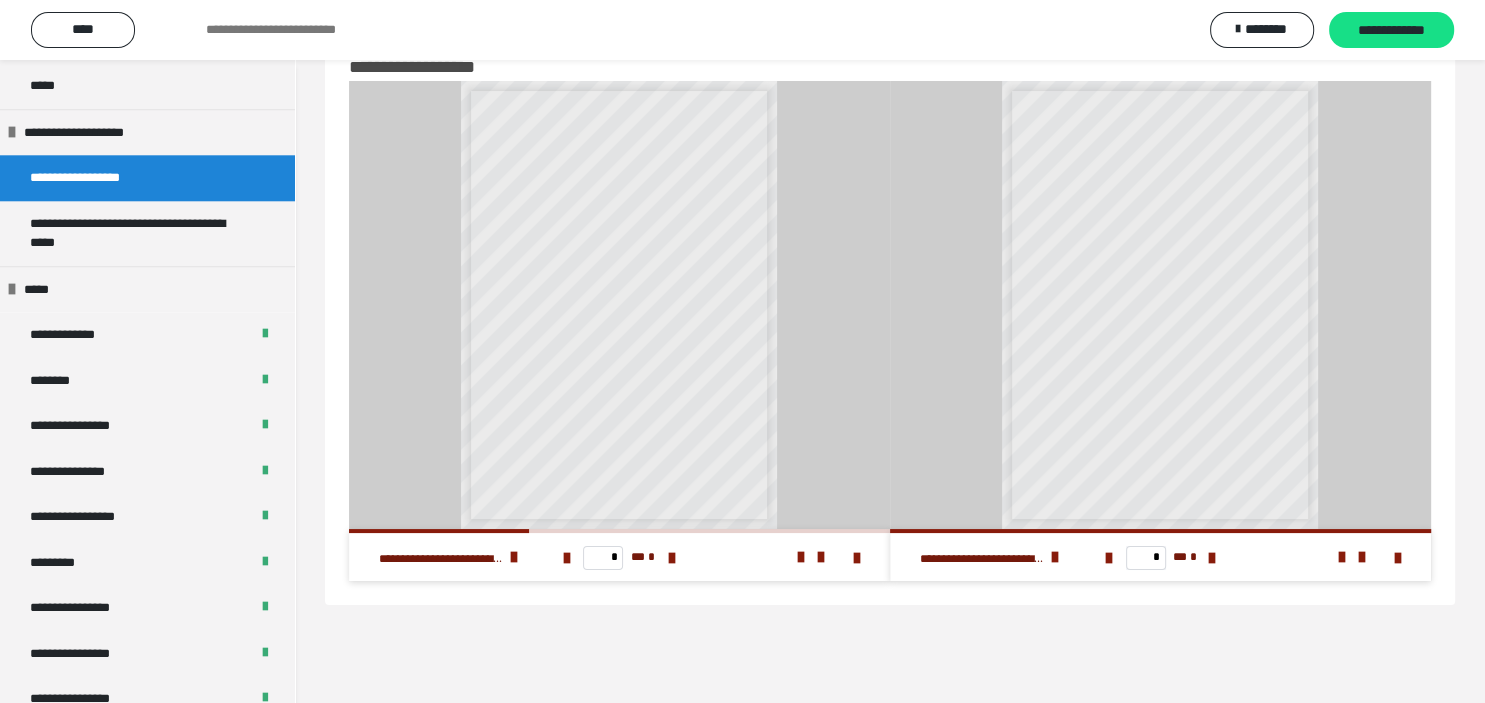 click on "* ** *" at bounding box center (1161, 557) 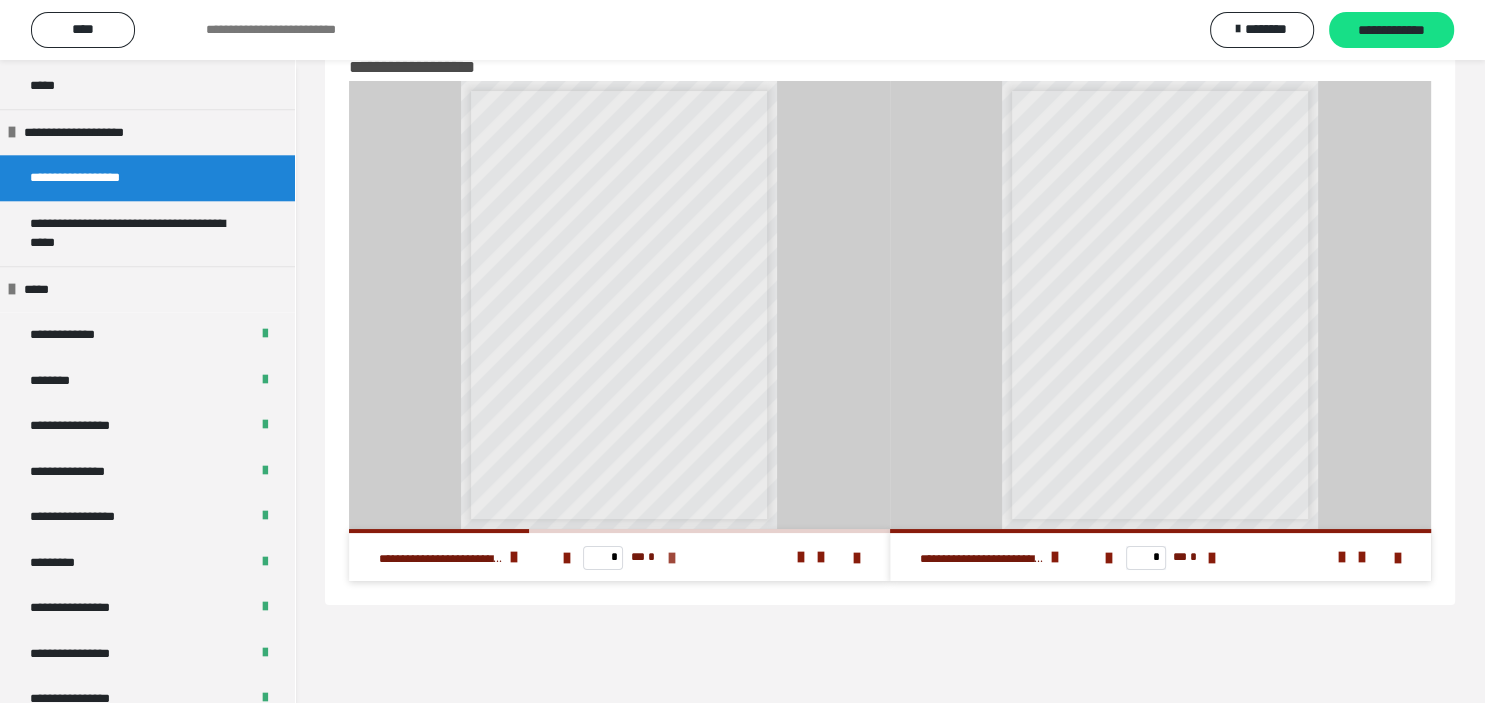 click at bounding box center (672, 558) 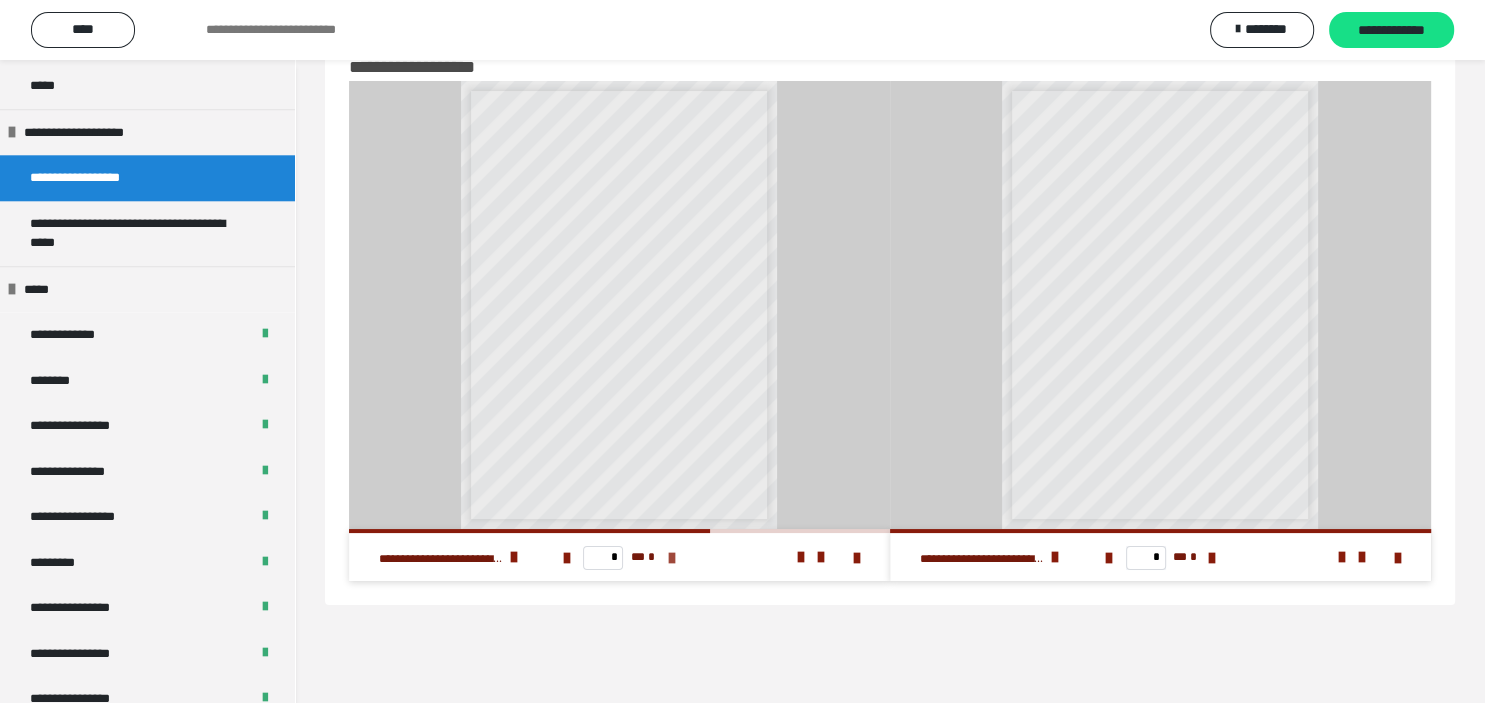 click at bounding box center (672, 558) 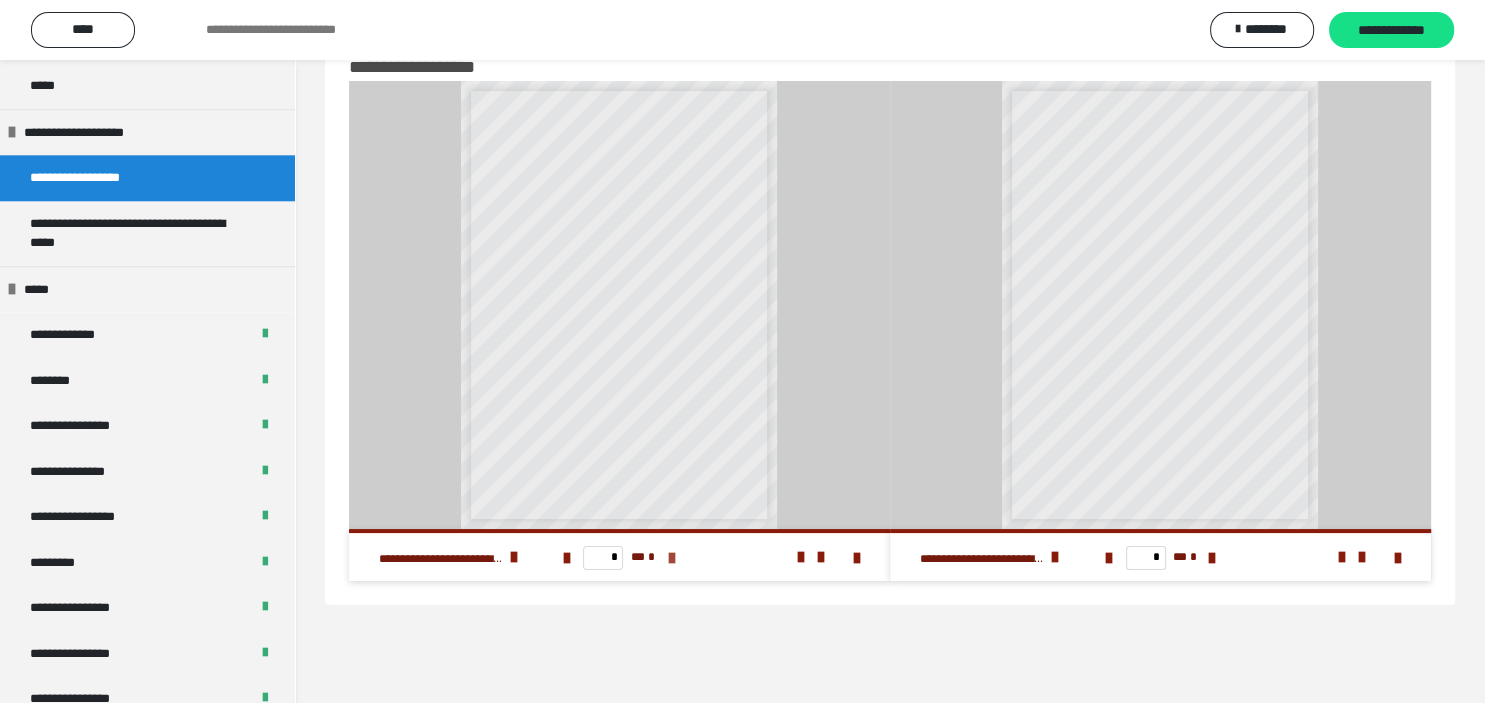 click on "* ** *" at bounding box center [619, 557] 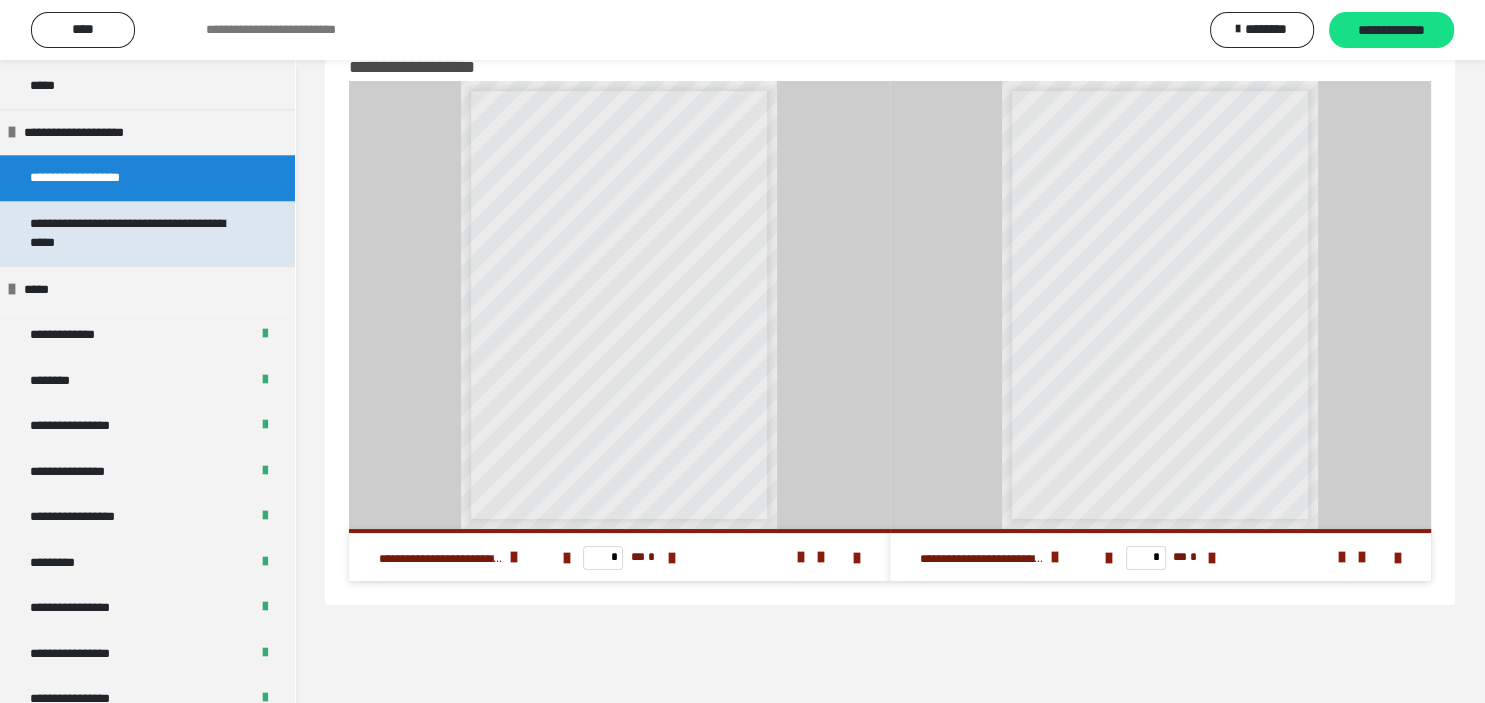 click on "**********" at bounding box center (139, 233) 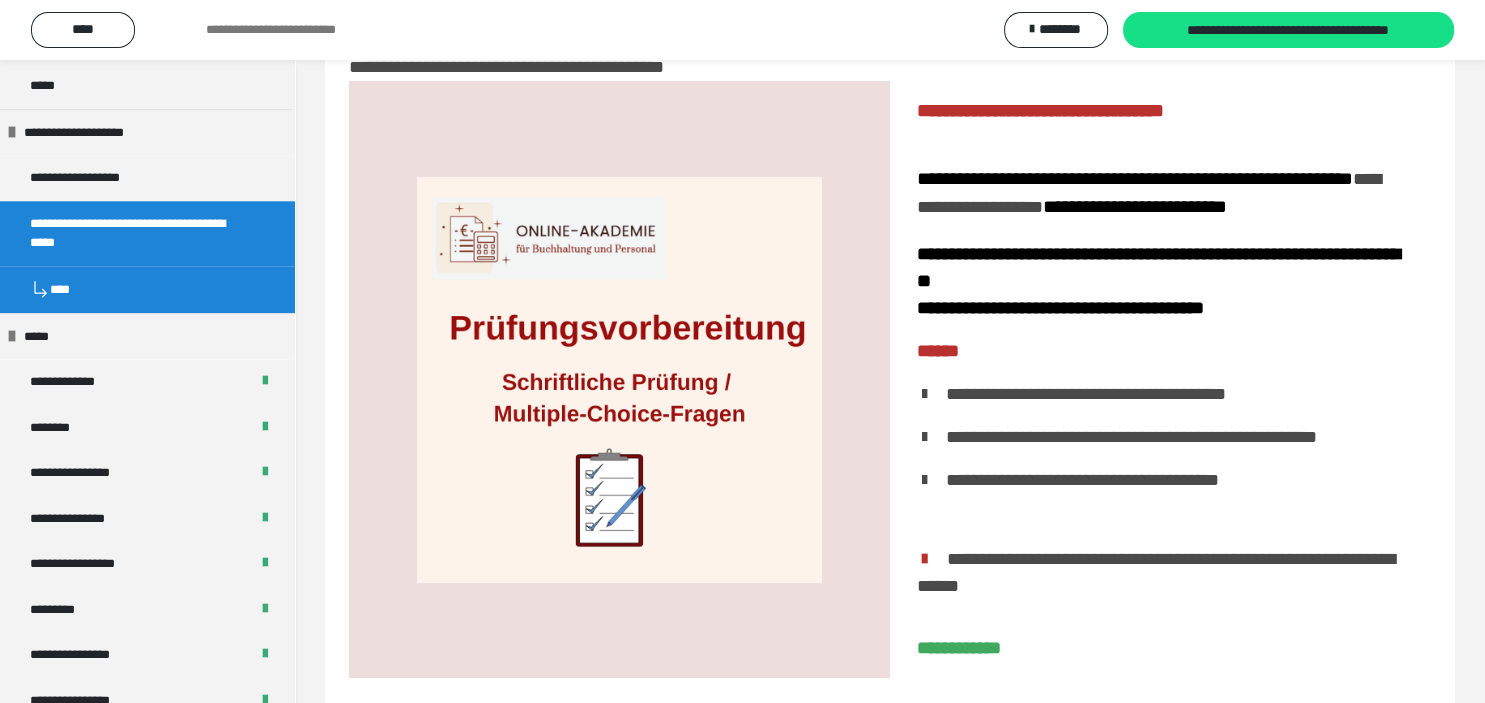 scroll, scrollTop: 2125, scrollLeft: 0, axis: vertical 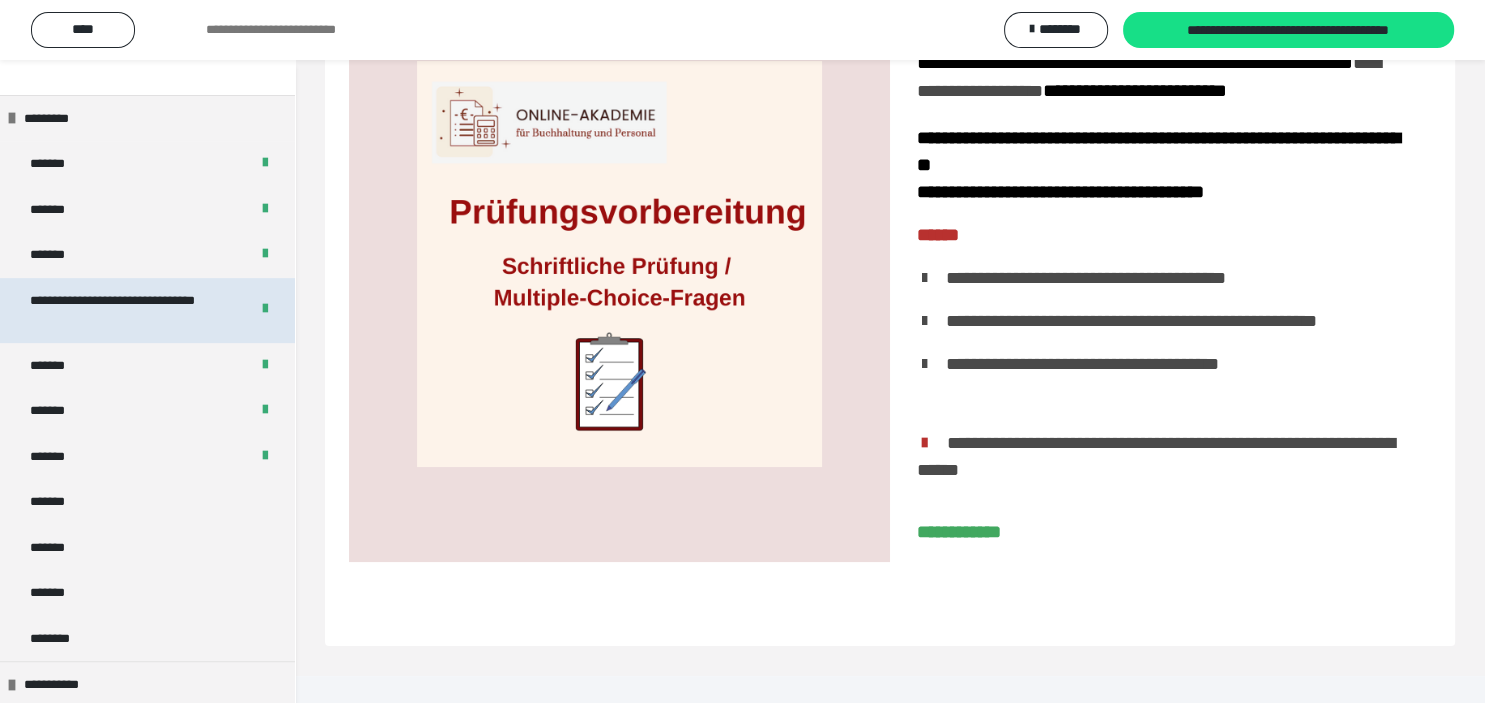 click on "**********" at bounding box center (131, 310) 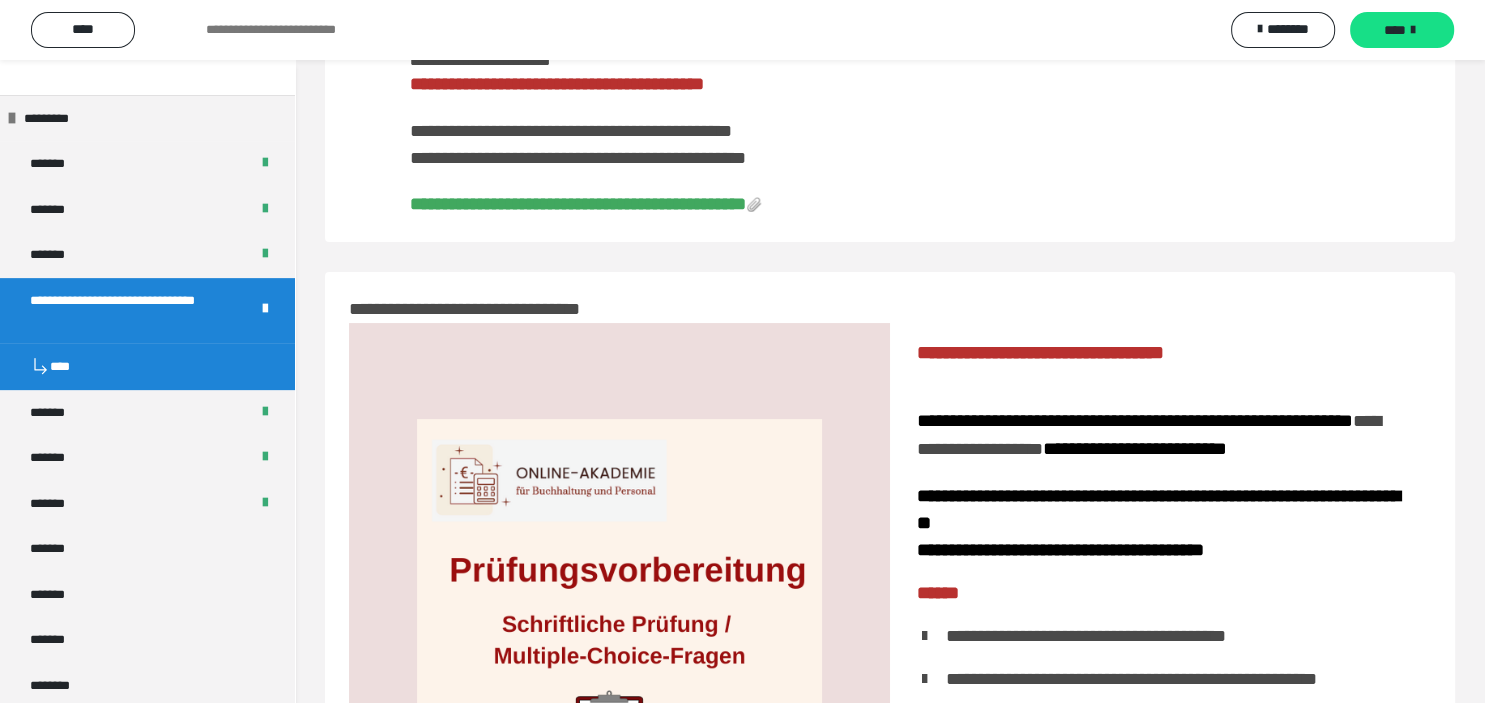scroll, scrollTop: 534, scrollLeft: 0, axis: vertical 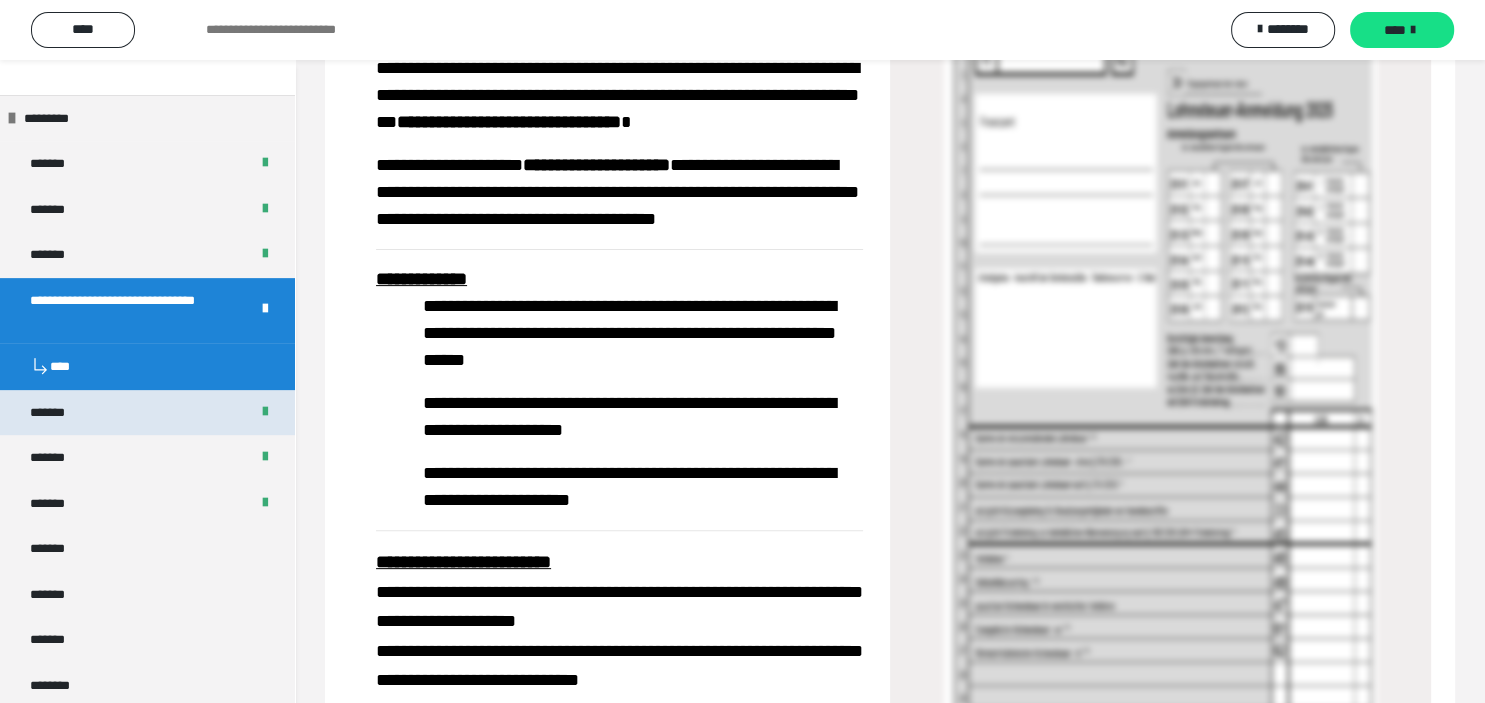 click on "*******" at bounding box center (147, 413) 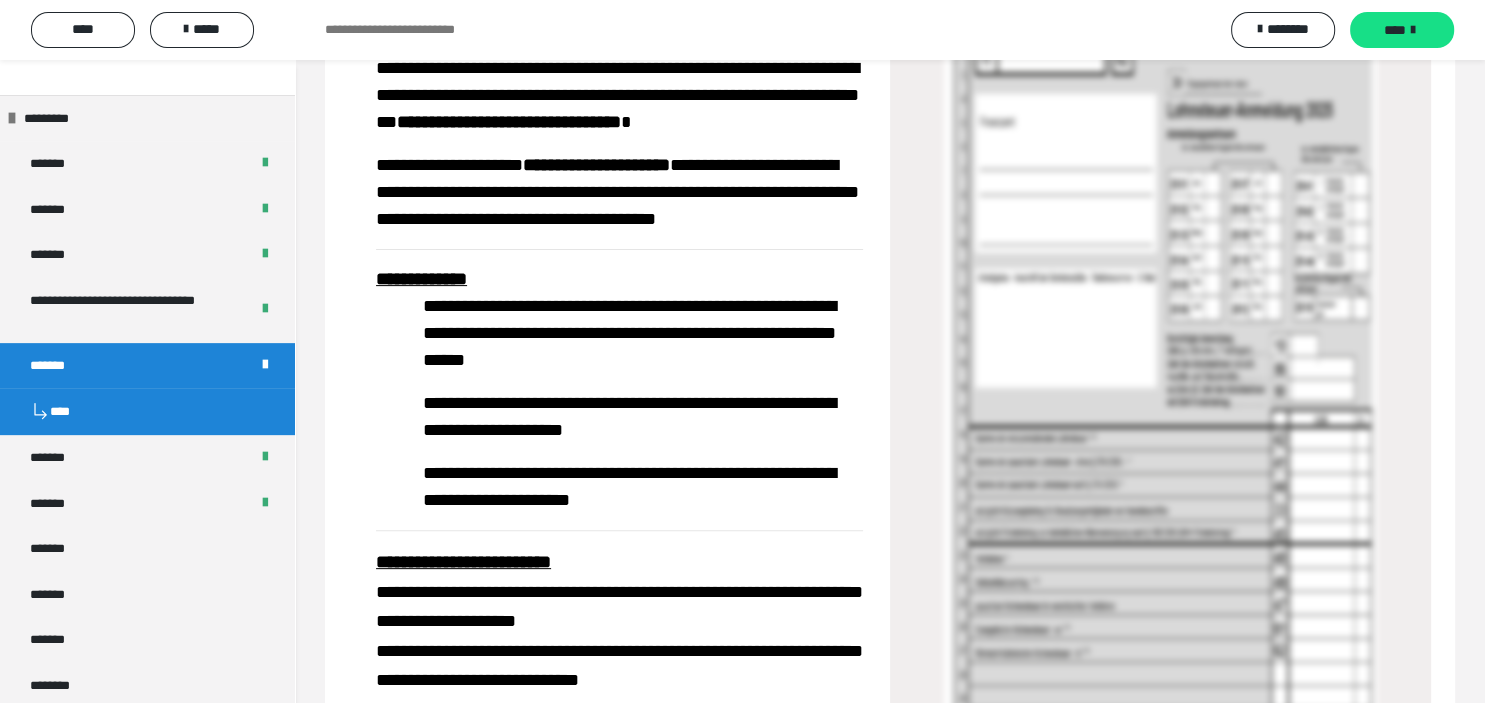click on "****" at bounding box center [147, 411] 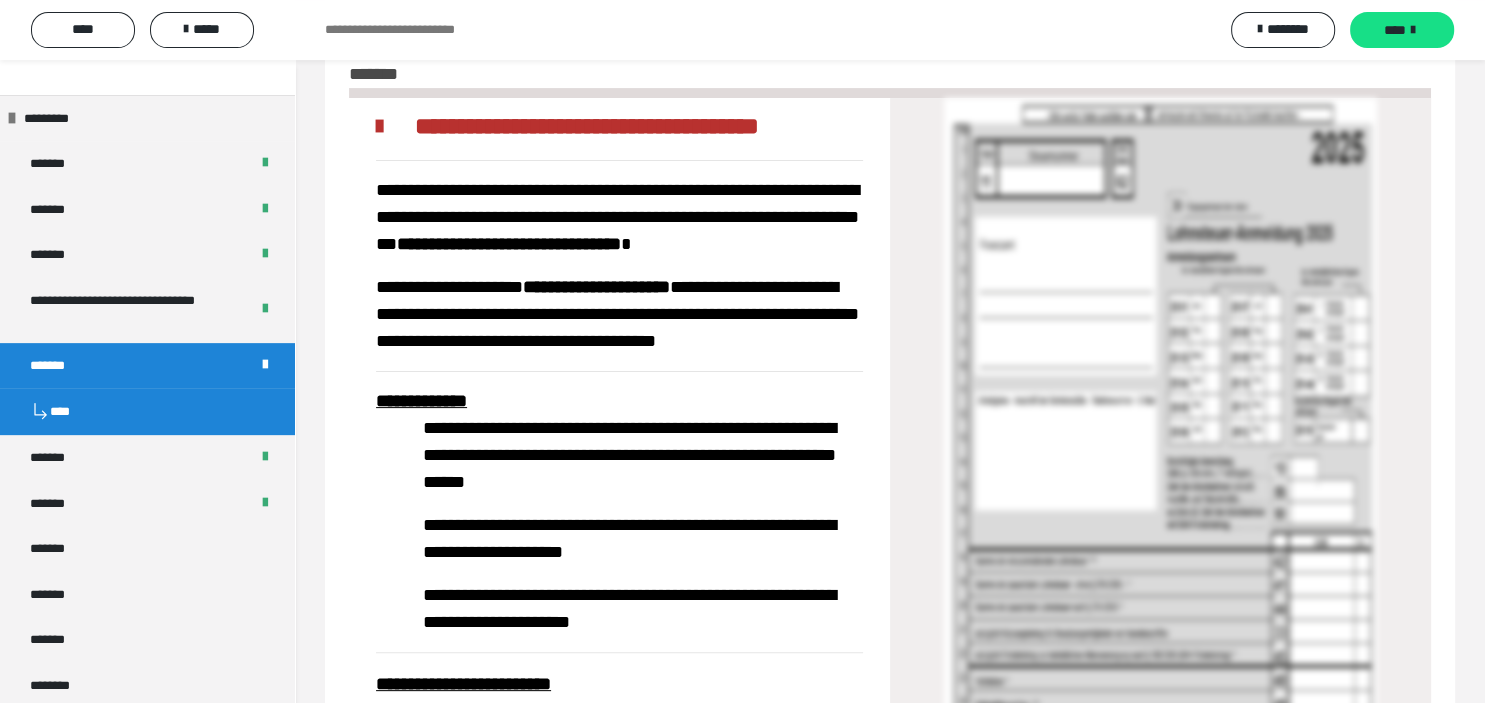 scroll, scrollTop: 0, scrollLeft: 0, axis: both 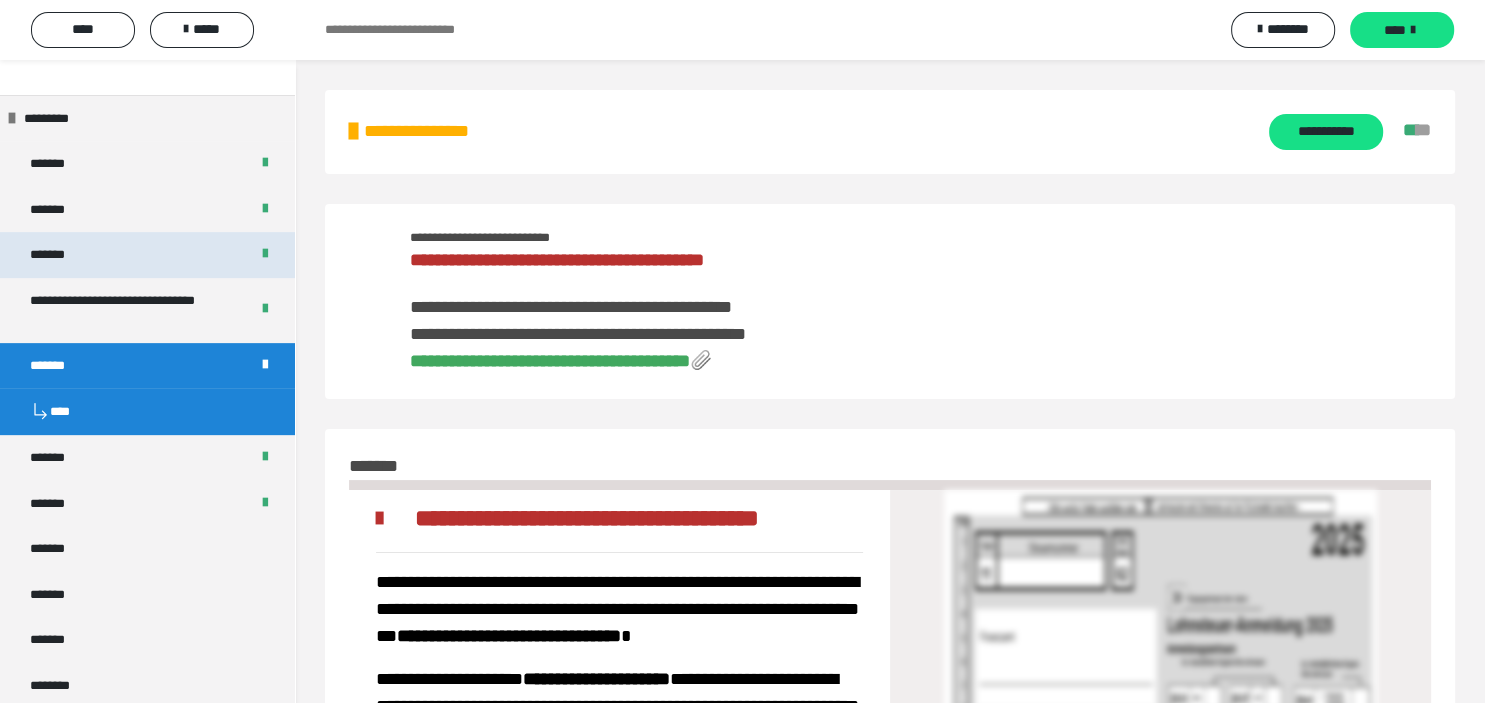 click on "*******" at bounding box center [147, 255] 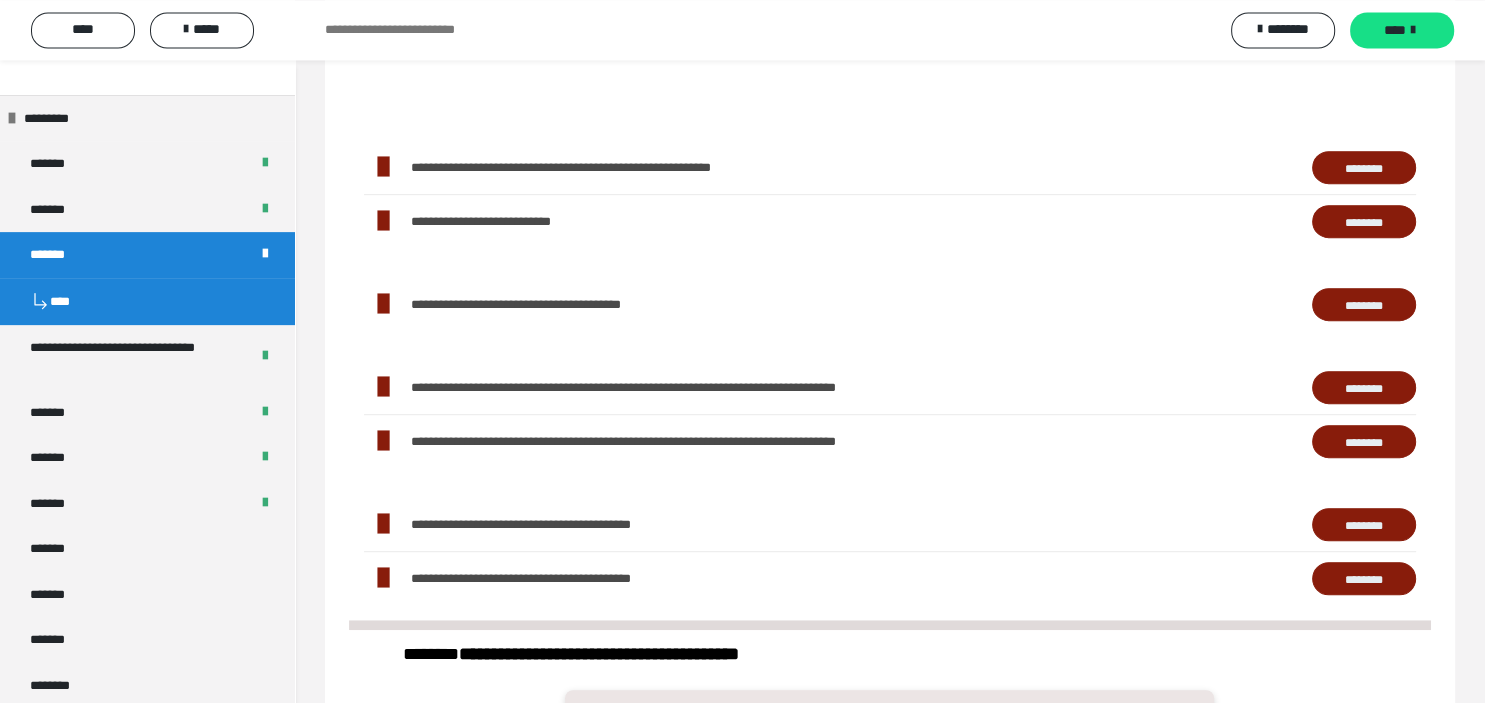 scroll, scrollTop: 1064, scrollLeft: 0, axis: vertical 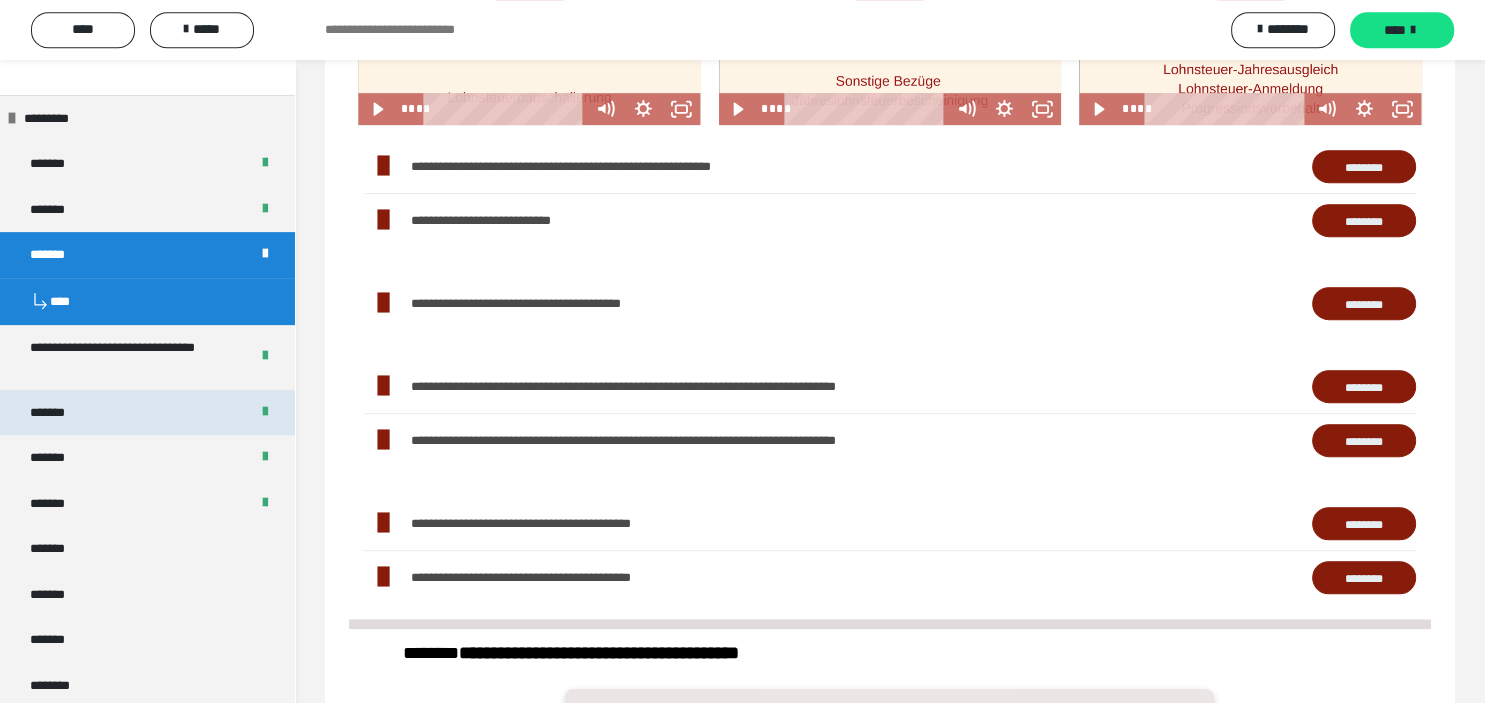 click on "*******" at bounding box center [147, 413] 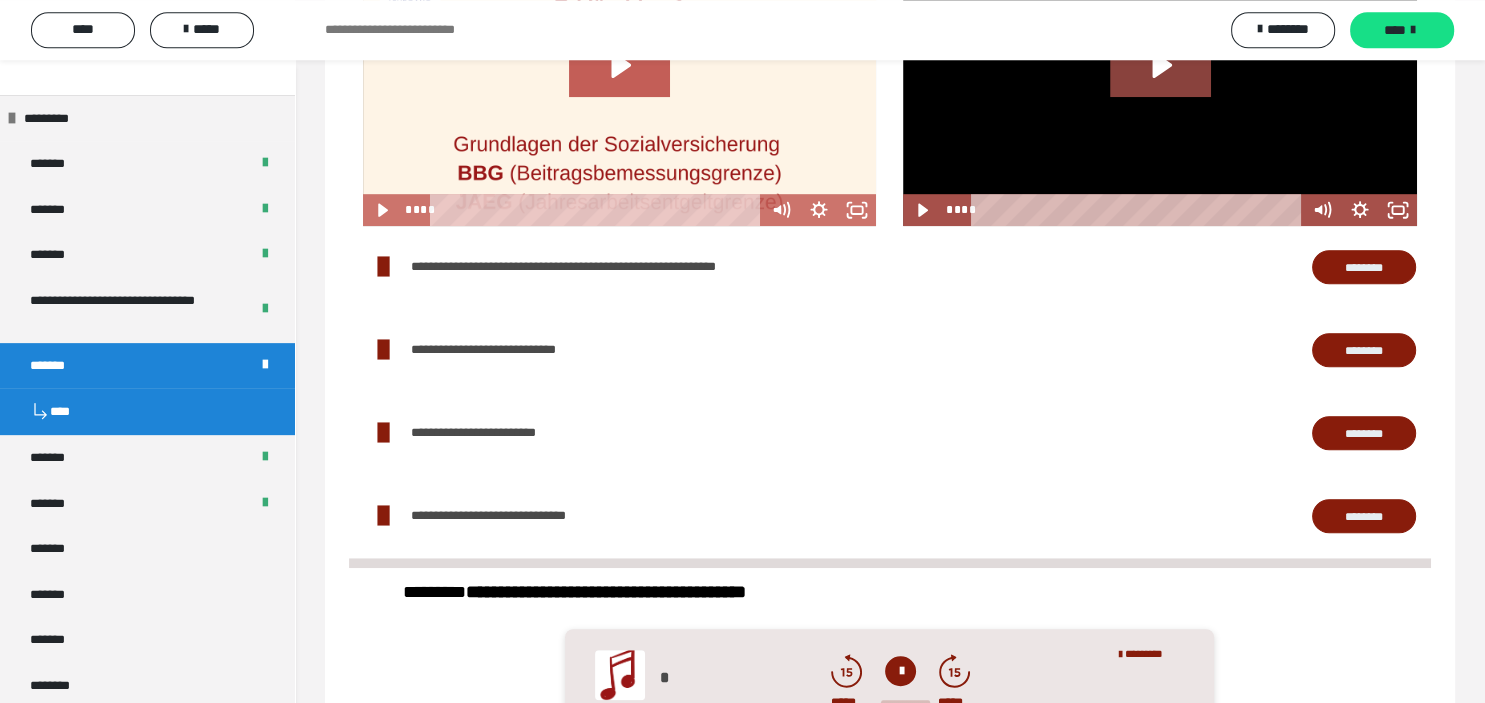 scroll, scrollTop: 1202, scrollLeft: 0, axis: vertical 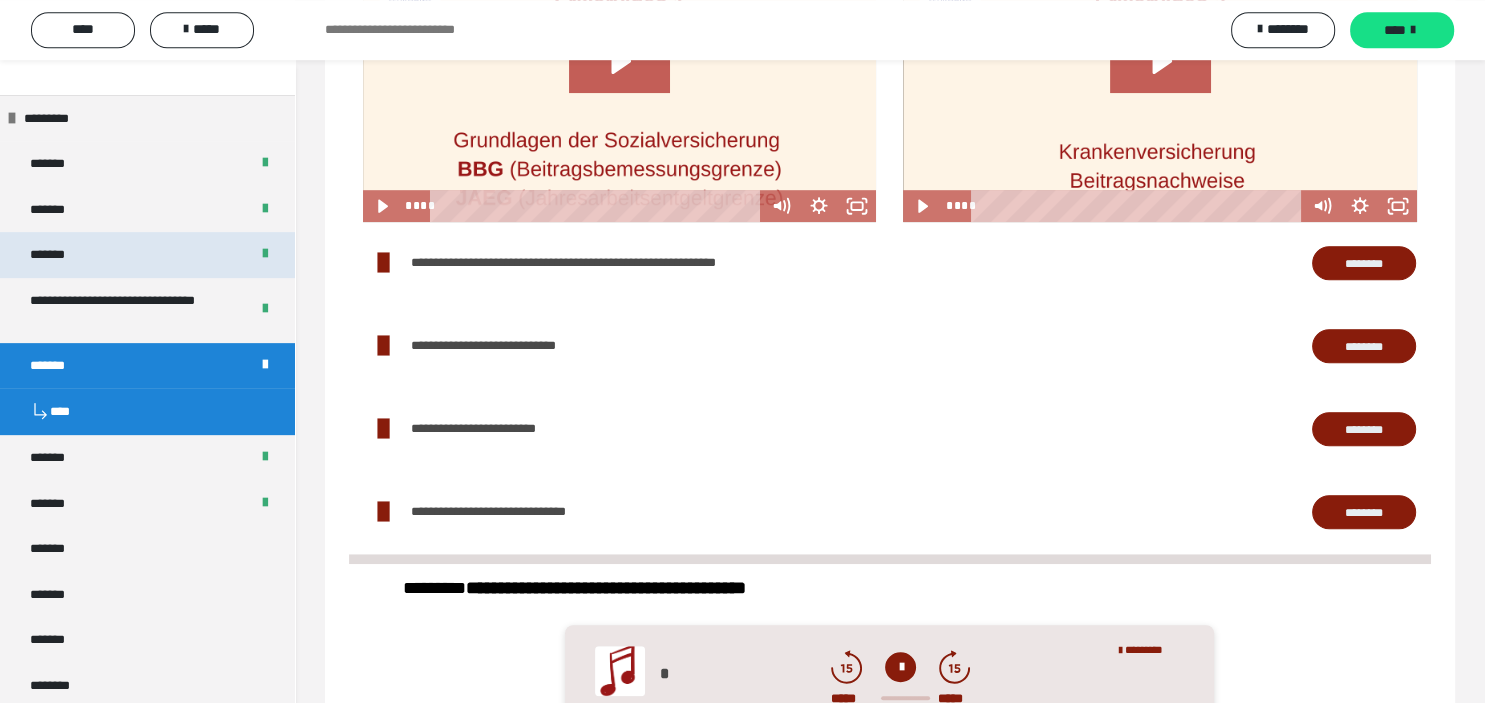 click on "*******" at bounding box center [147, 255] 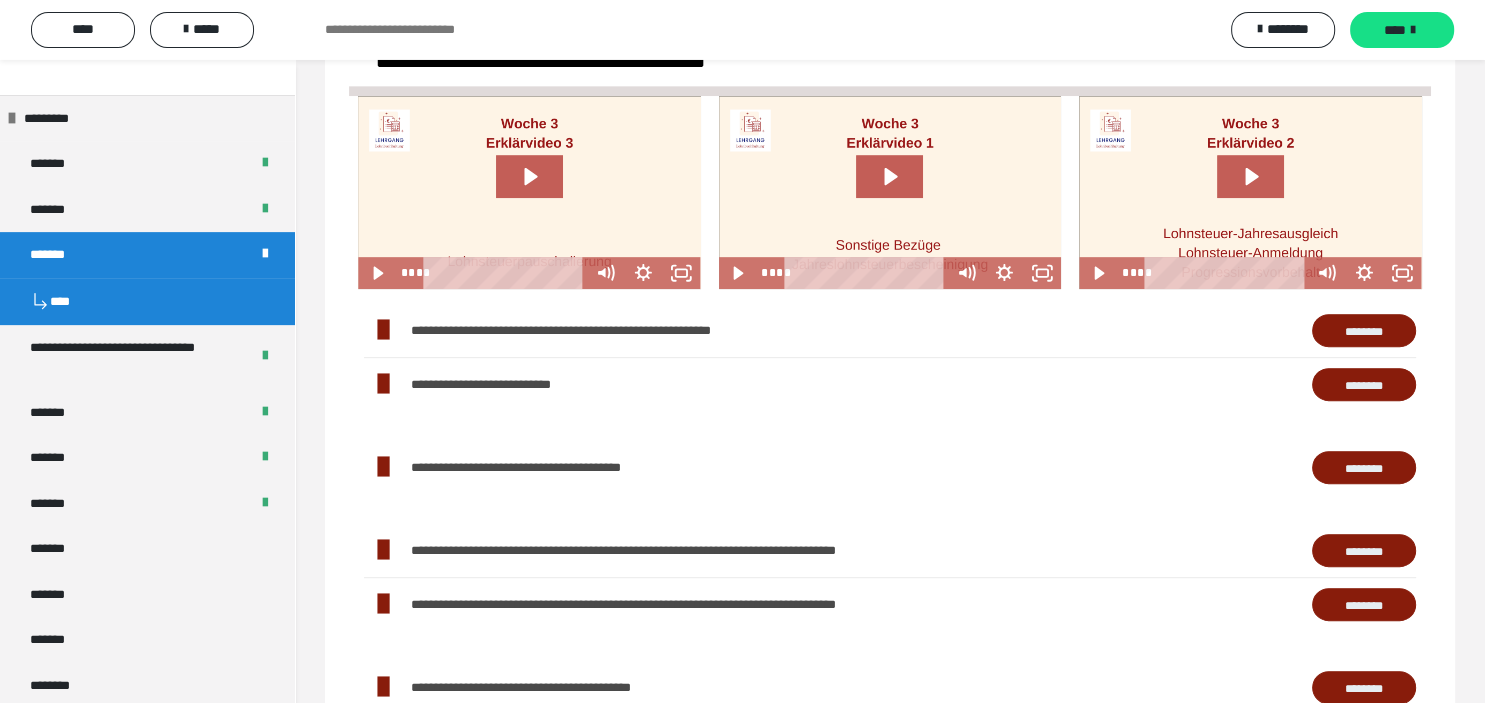 scroll, scrollTop: 898, scrollLeft: 0, axis: vertical 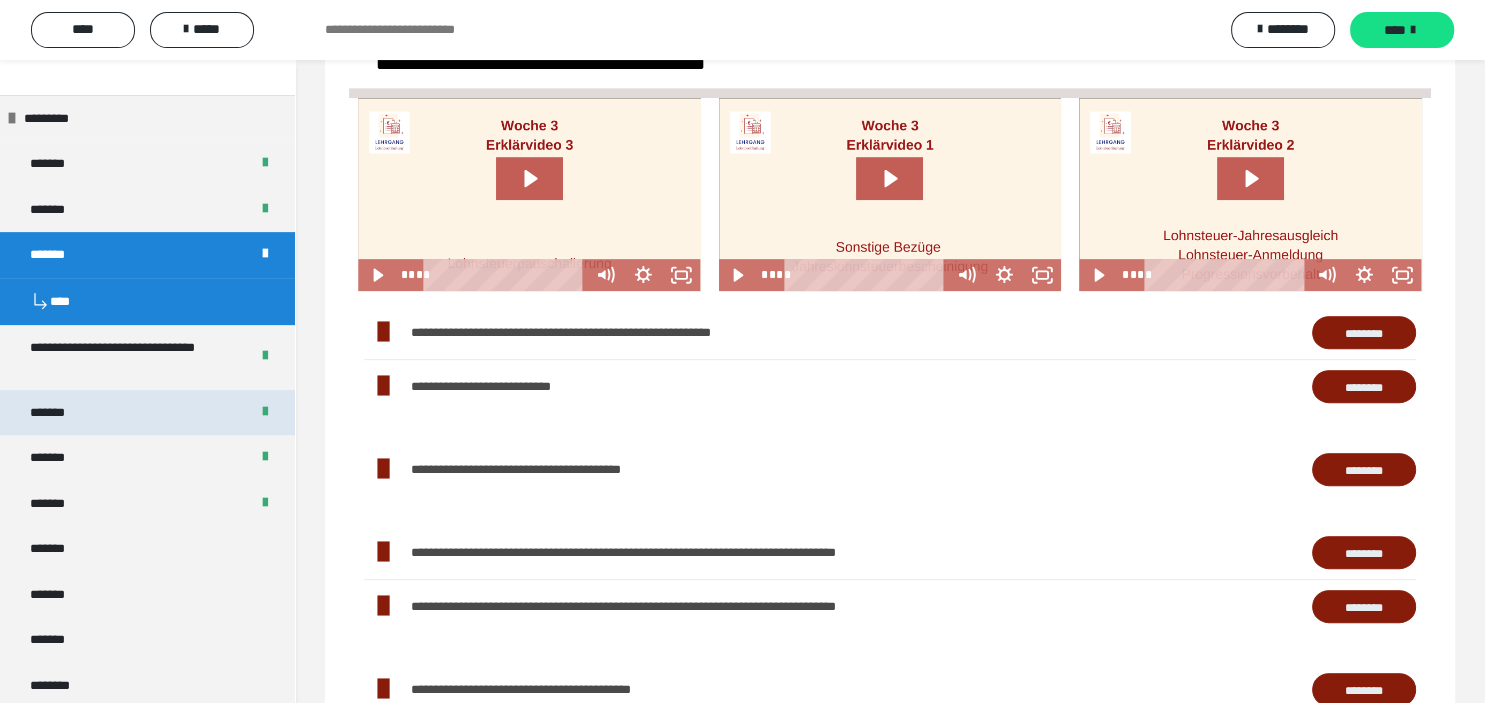 click on "*******" at bounding box center [147, 413] 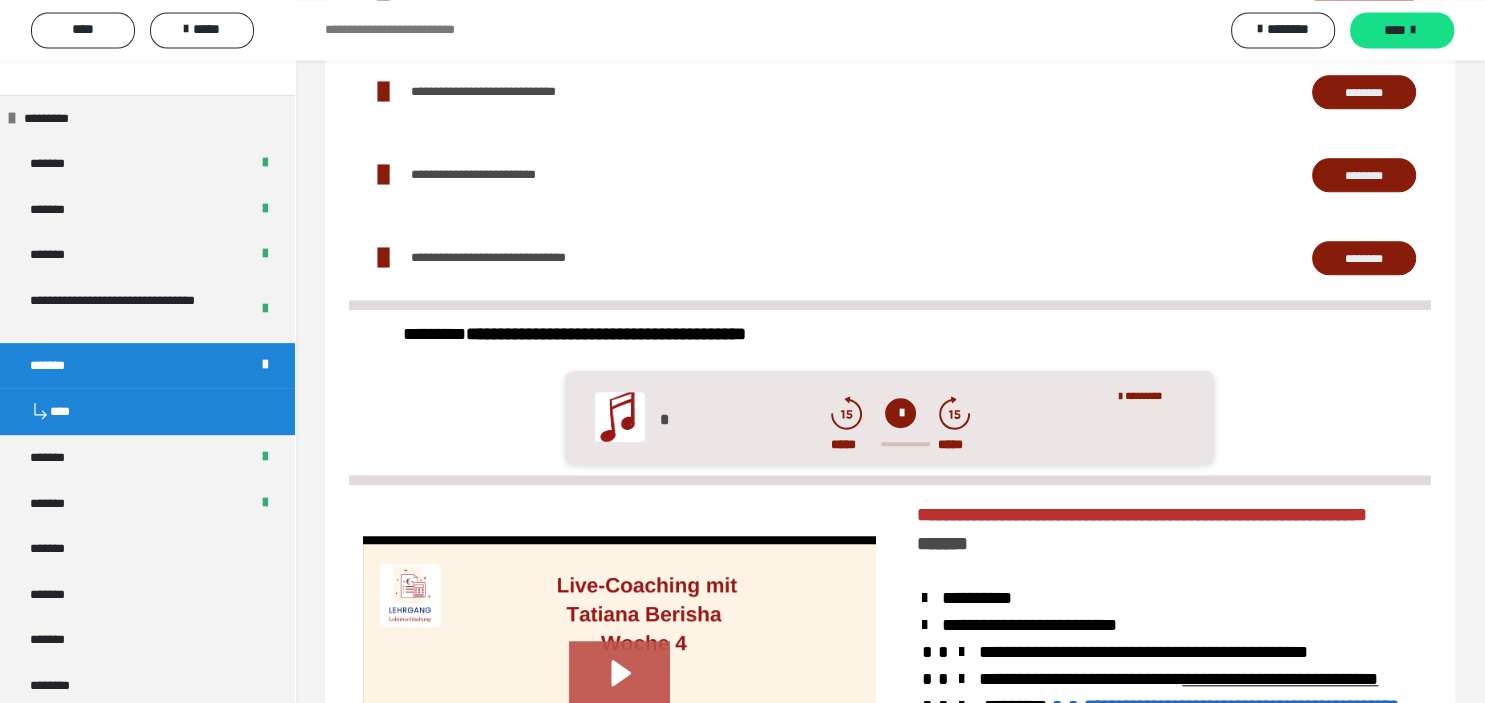 scroll, scrollTop: 1464, scrollLeft: 0, axis: vertical 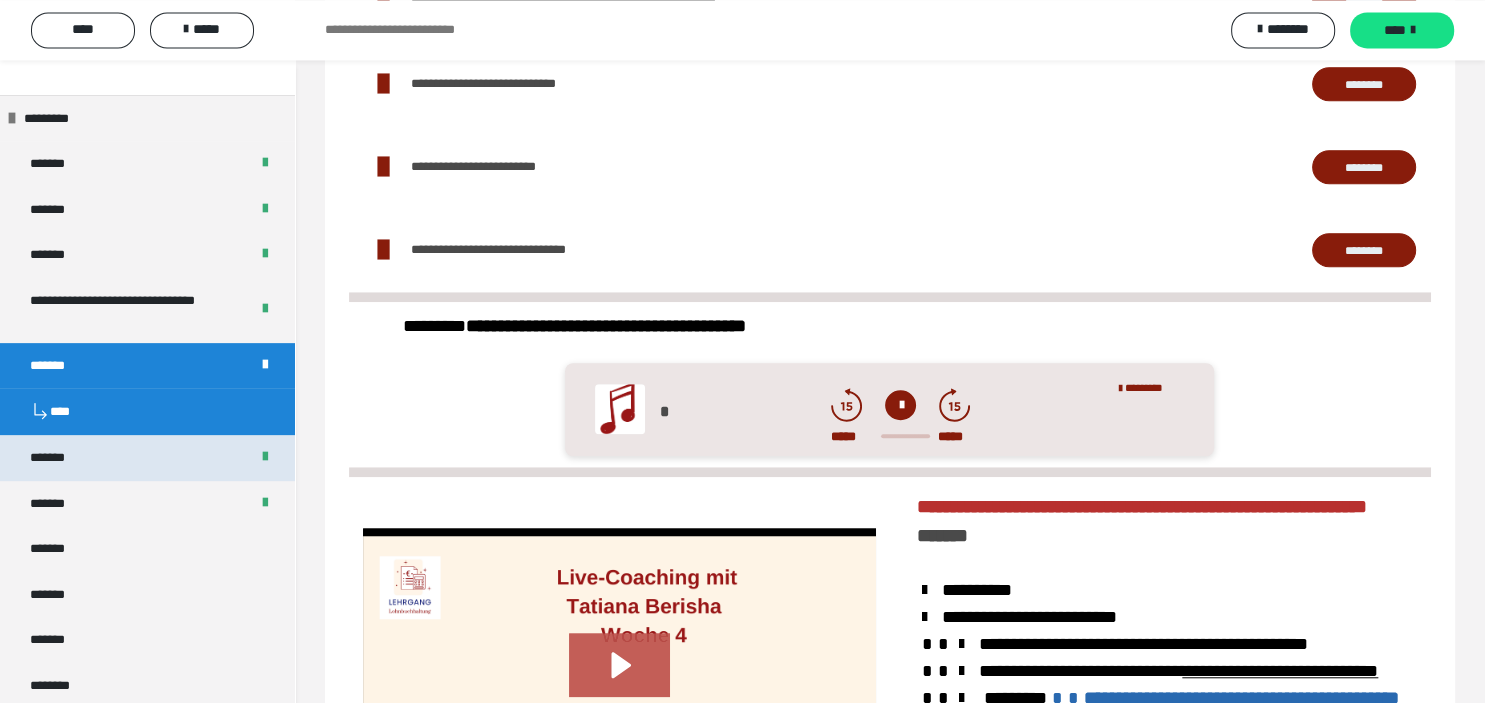click on "*******" at bounding box center (147, 458) 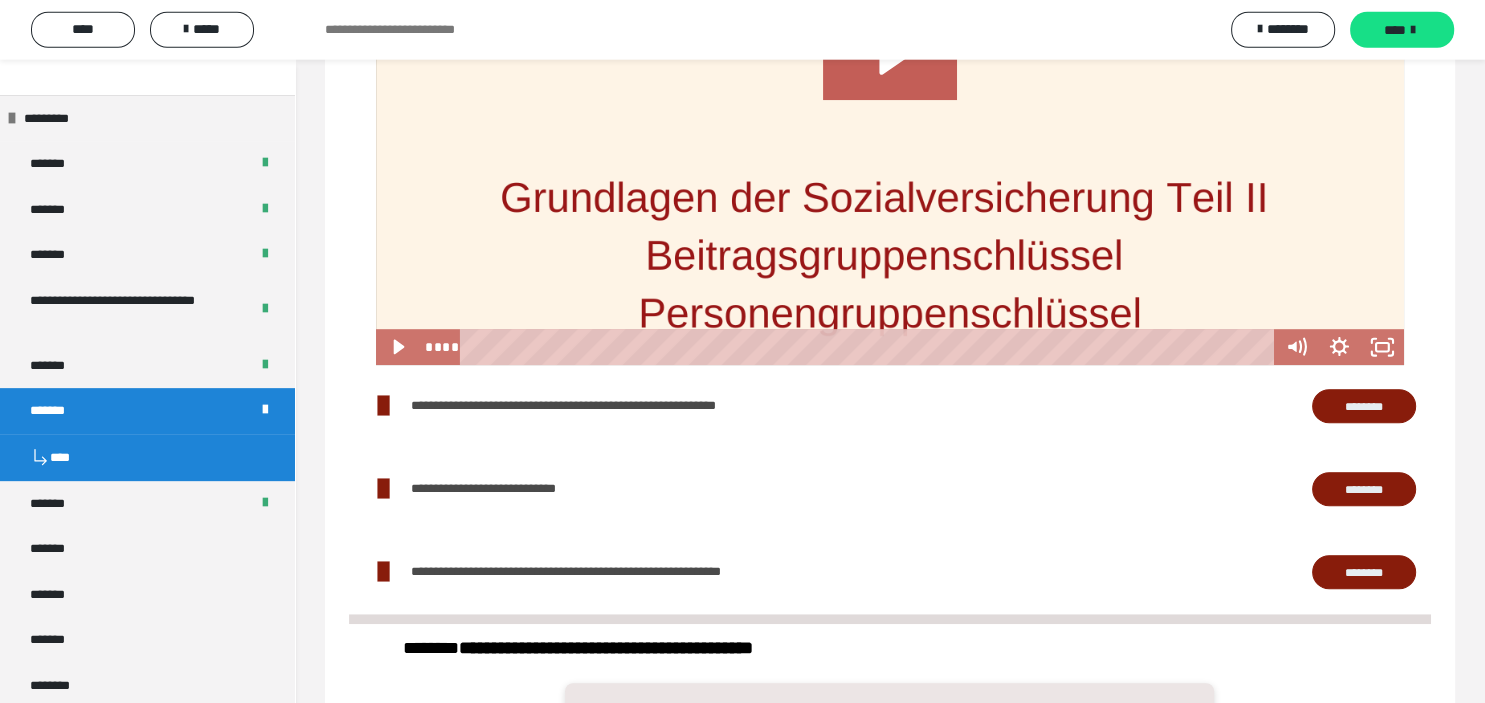 scroll, scrollTop: 1124, scrollLeft: 0, axis: vertical 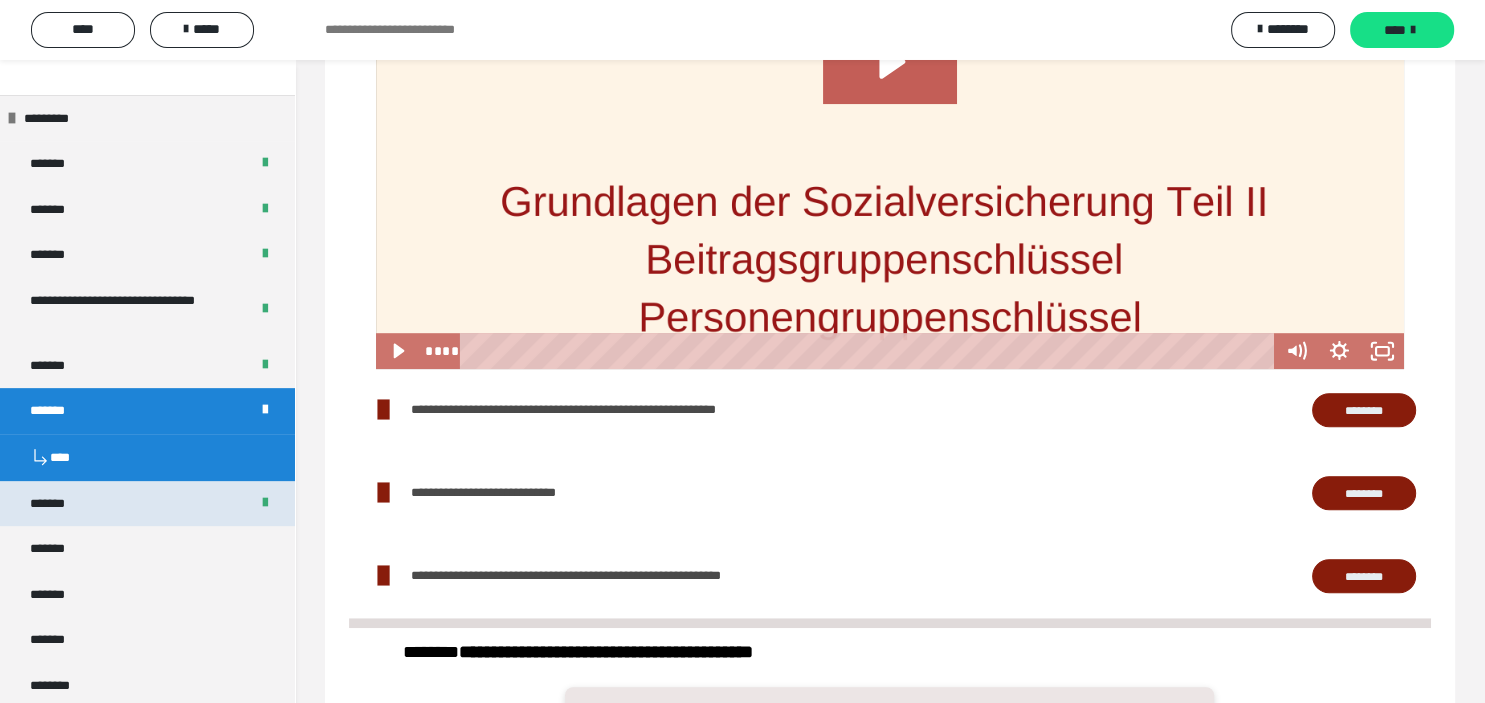 click on "*******" at bounding box center [147, 504] 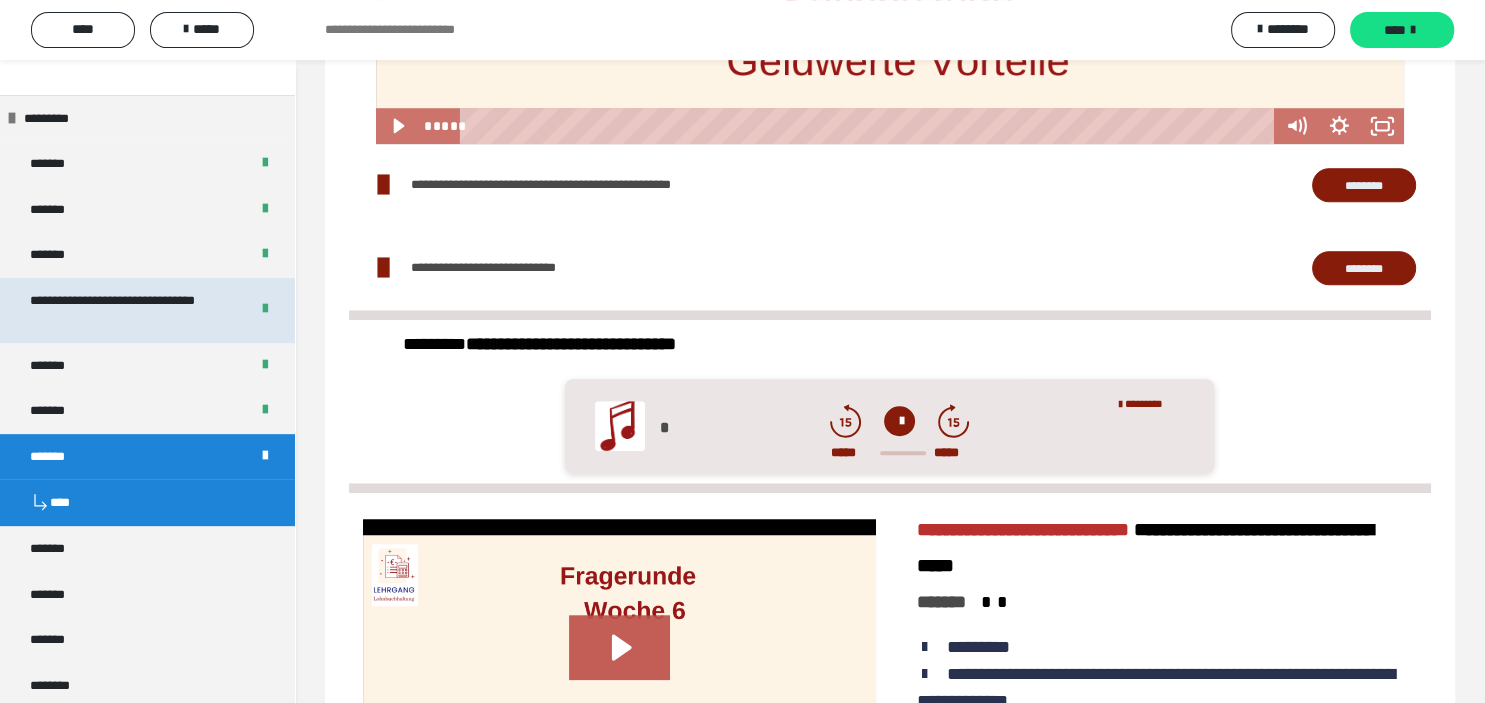 scroll, scrollTop: 1411, scrollLeft: 0, axis: vertical 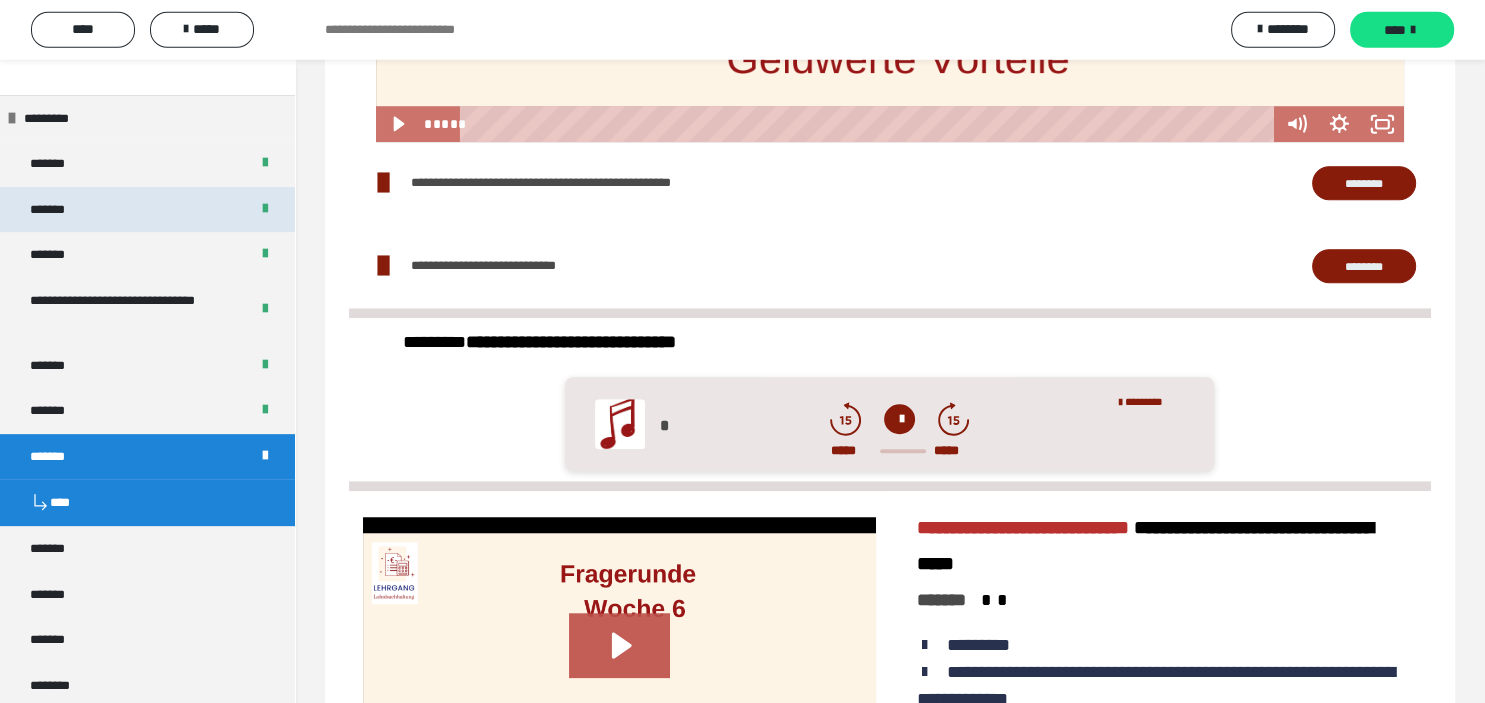 click on "*******" at bounding box center [147, 210] 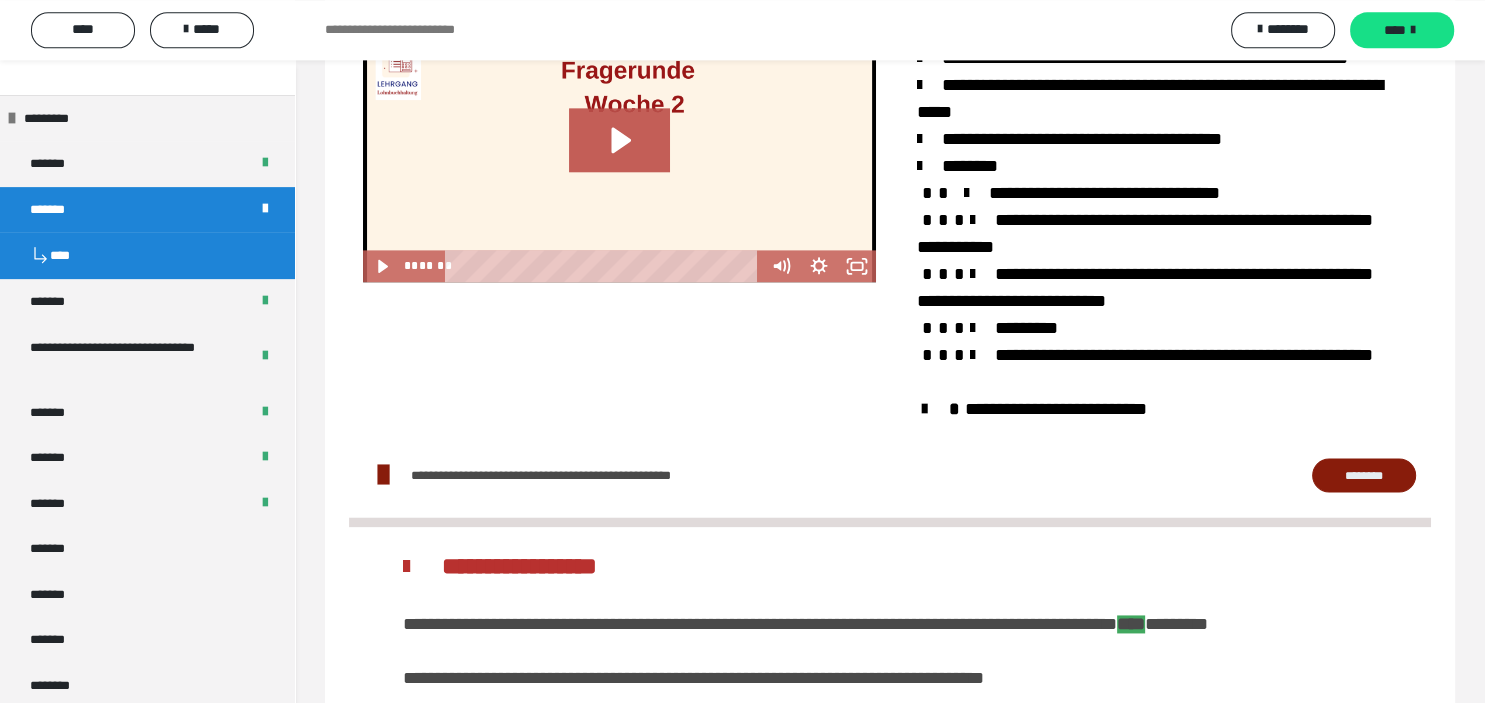 scroll, scrollTop: 3041, scrollLeft: 0, axis: vertical 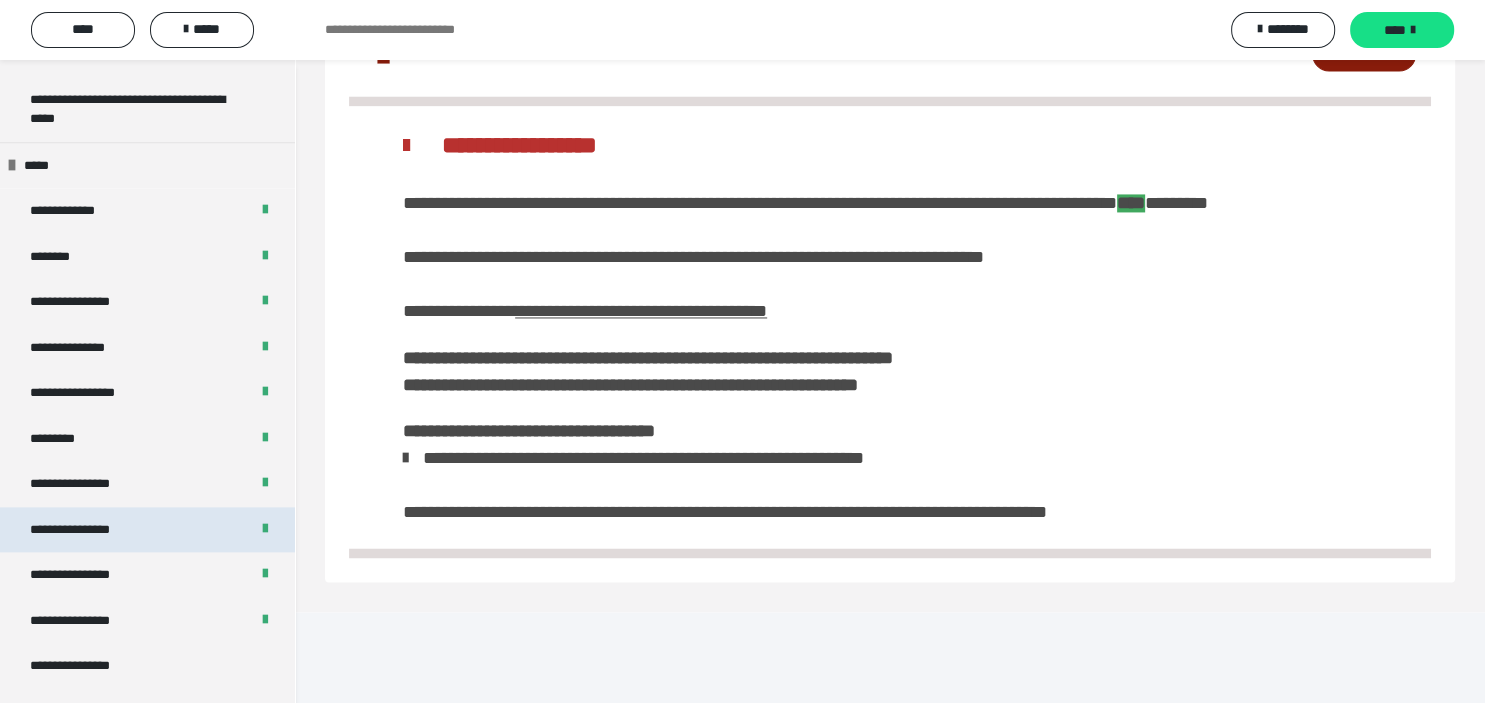 click on "**********" at bounding box center (87, 530) 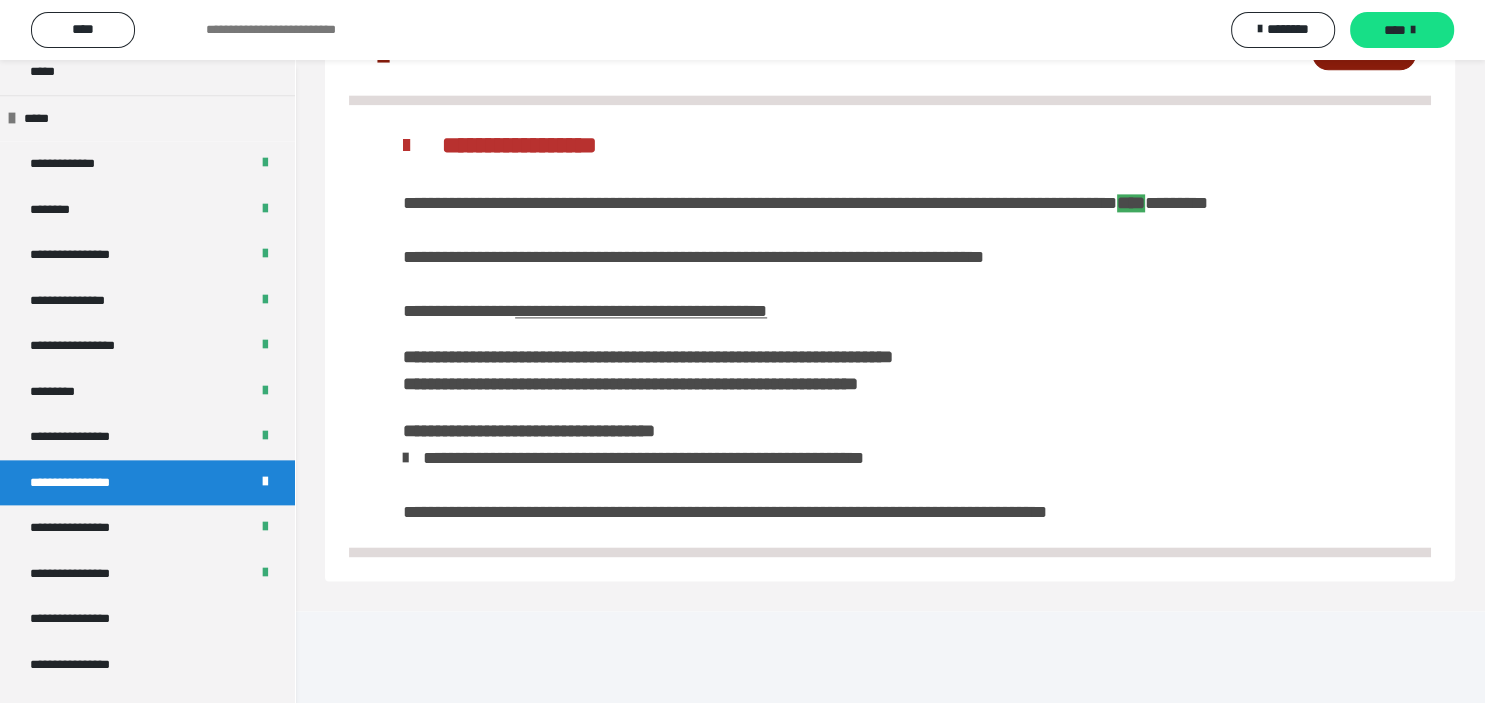 scroll, scrollTop: 60, scrollLeft: 0, axis: vertical 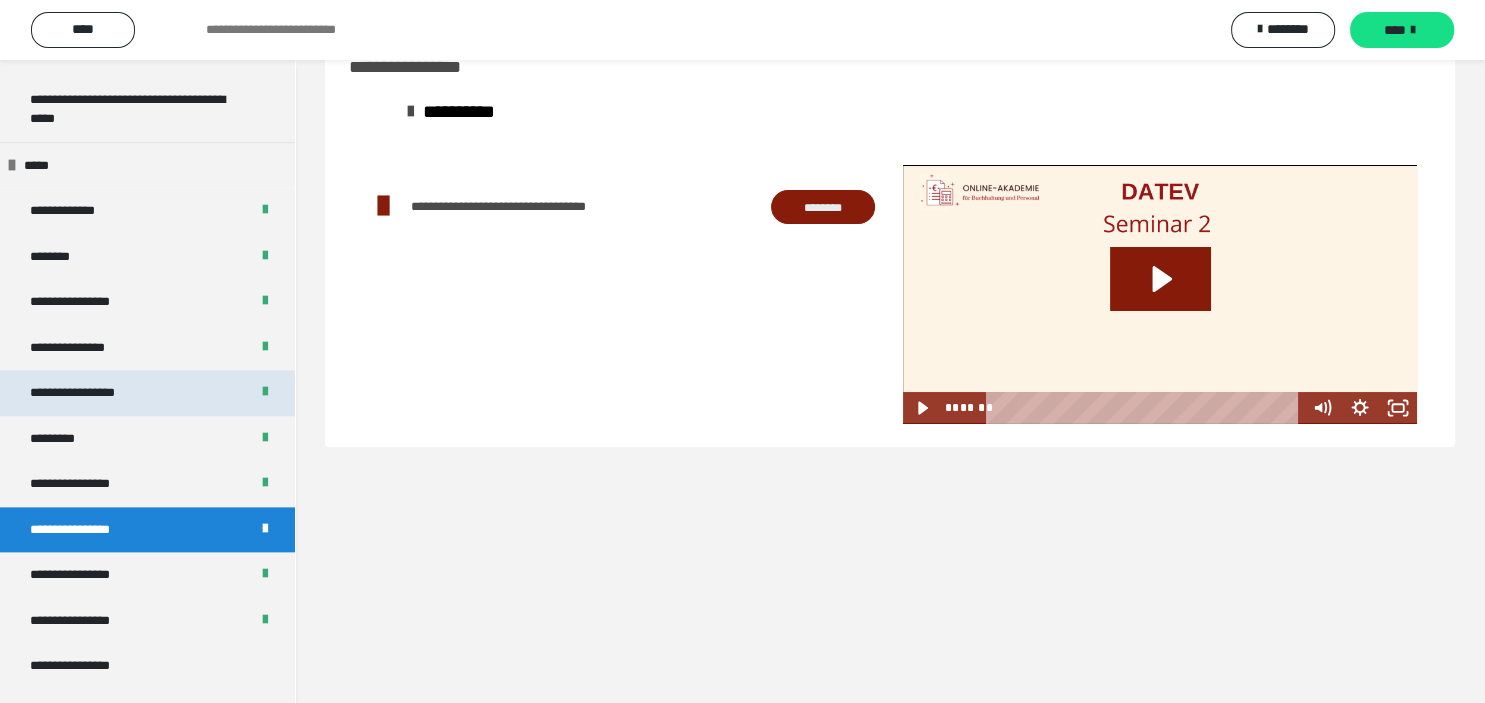 click on "**********" at bounding box center (93, 393) 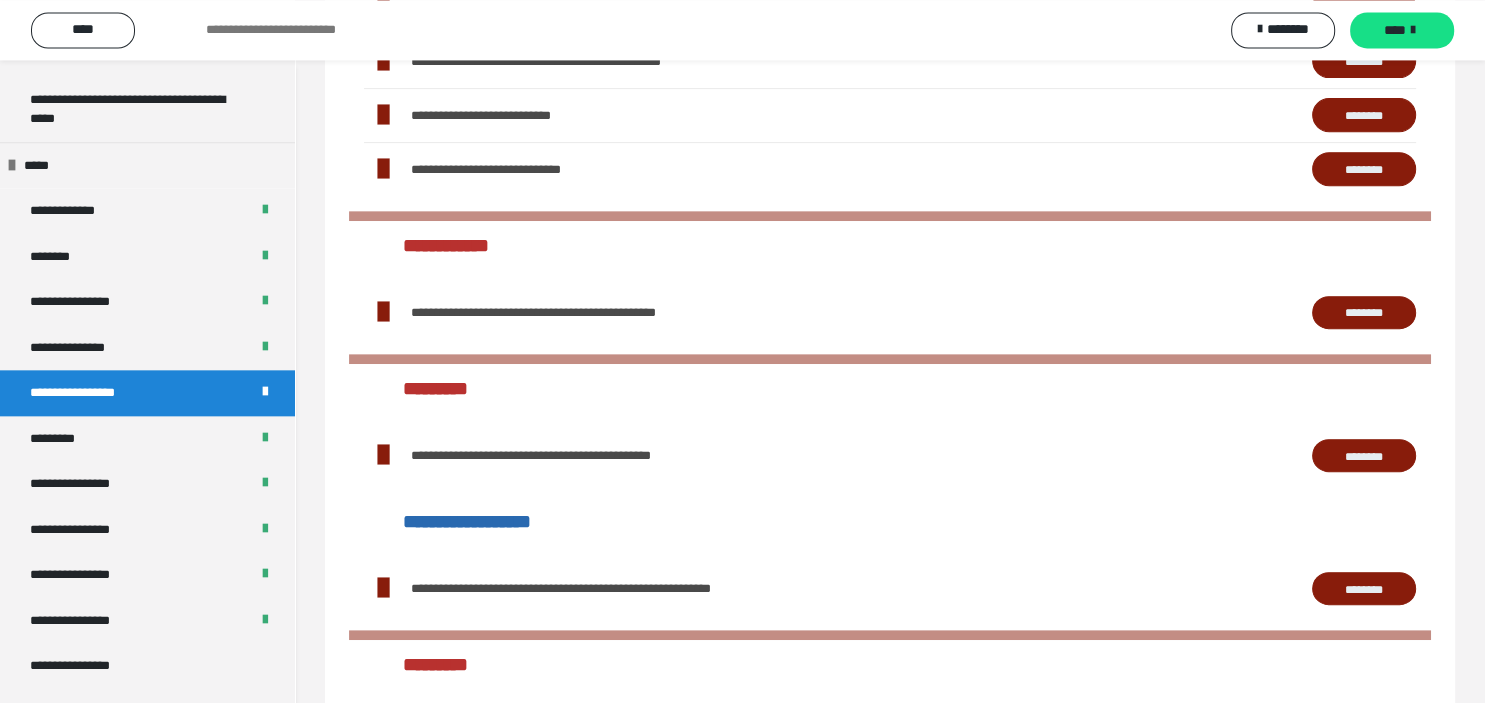 scroll, scrollTop: 810, scrollLeft: 0, axis: vertical 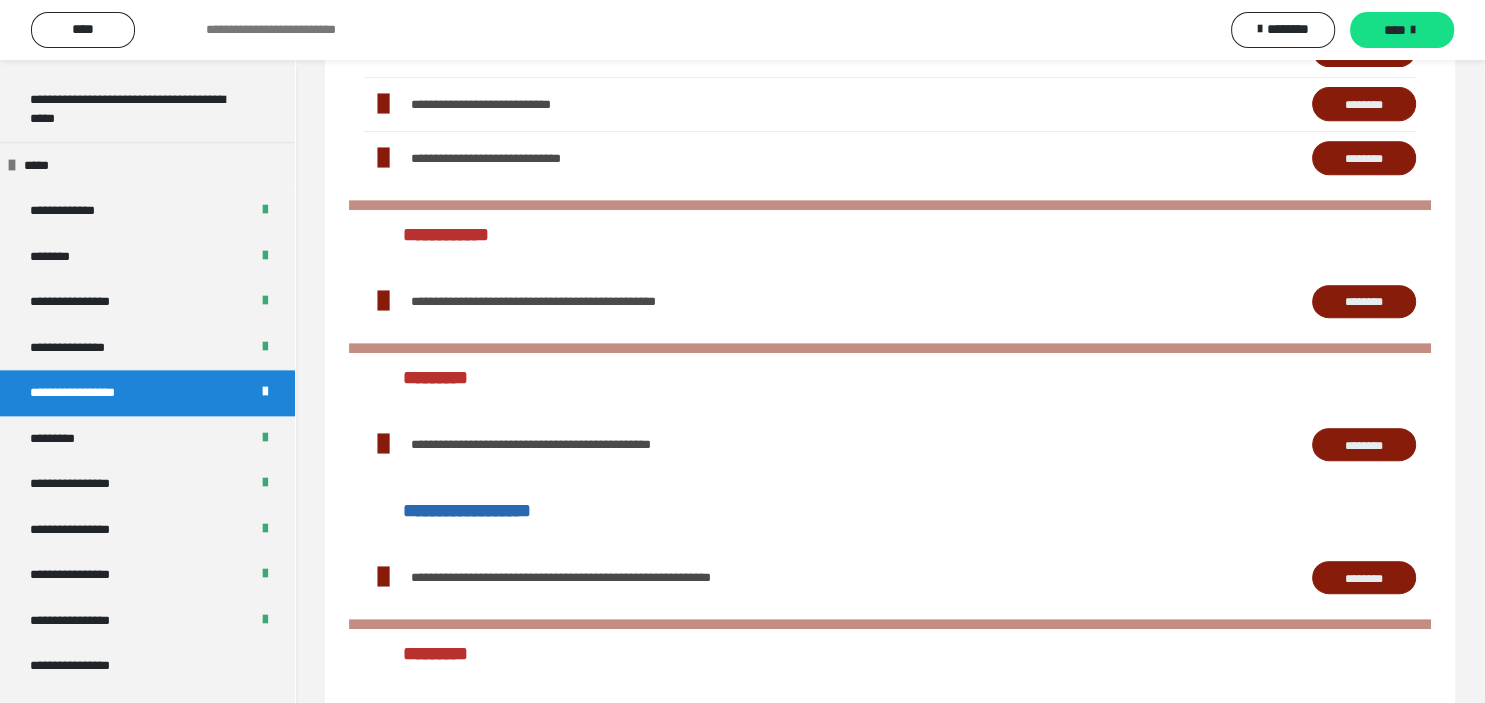 click on "********" at bounding box center [1364, 302] 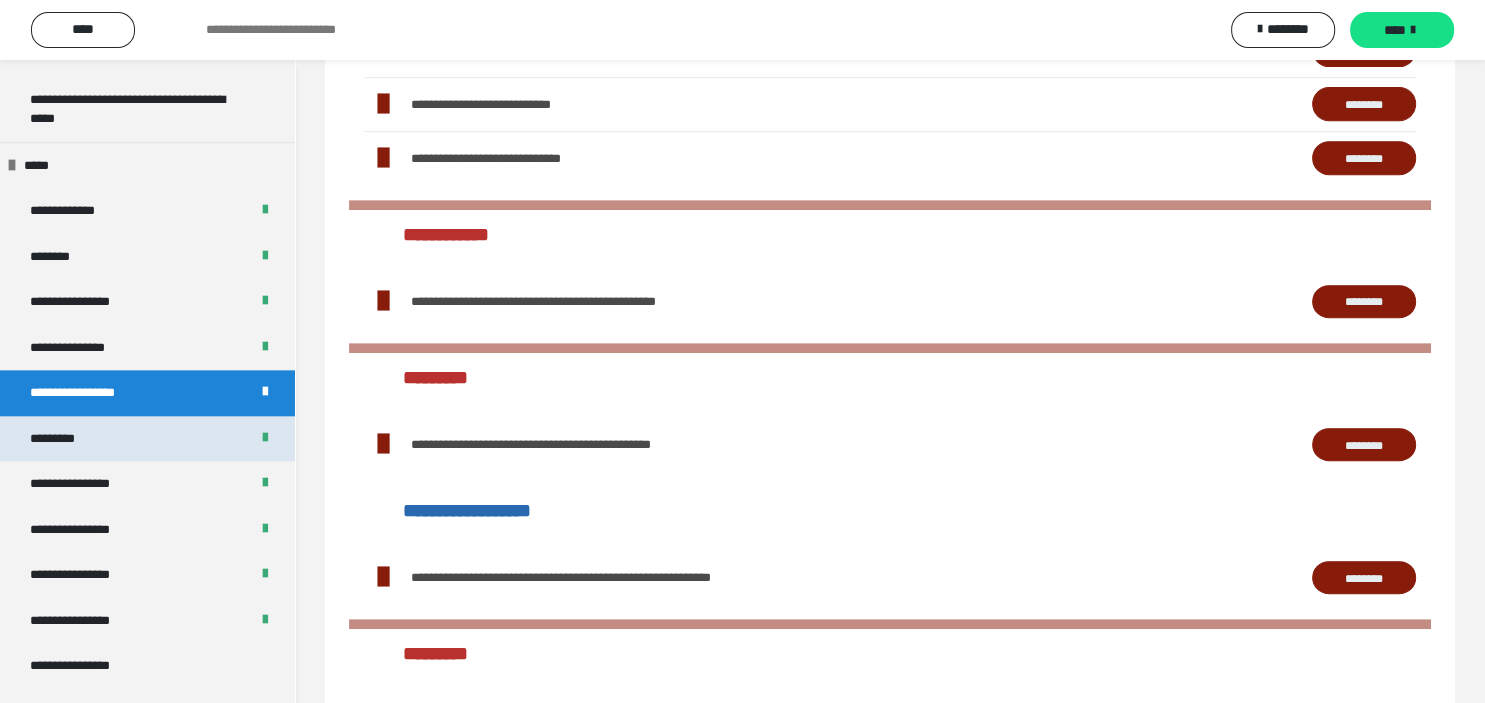 scroll, scrollTop: 2373, scrollLeft: 0, axis: vertical 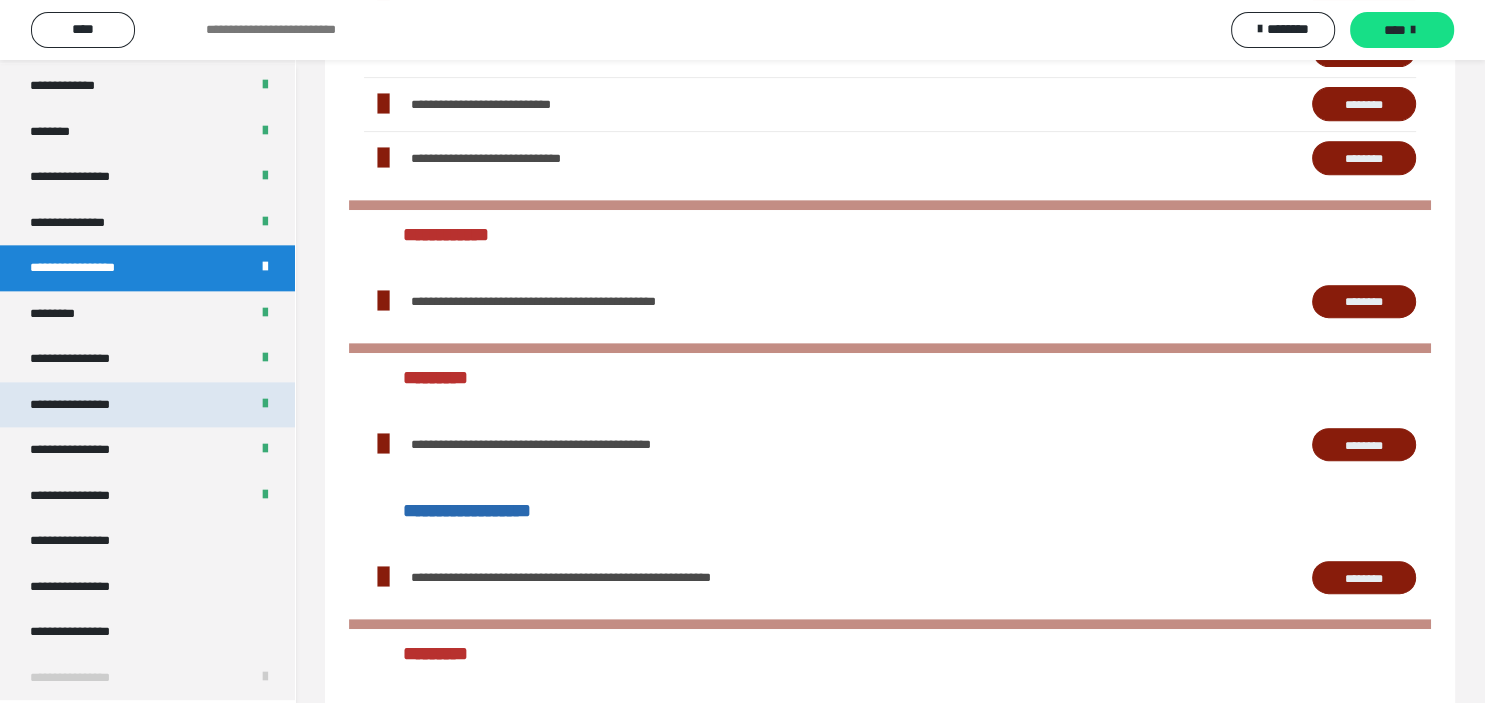 click on "**********" at bounding box center (147, 405) 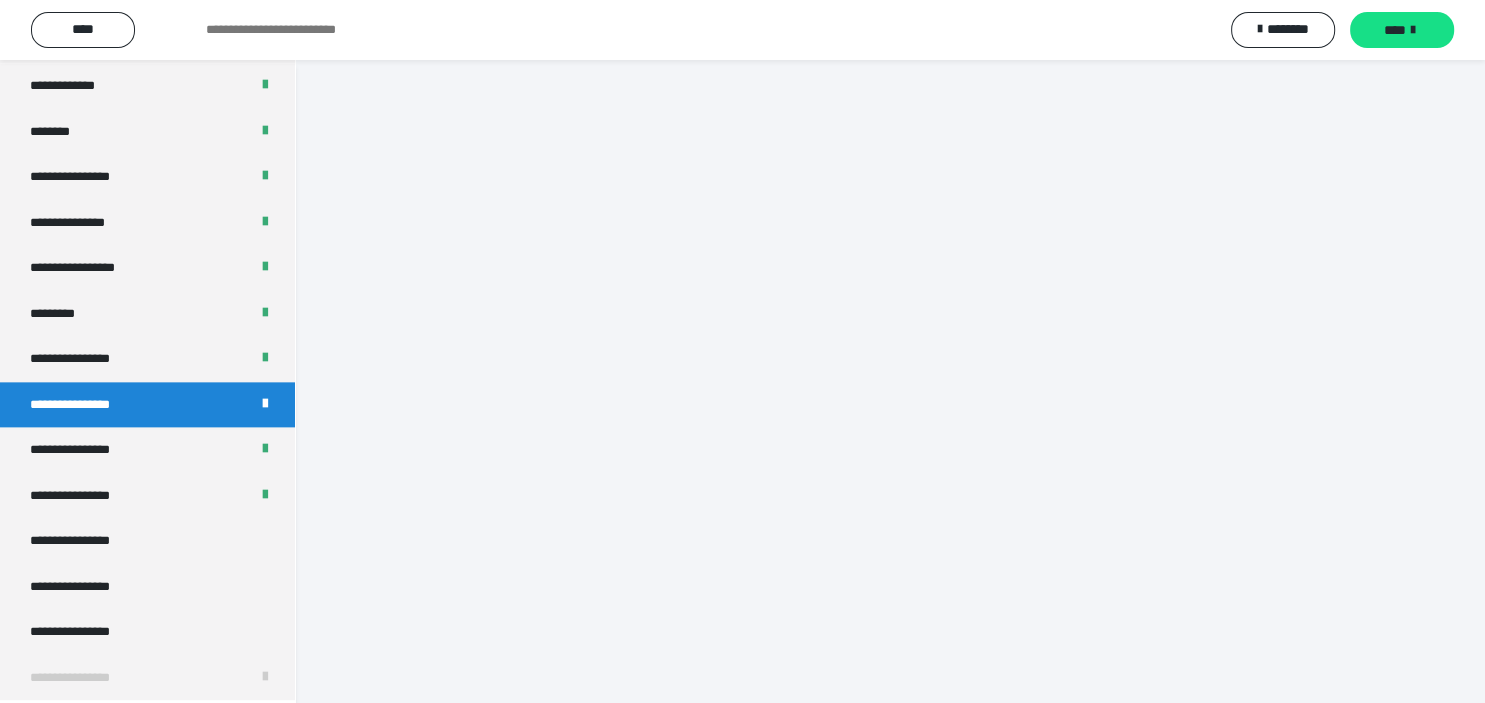 scroll, scrollTop: 60, scrollLeft: 0, axis: vertical 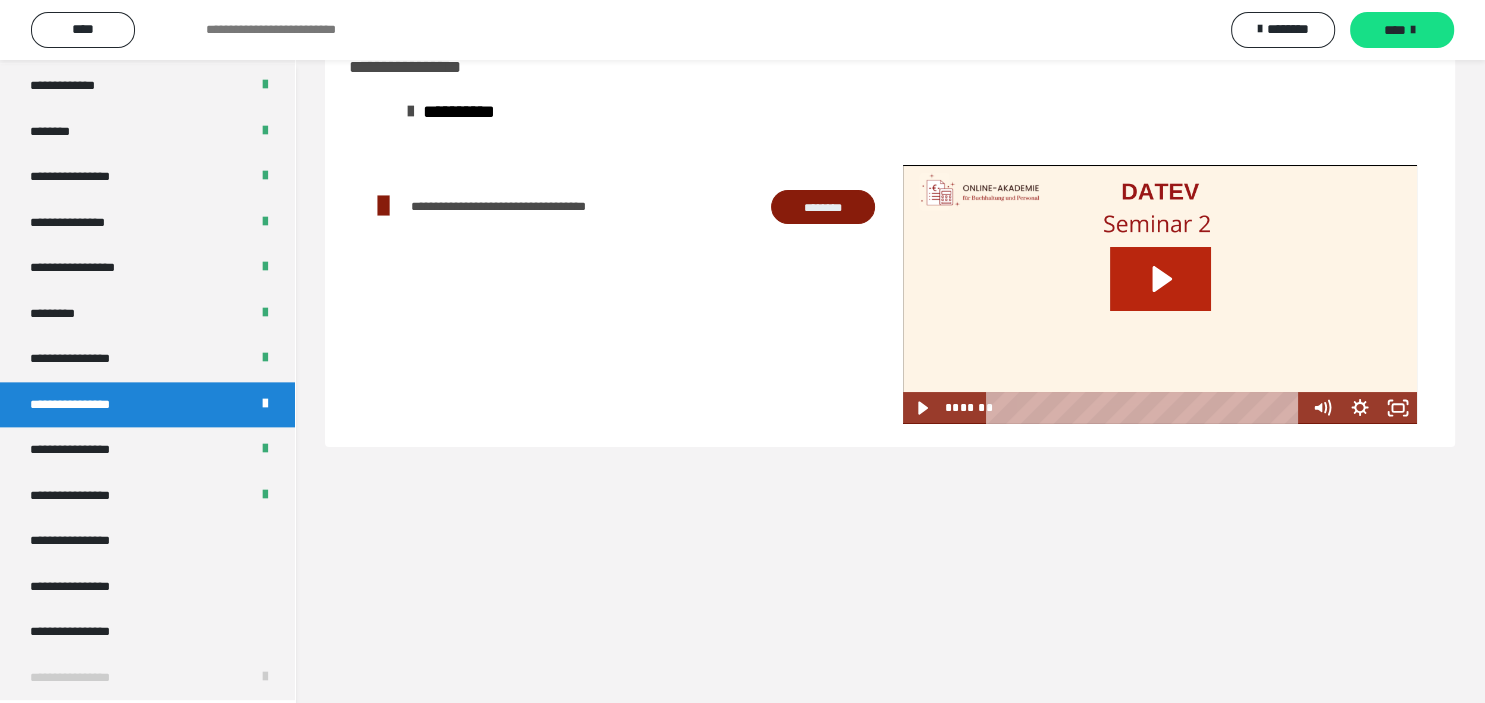 click 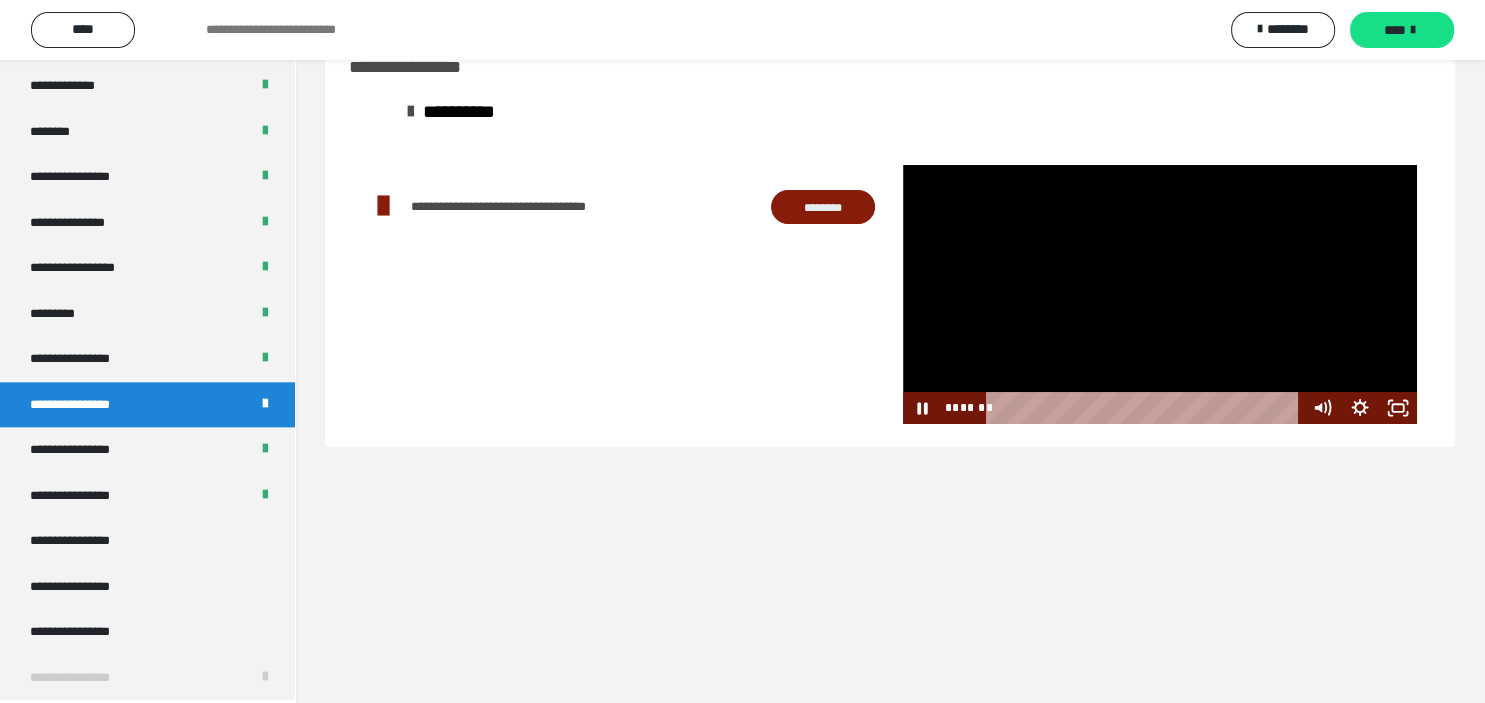 scroll, scrollTop: 59, scrollLeft: 0, axis: vertical 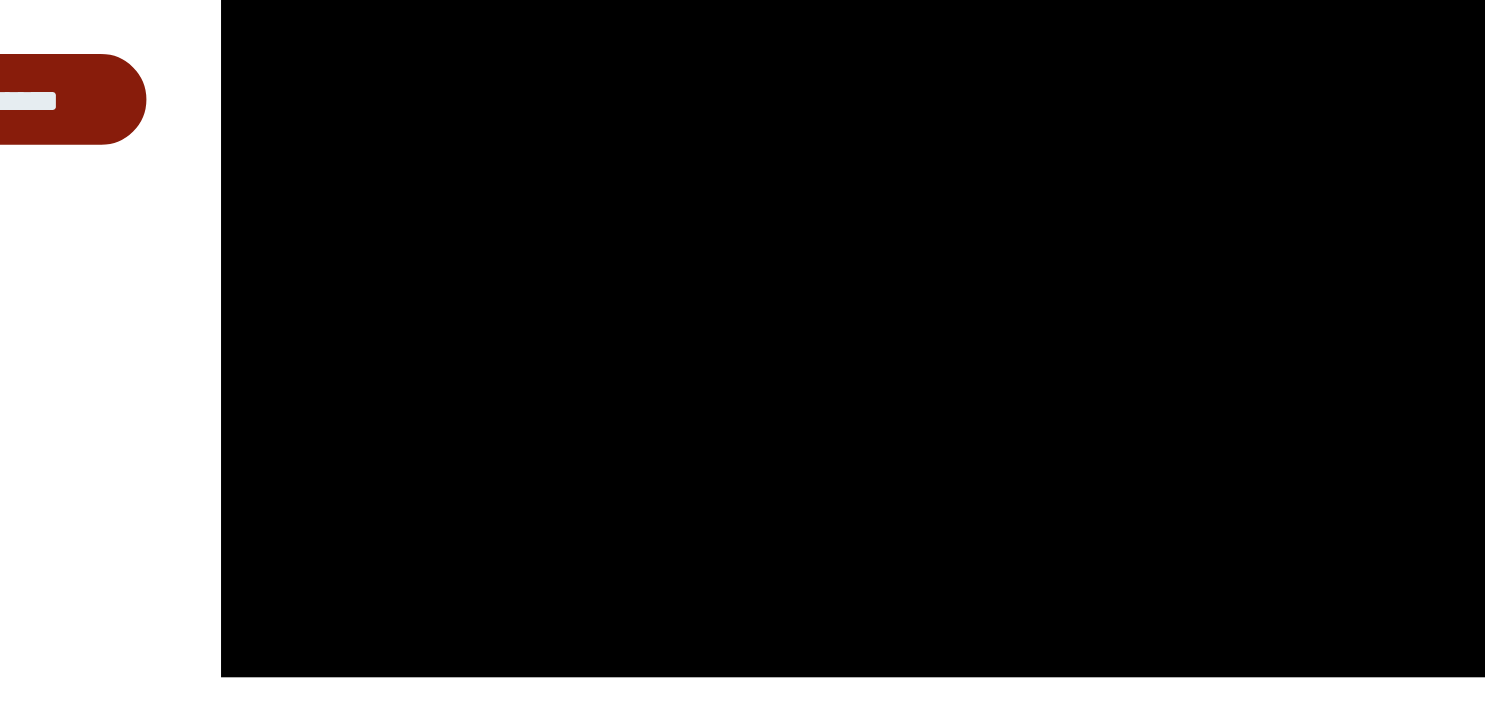 type 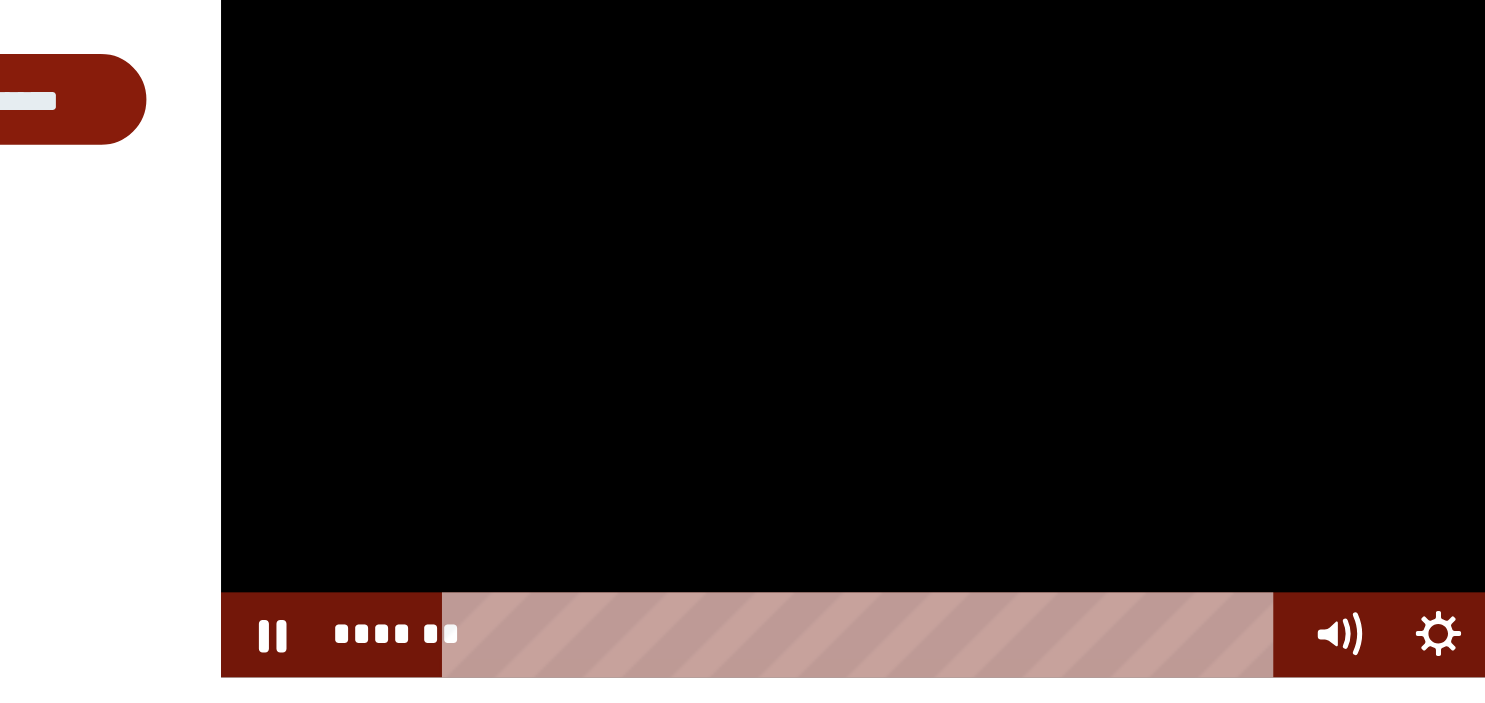 click at bounding box center (1160, 295) 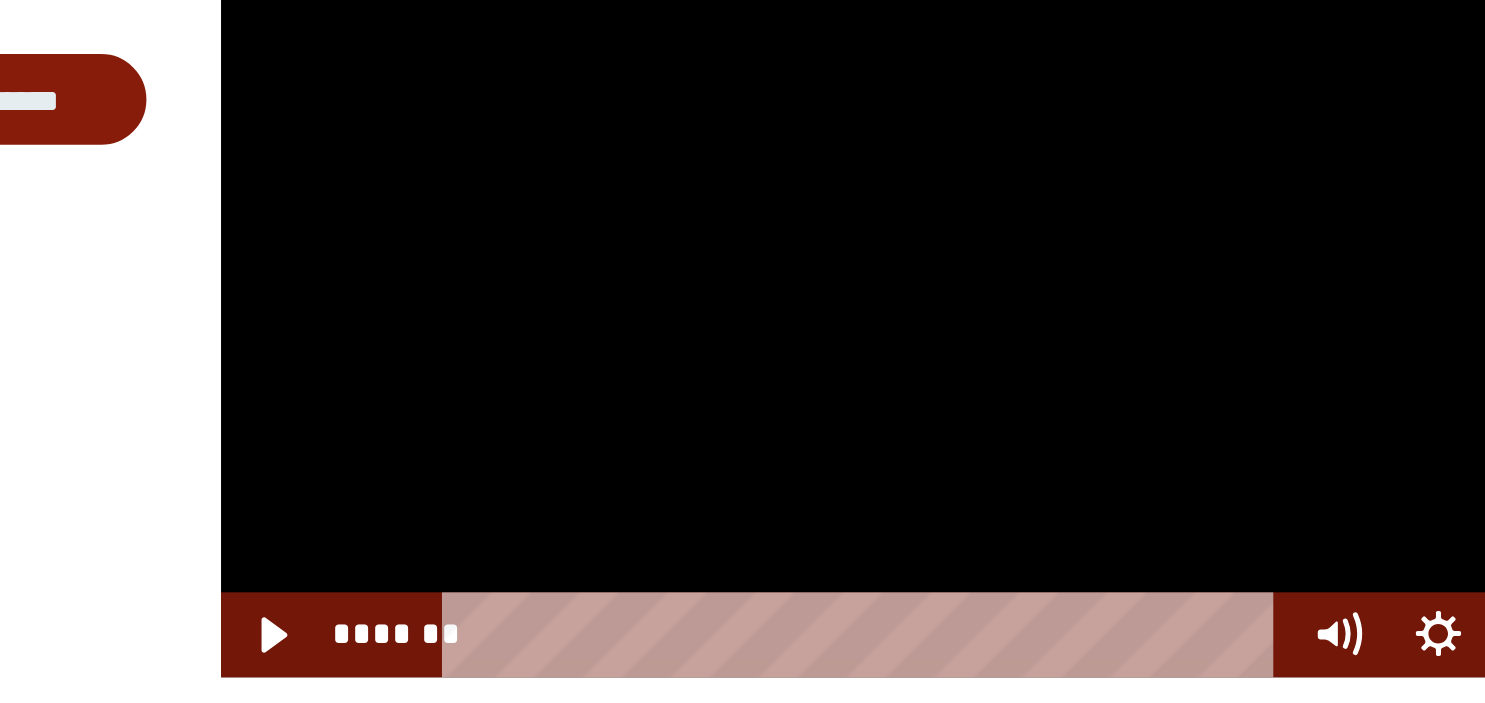 click at bounding box center (1160, 295) 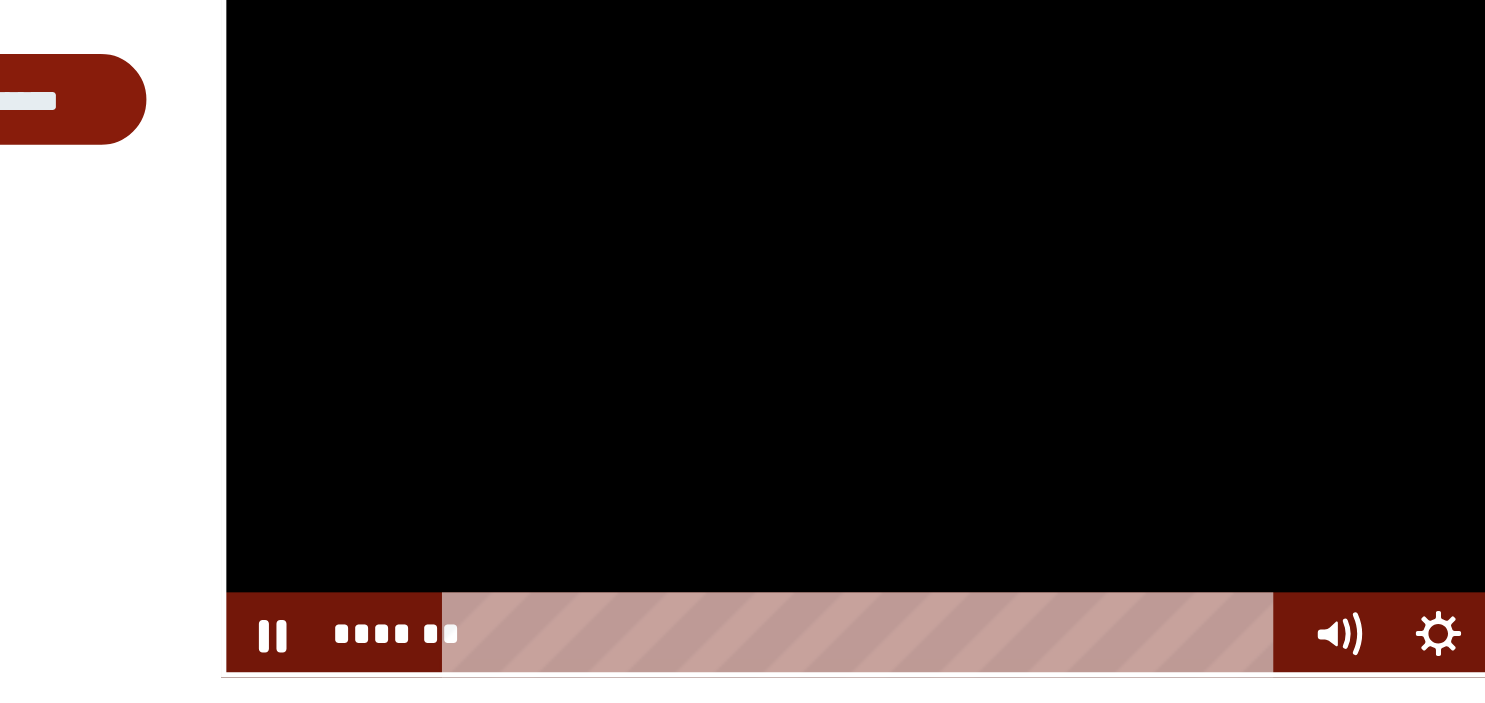 click at bounding box center (1160, 295) 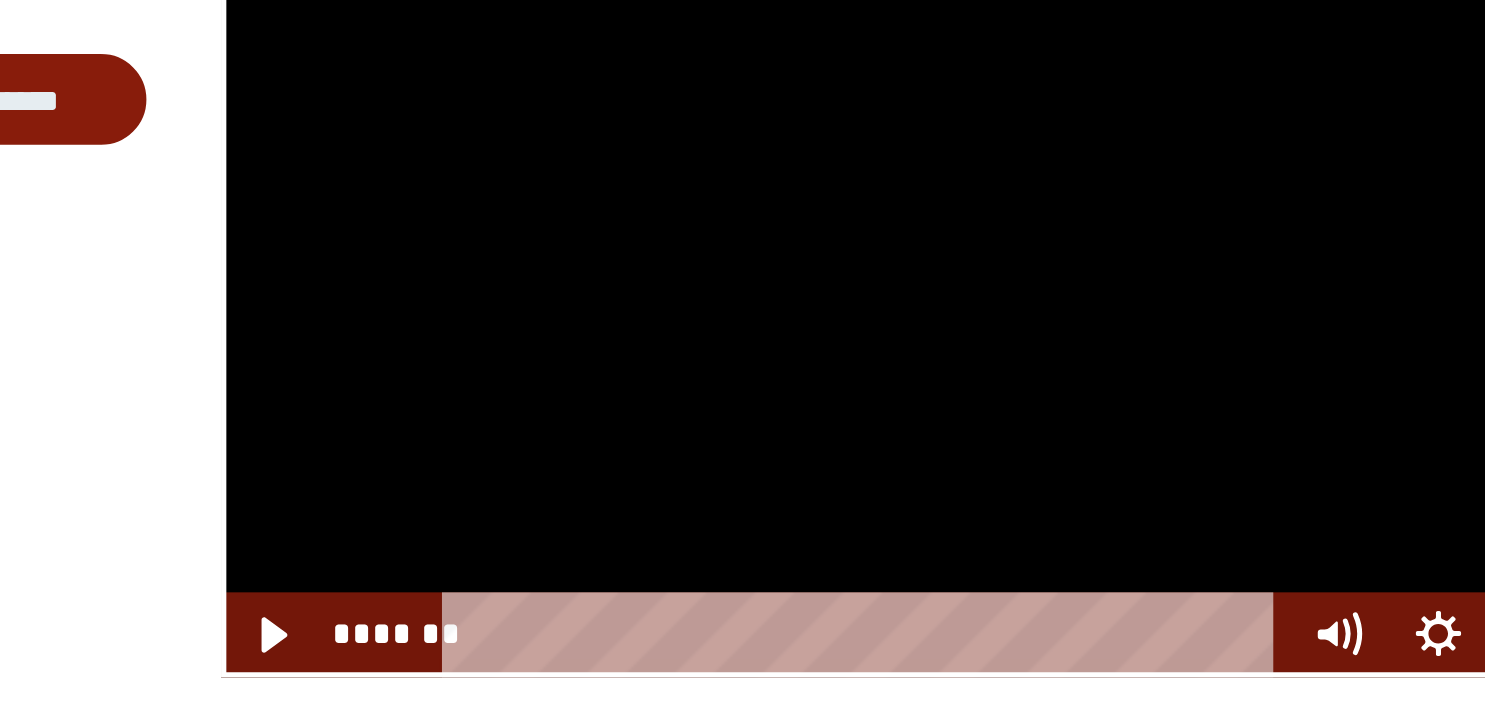 click at bounding box center [1160, 295] 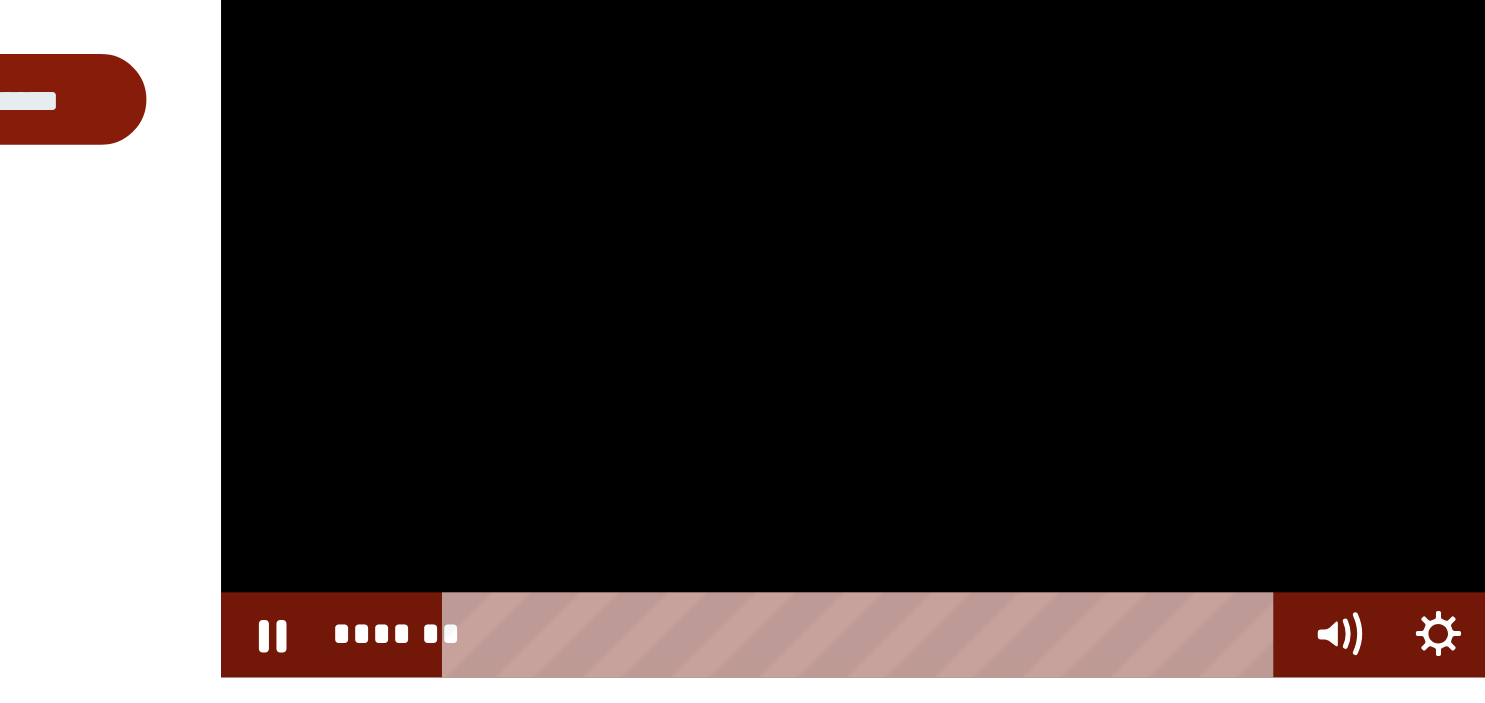click at bounding box center [1160, 295] 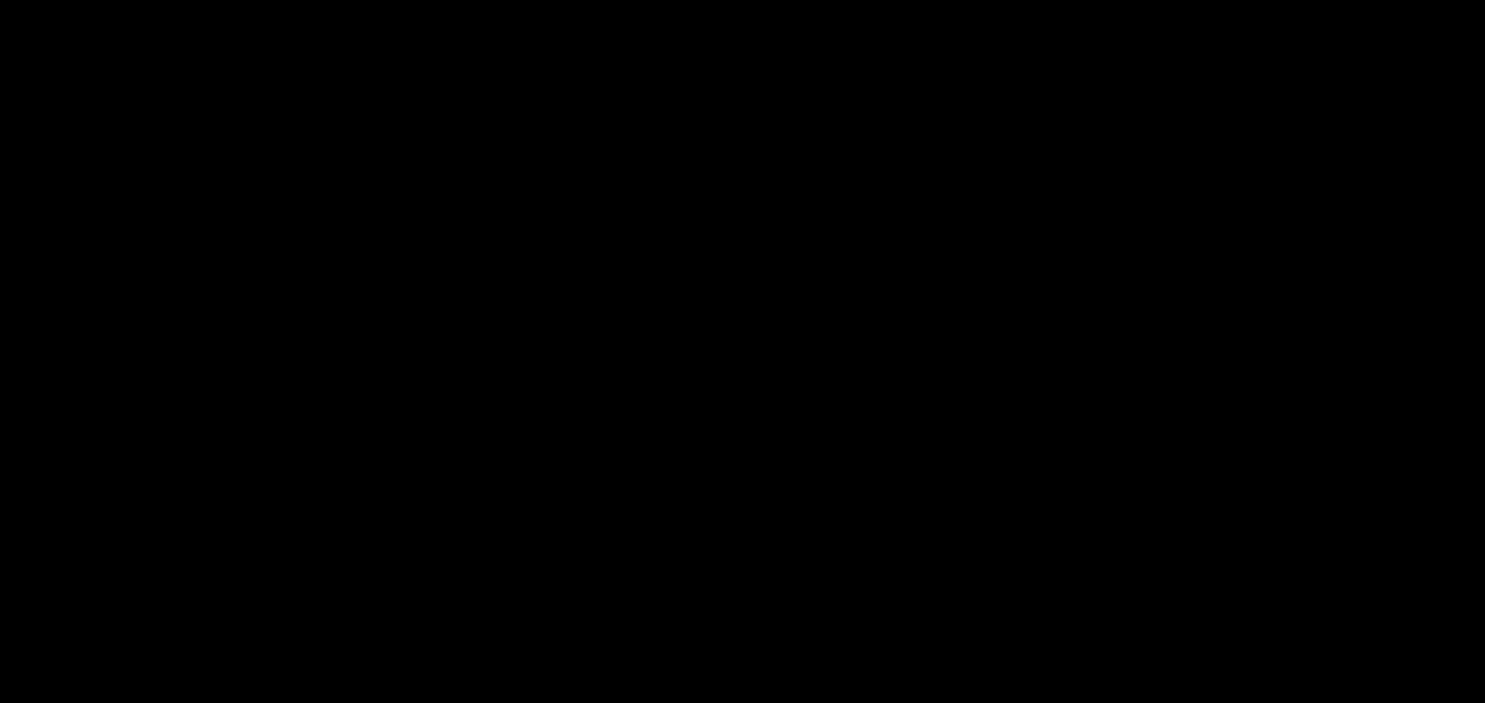 click at bounding box center [1160, 295] 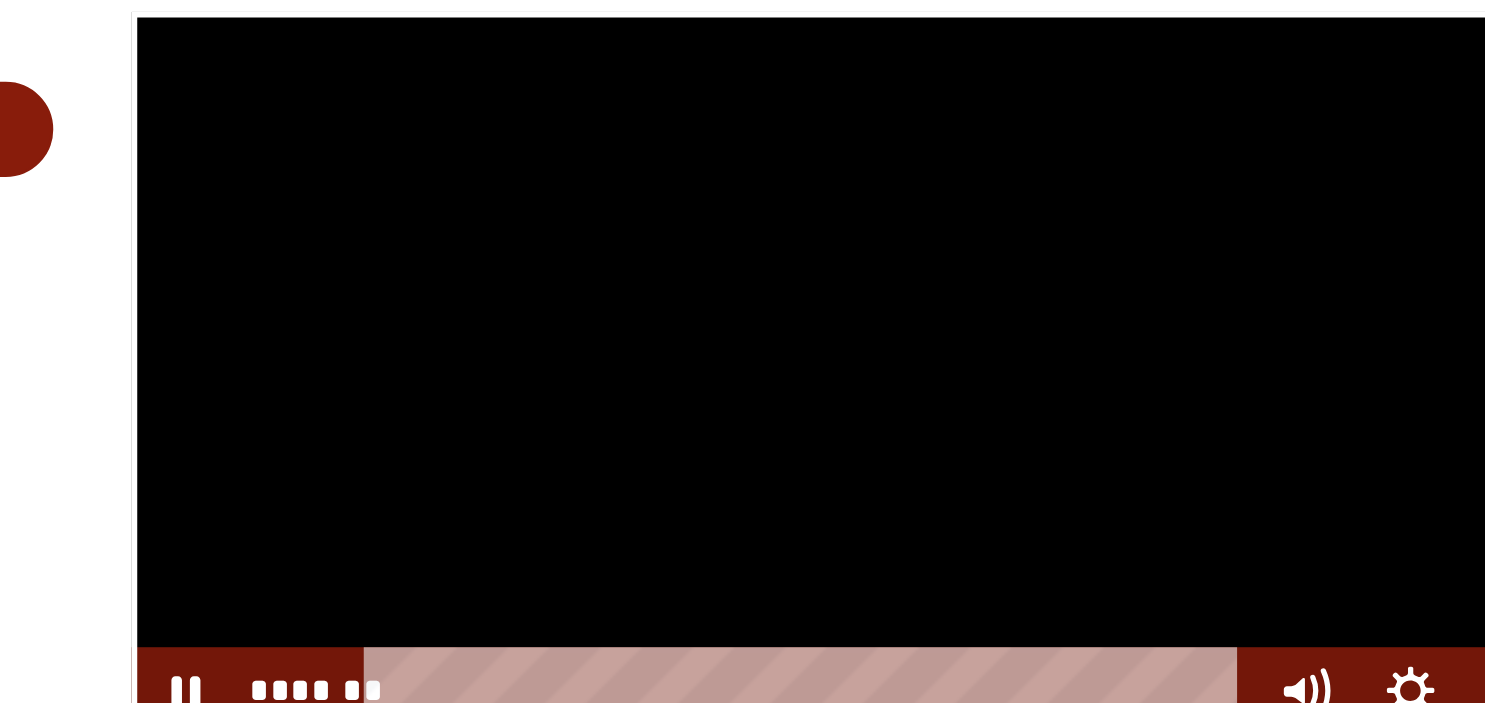click at bounding box center [1160, 295] 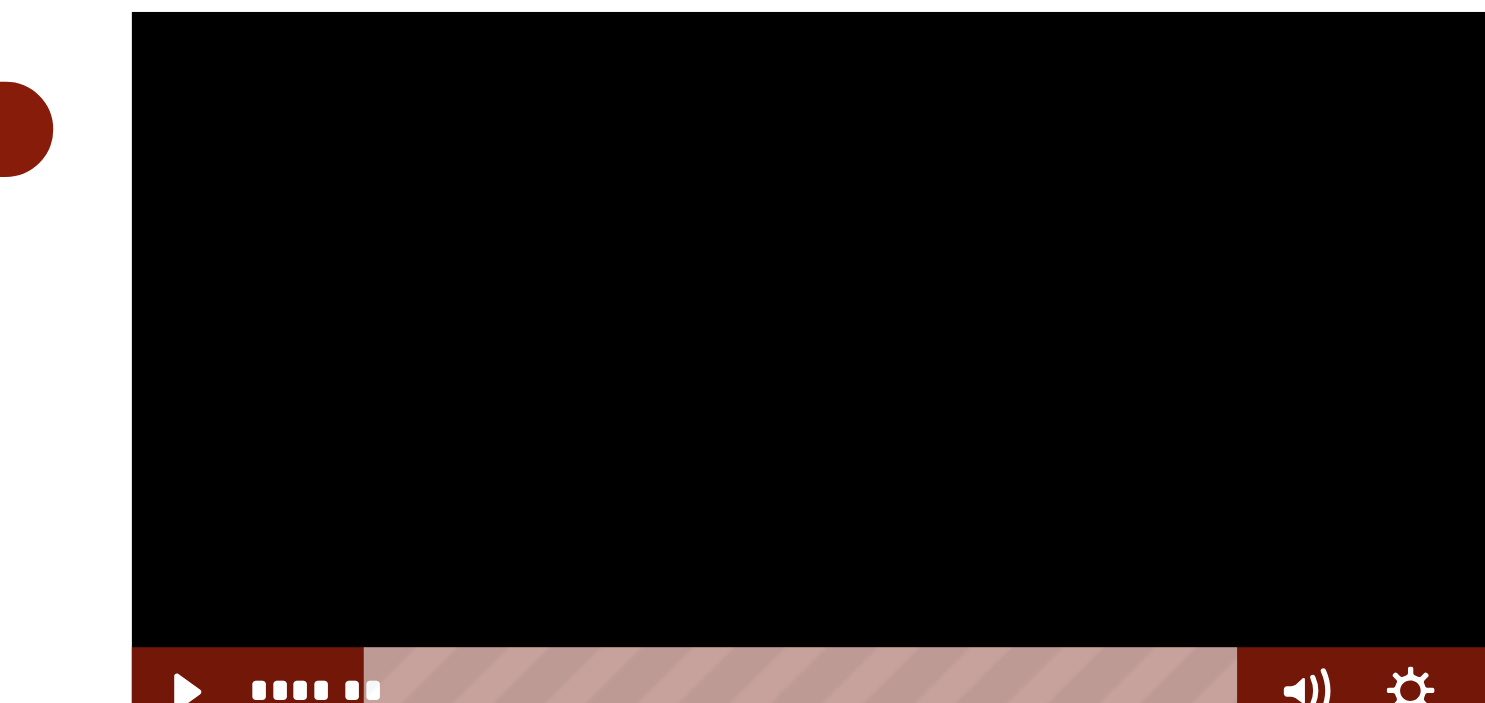 click at bounding box center [1160, 295] 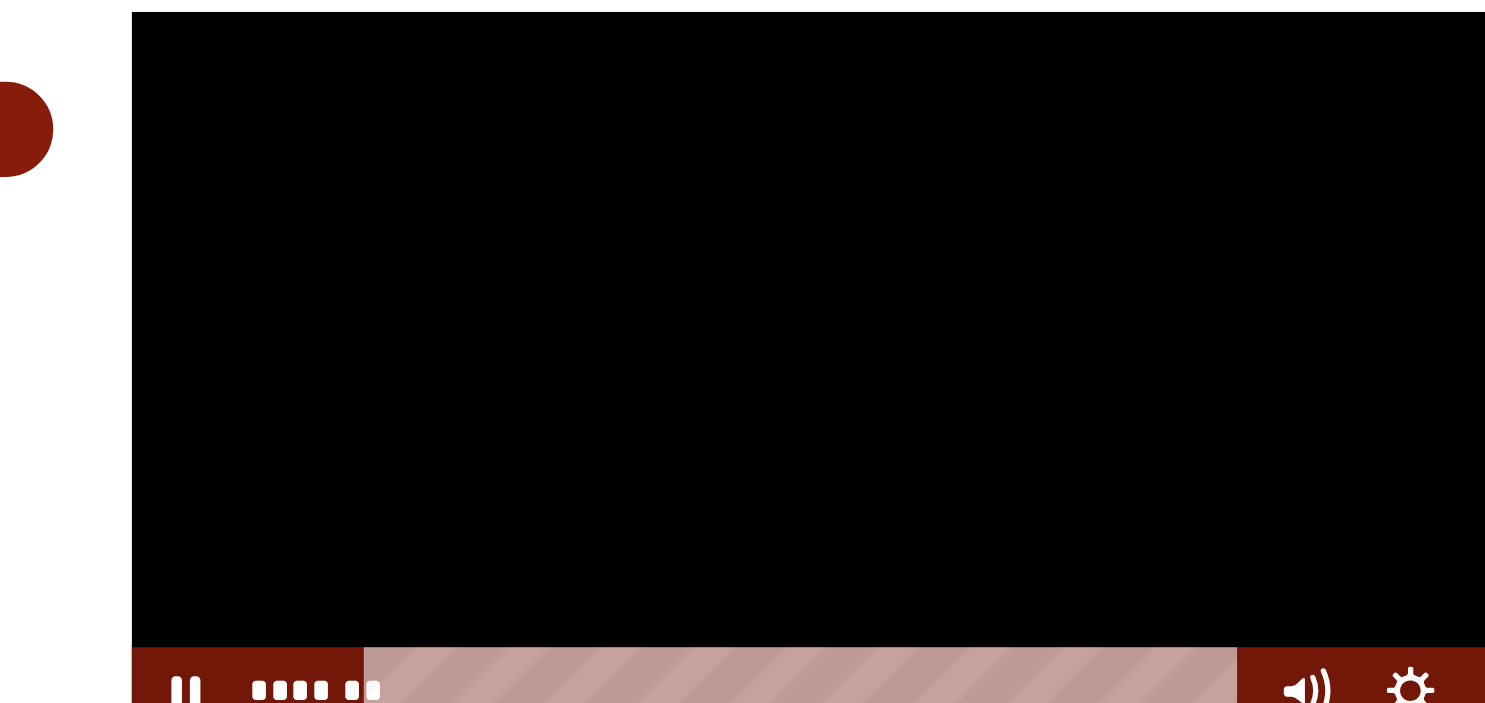 click at bounding box center (1160, 295) 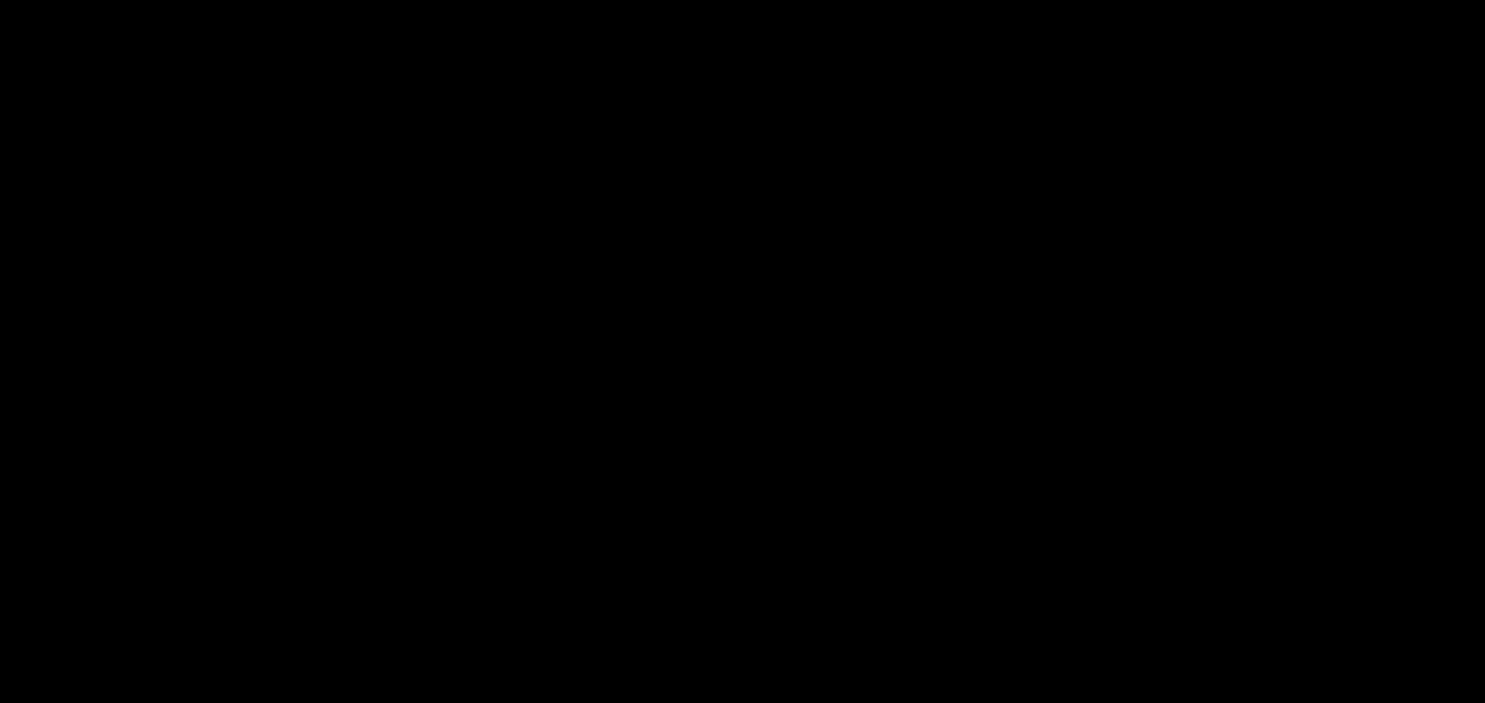 click at bounding box center (1160, 295) 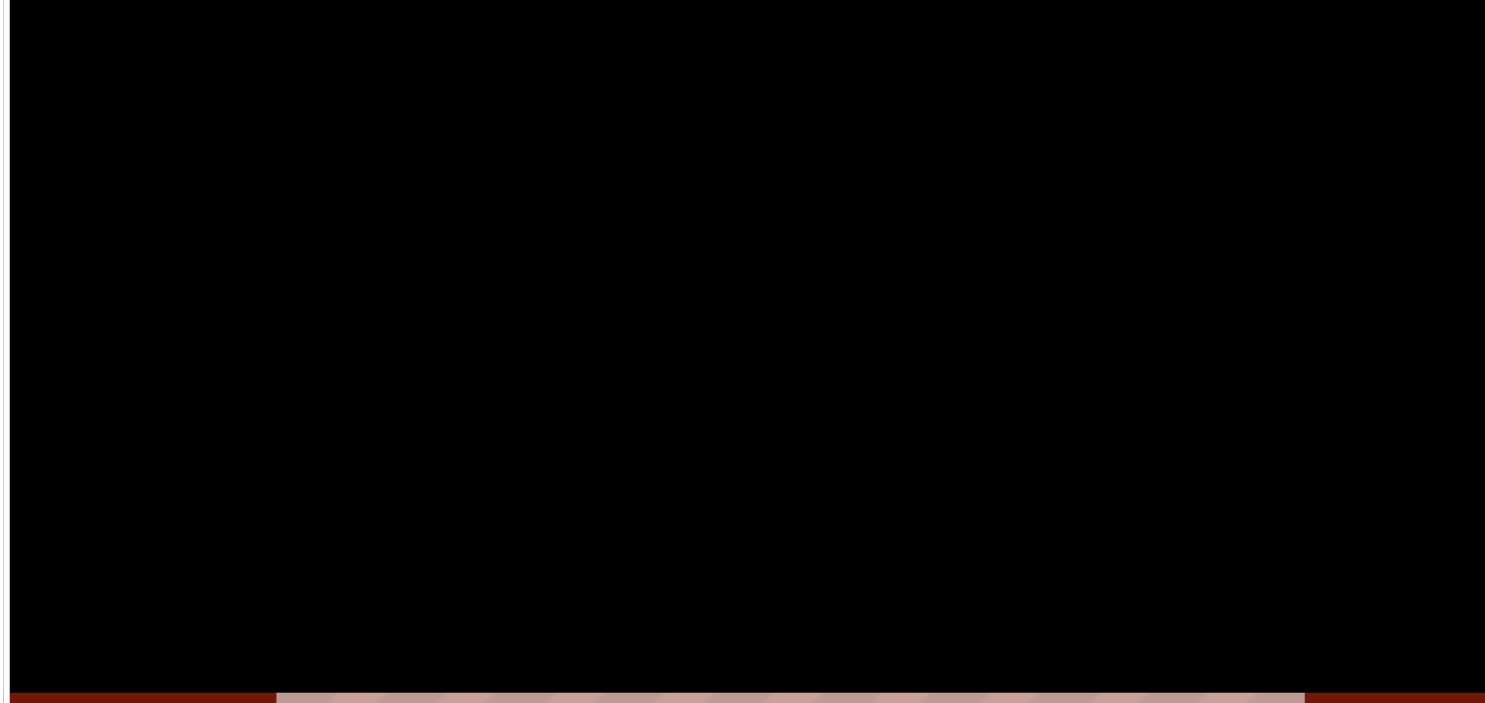 click at bounding box center [1160, 295] 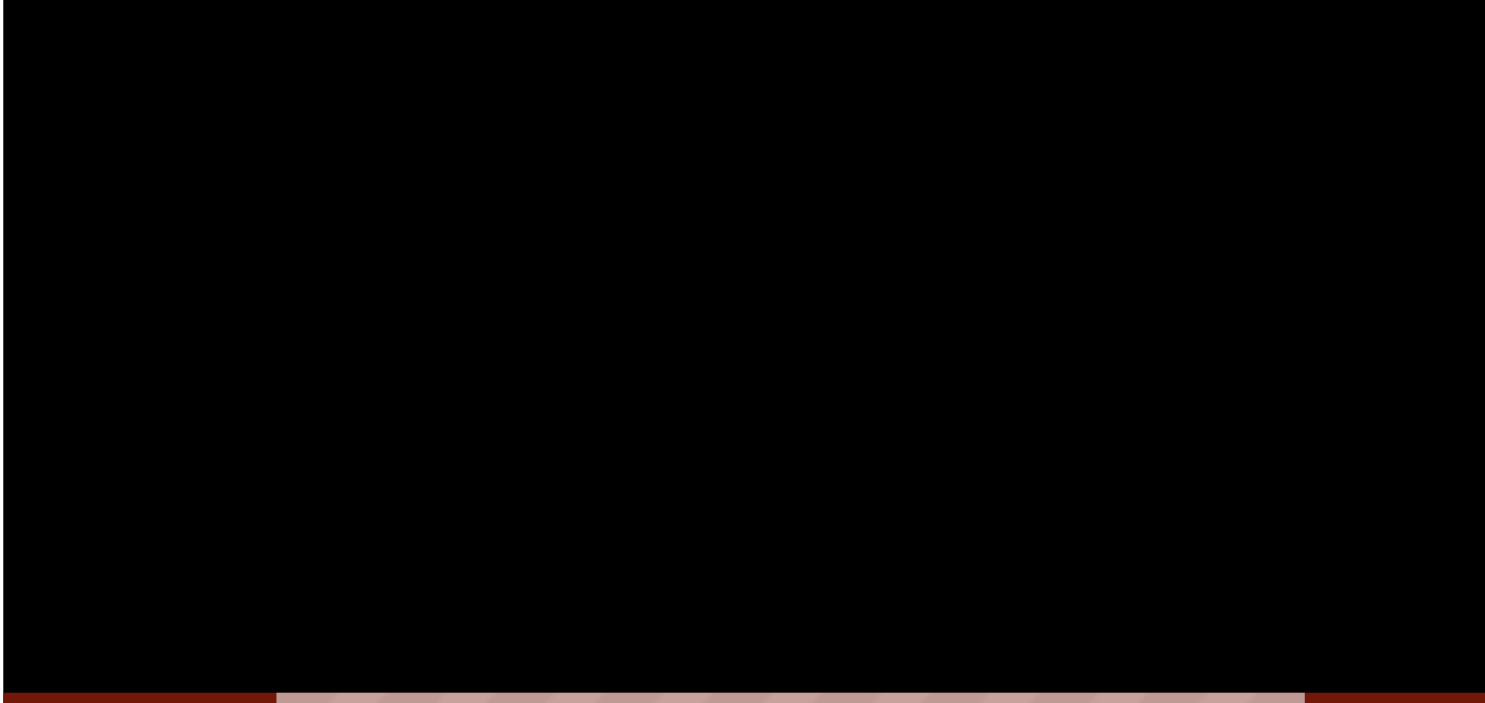 click at bounding box center [1160, 295] 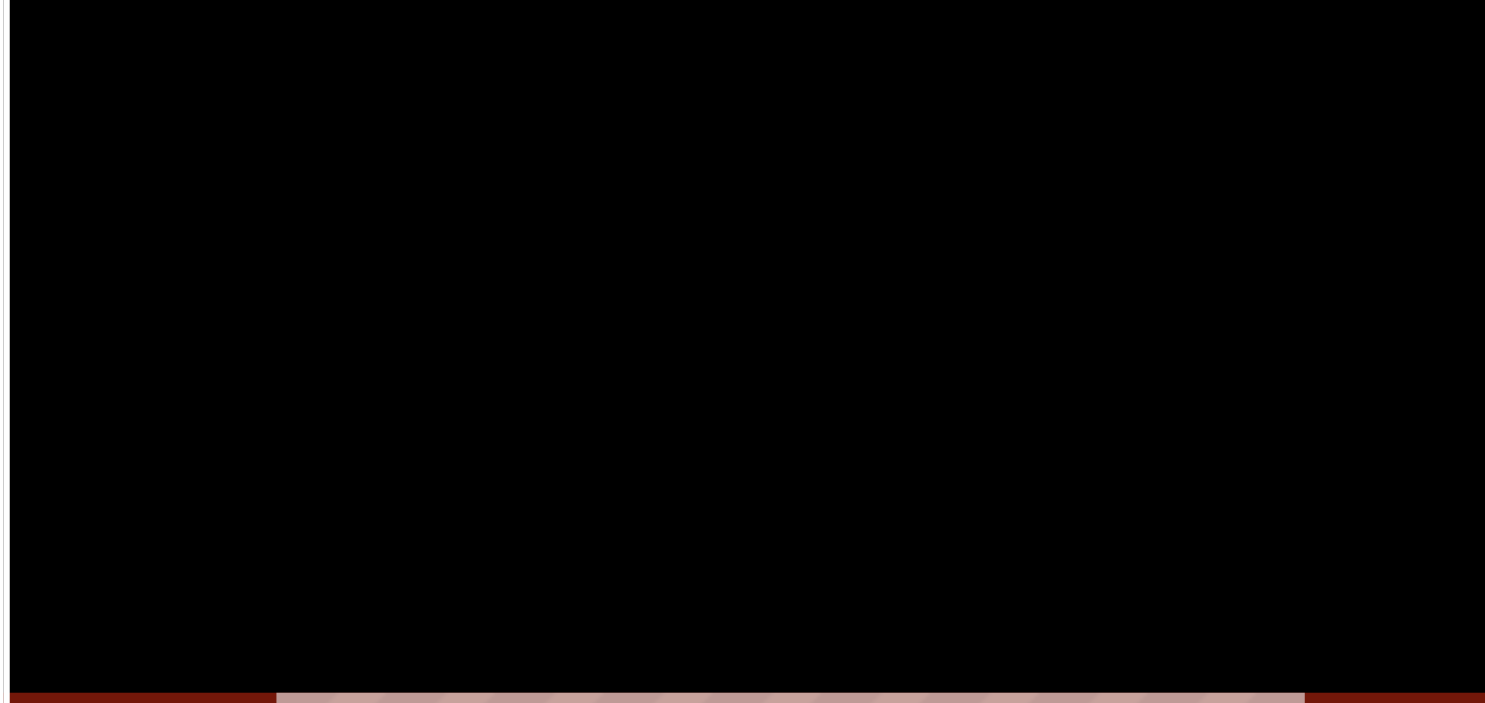 click at bounding box center [1160, 295] 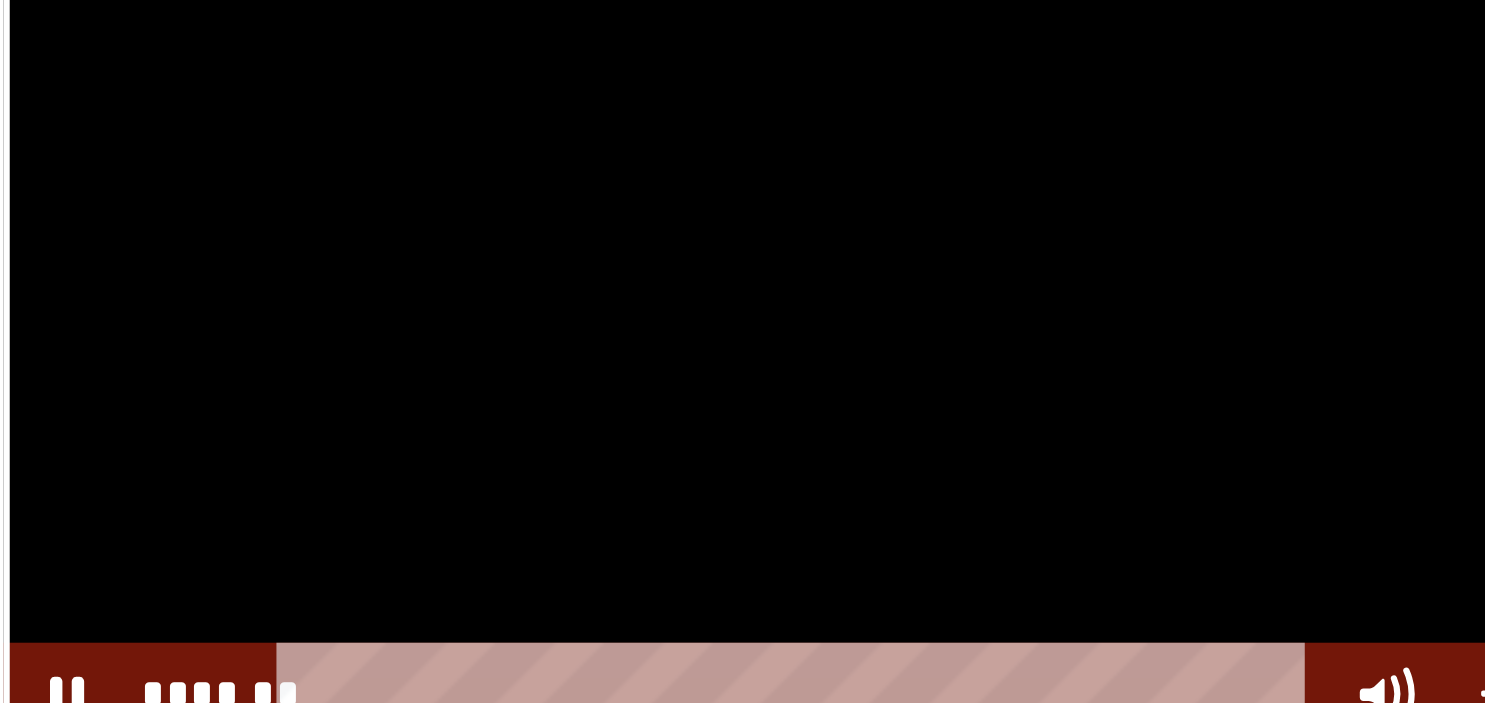 click at bounding box center [903, 166] 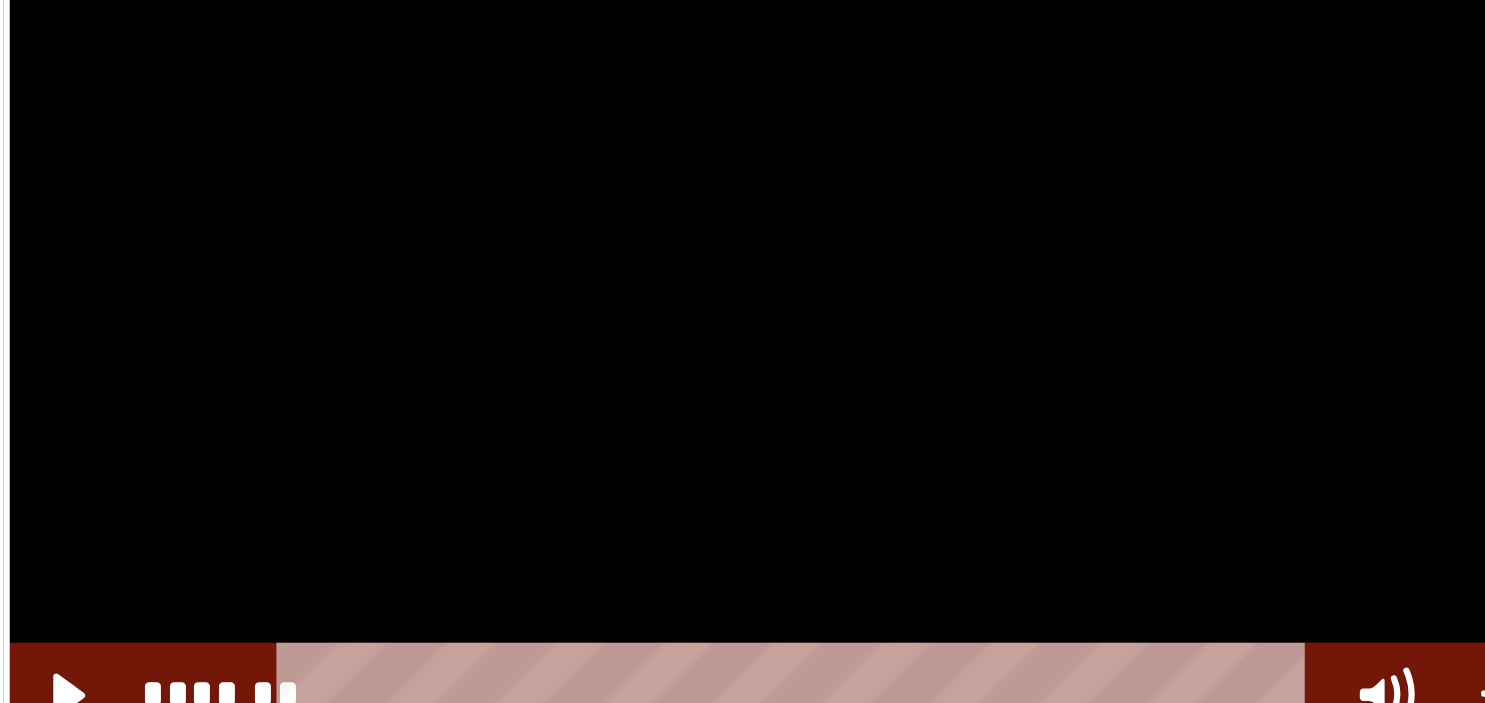 click at bounding box center [903, 166] 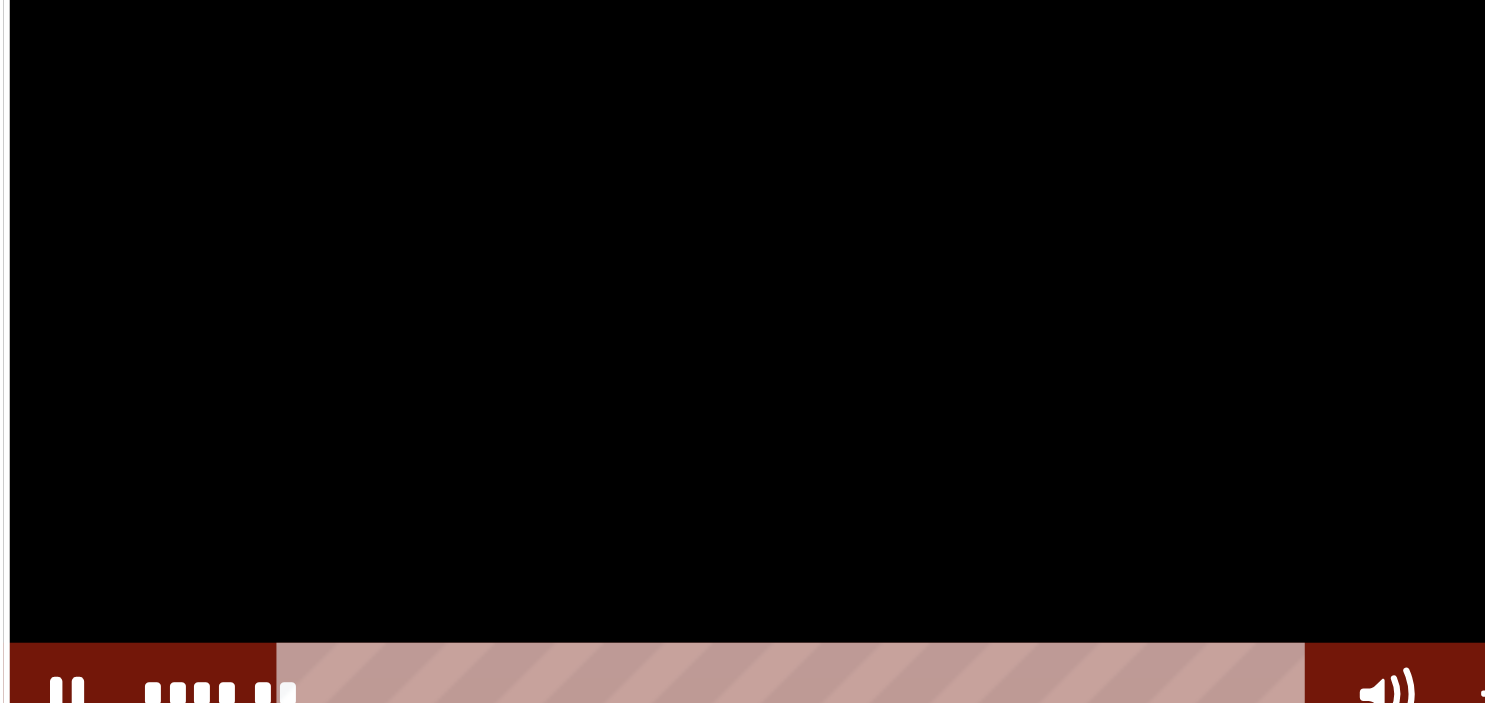 click at bounding box center (903, 166) 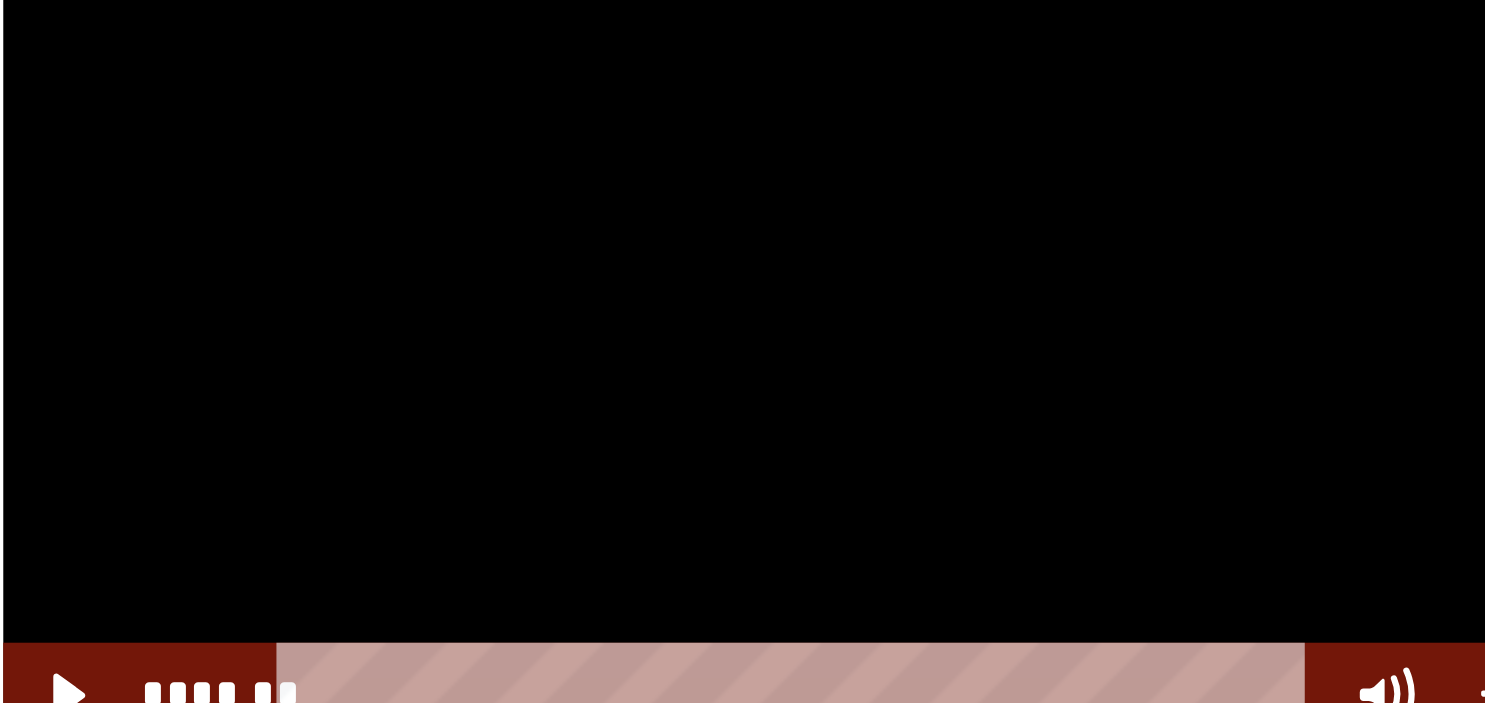 click at bounding box center [1160, 295] 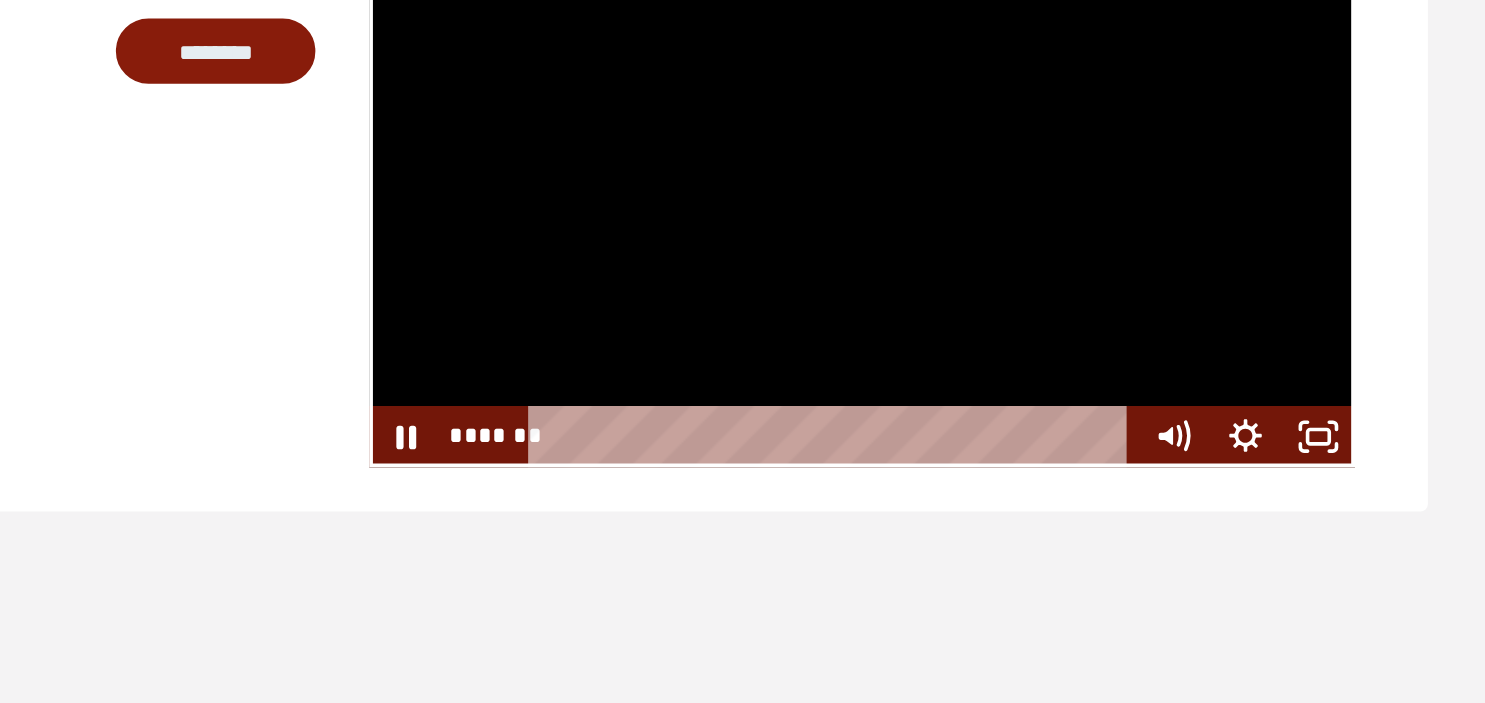 scroll, scrollTop: 59, scrollLeft: 0, axis: vertical 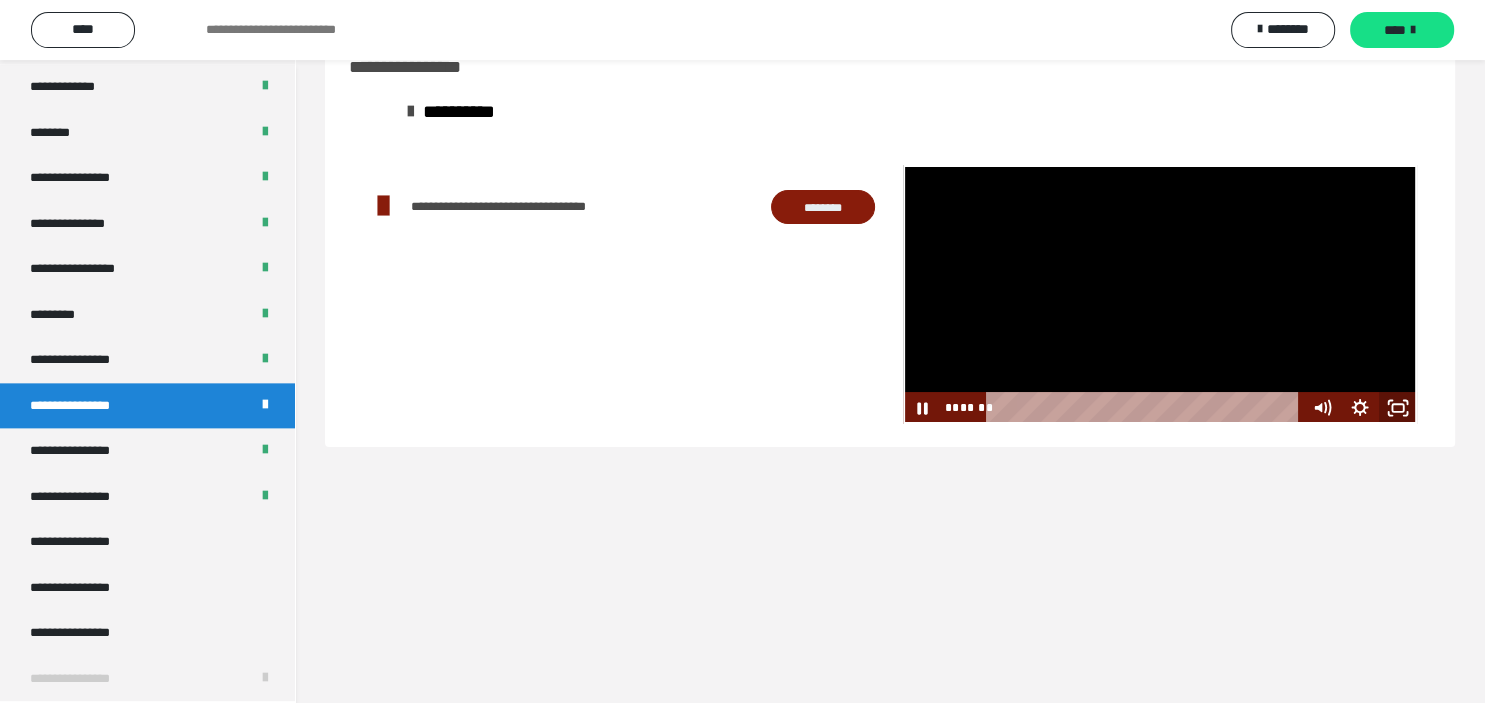 click 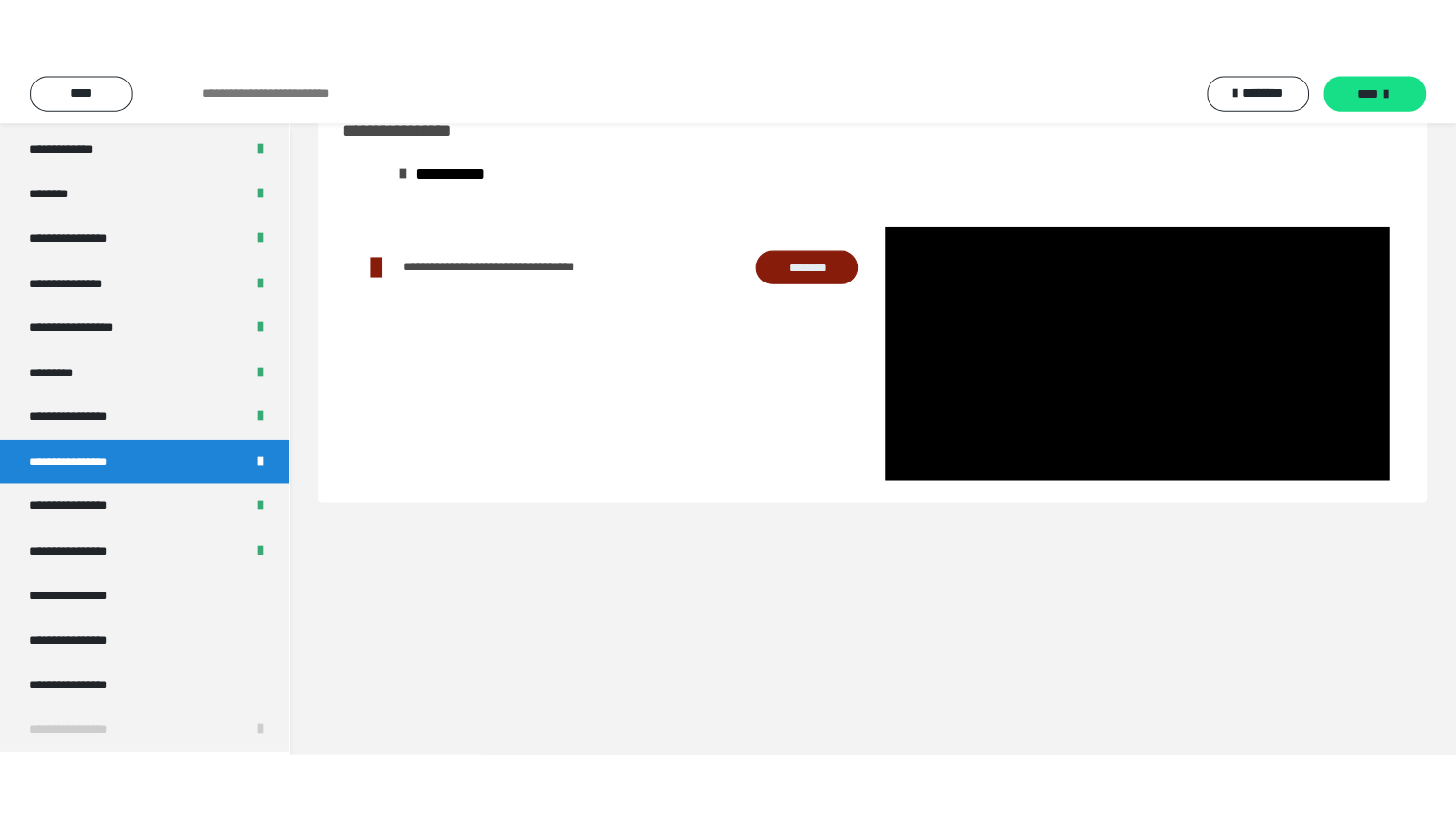 scroll, scrollTop: 2097, scrollLeft: 0, axis: vertical 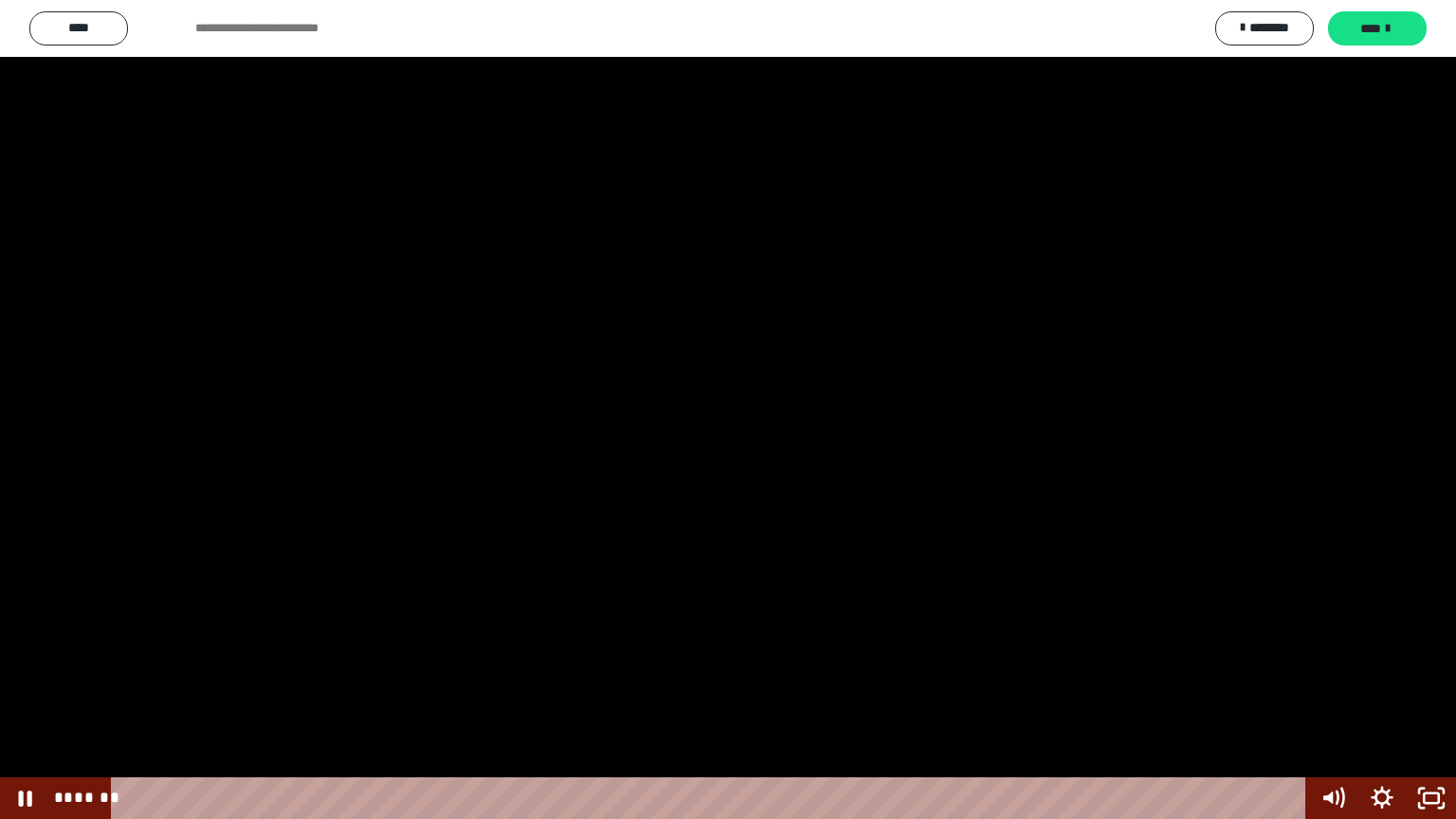 type 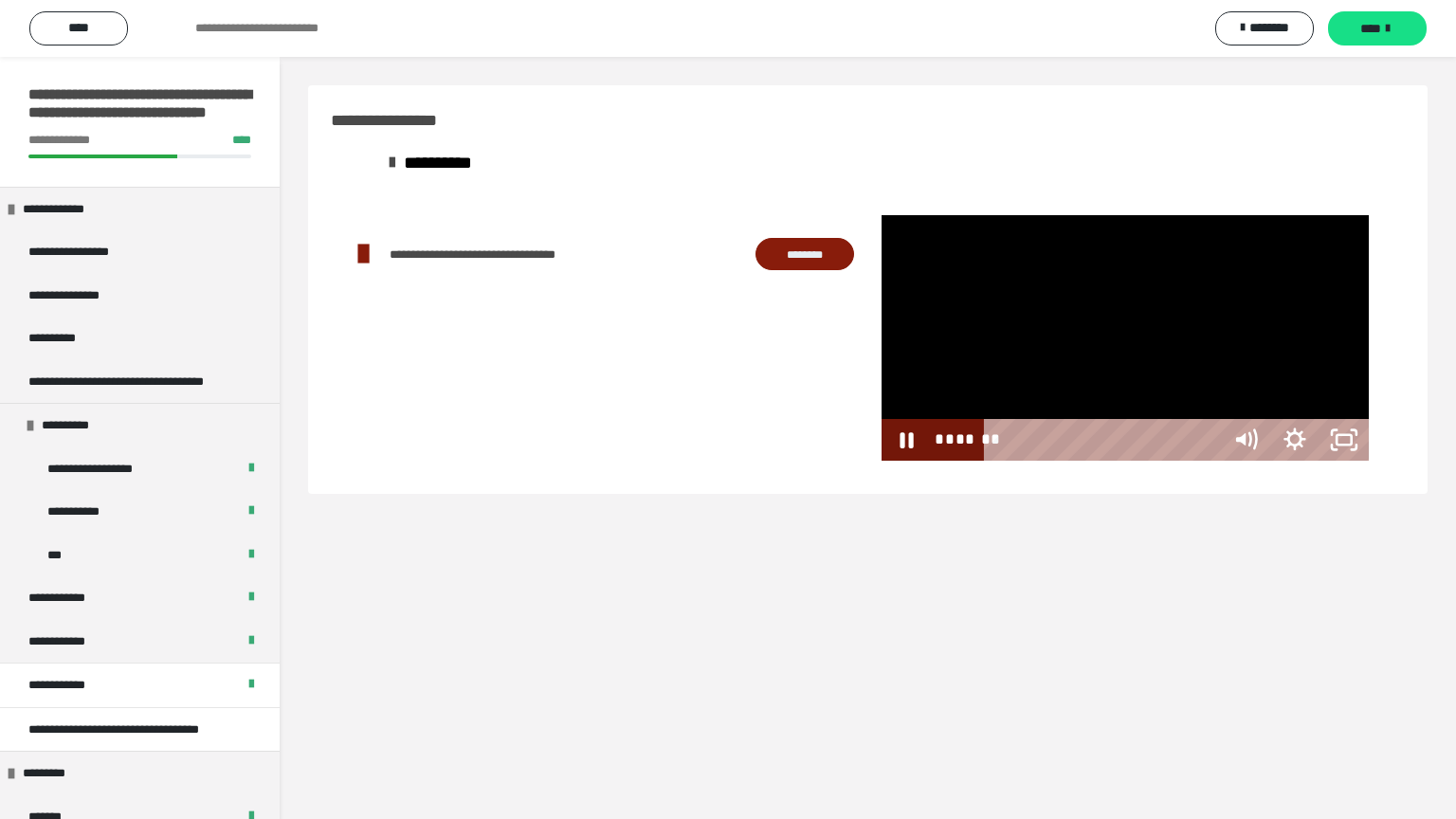 type 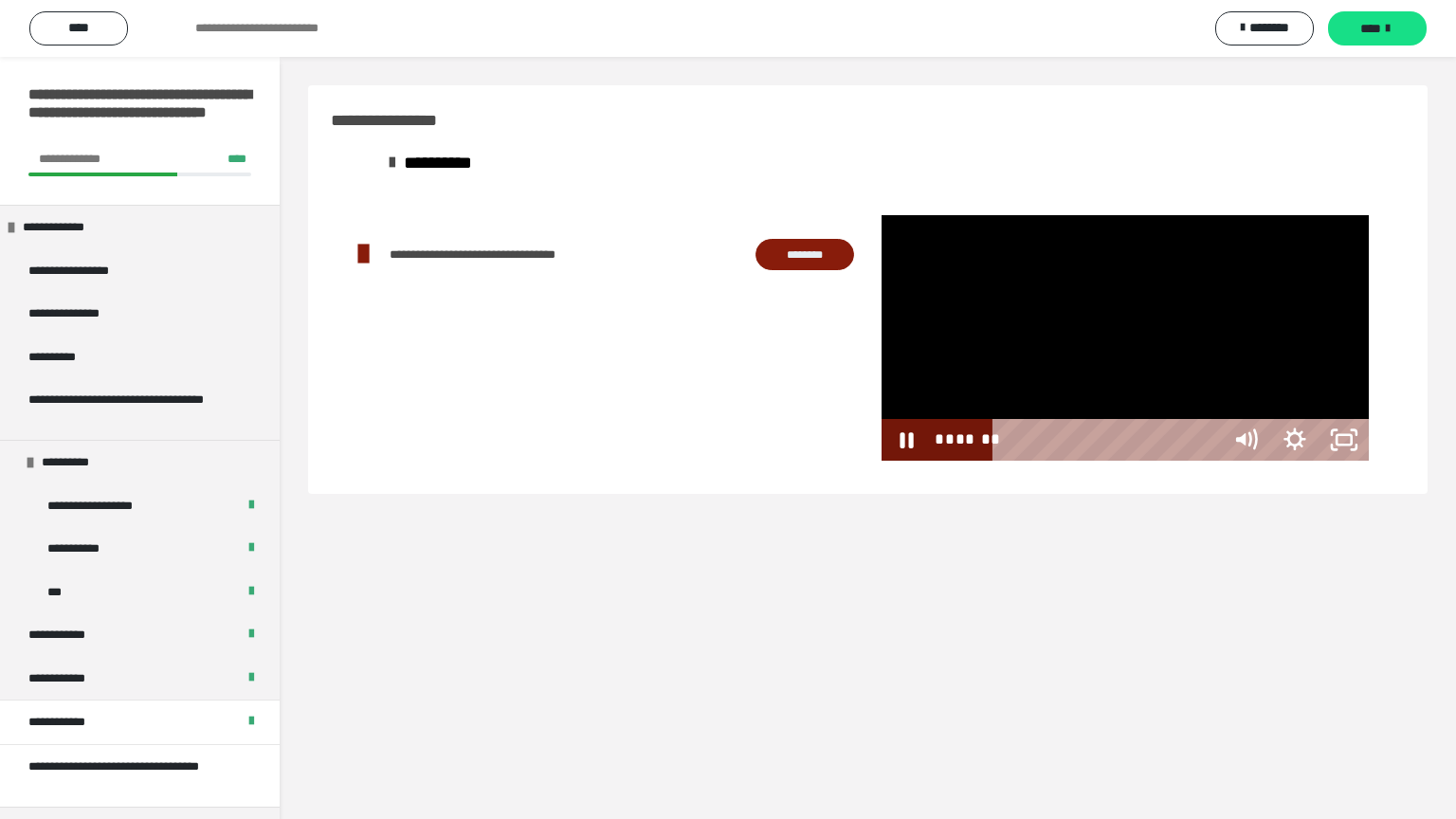 scroll, scrollTop: 57, scrollLeft: 0, axis: vertical 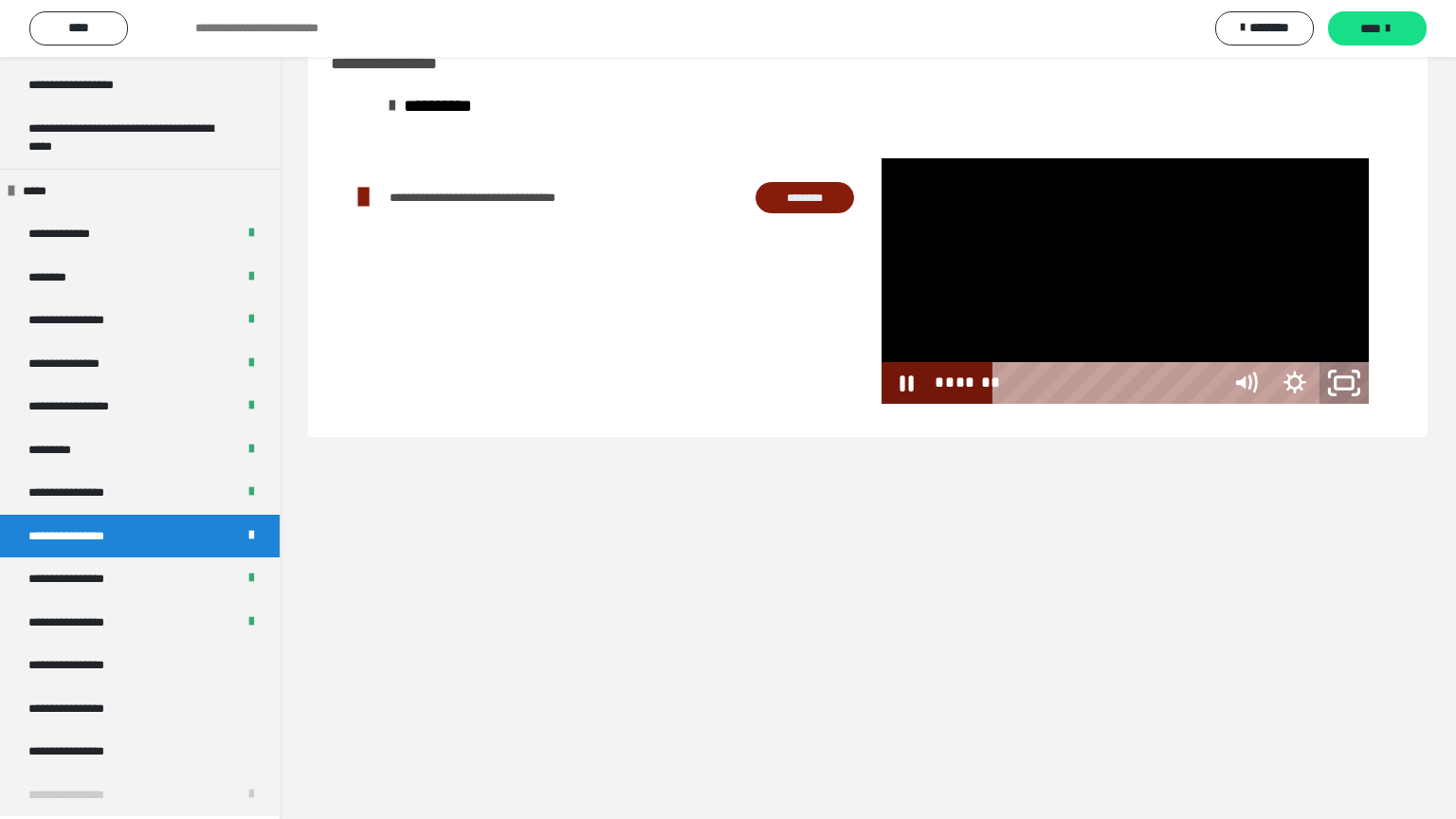 click 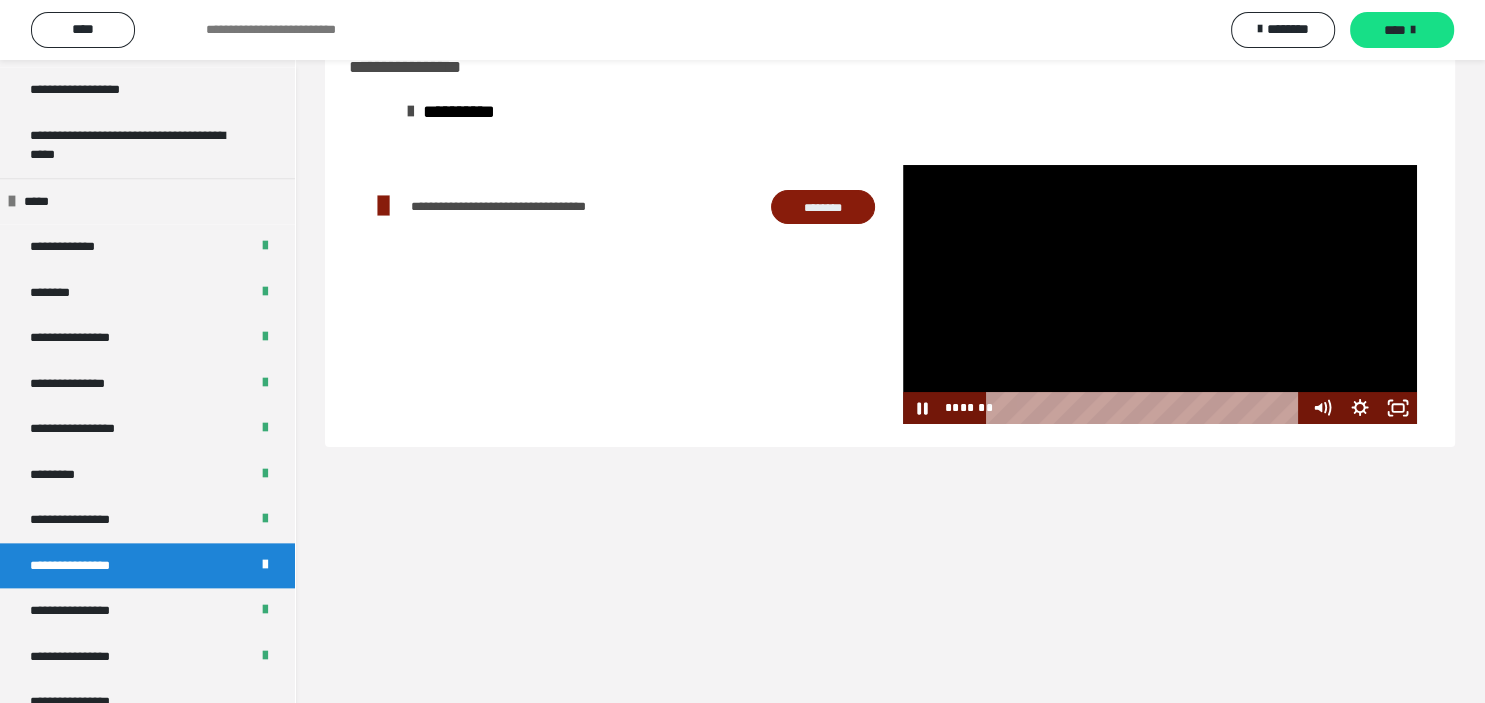 click at bounding box center (1160, 294) 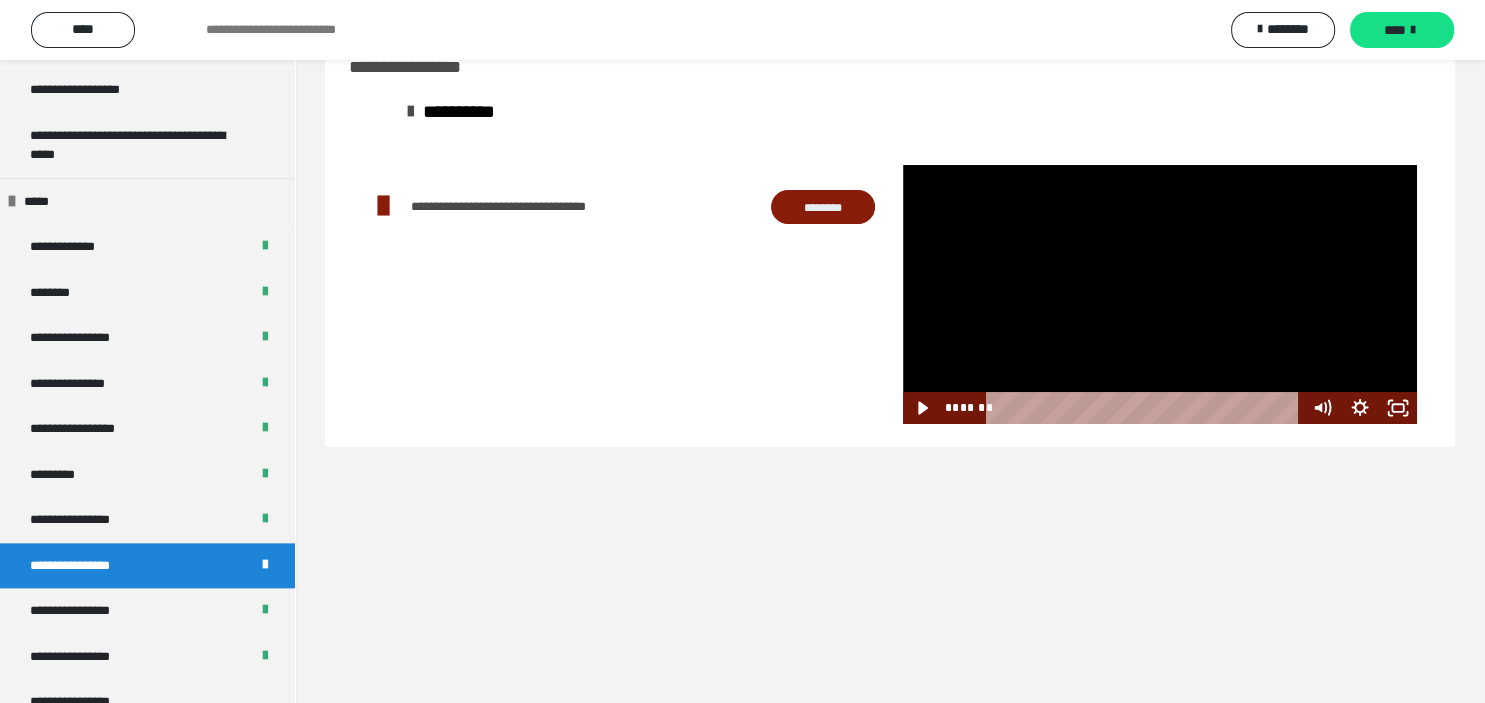 click at bounding box center [1160, 294] 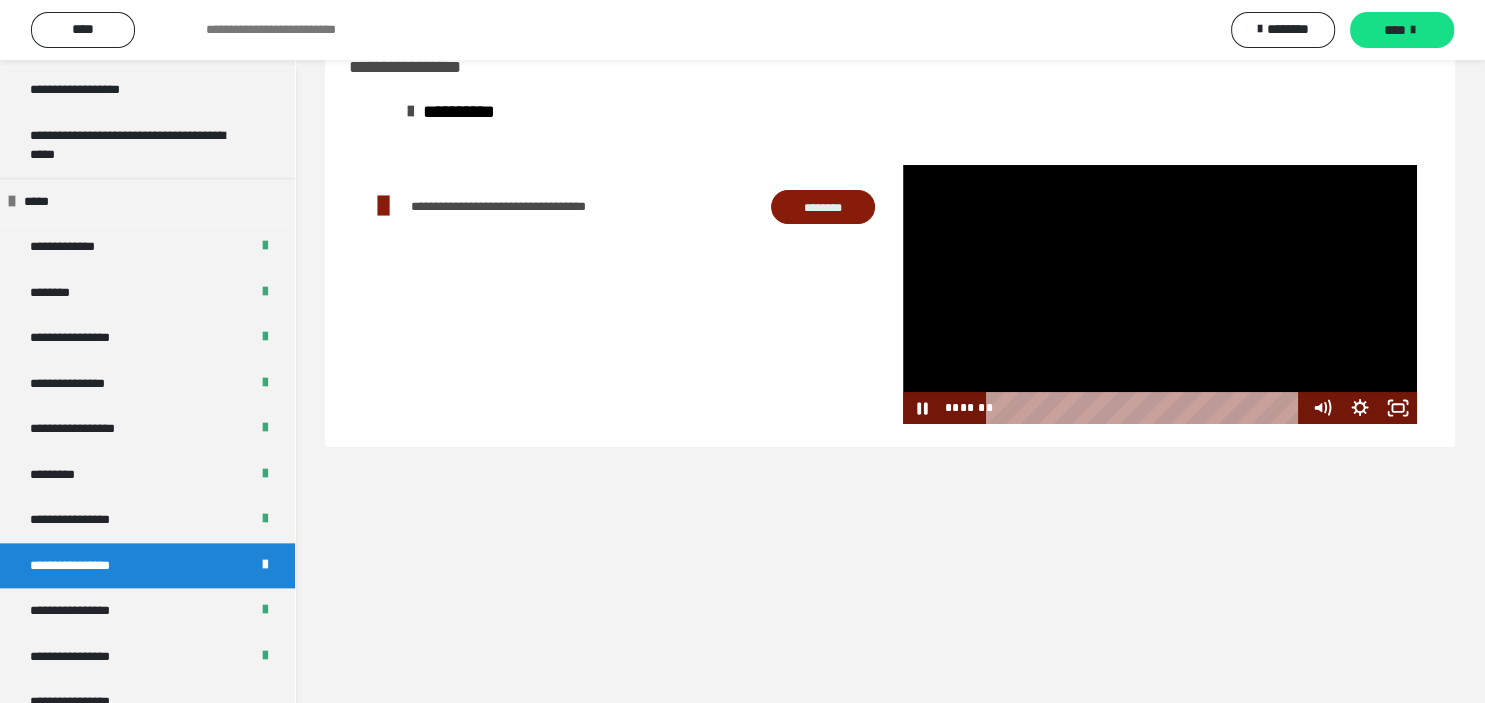 click at bounding box center (1160, 294) 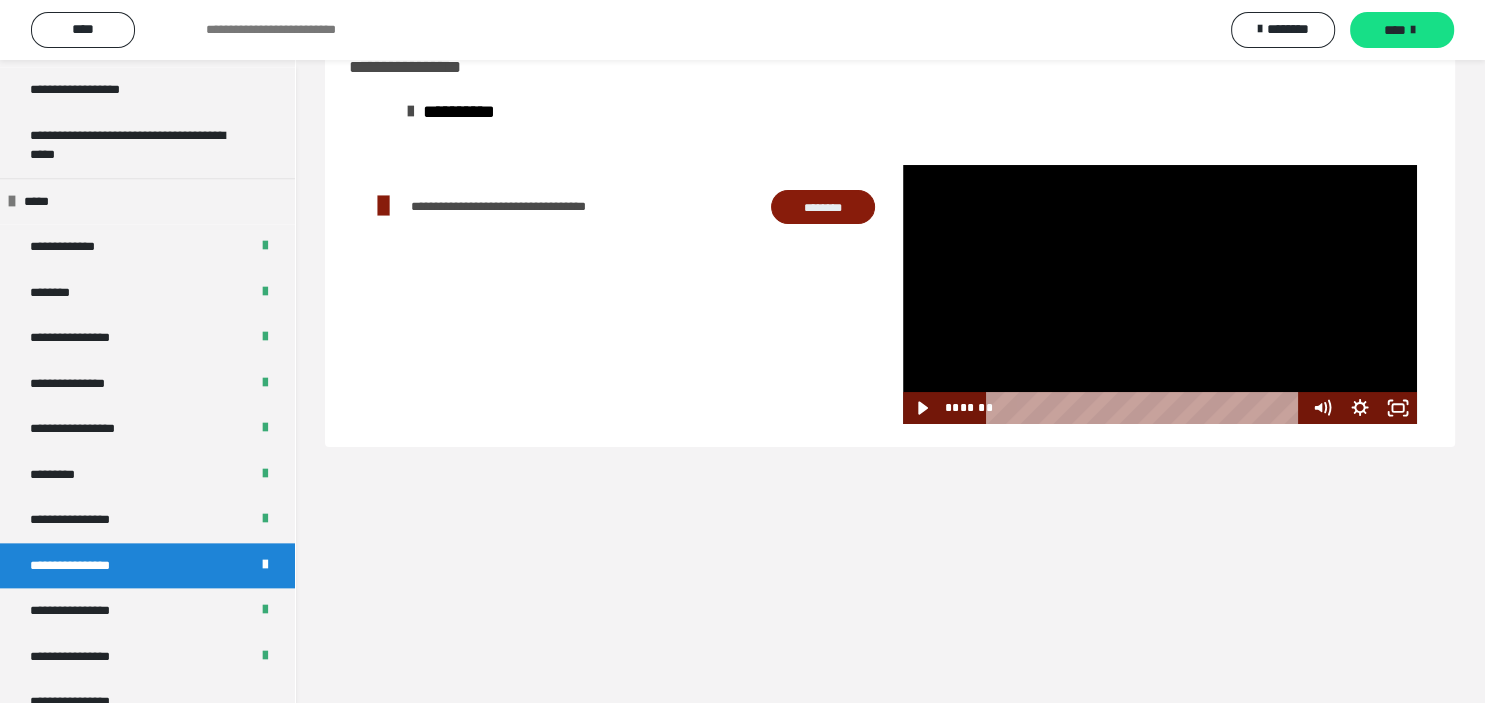 click at bounding box center [1160, 294] 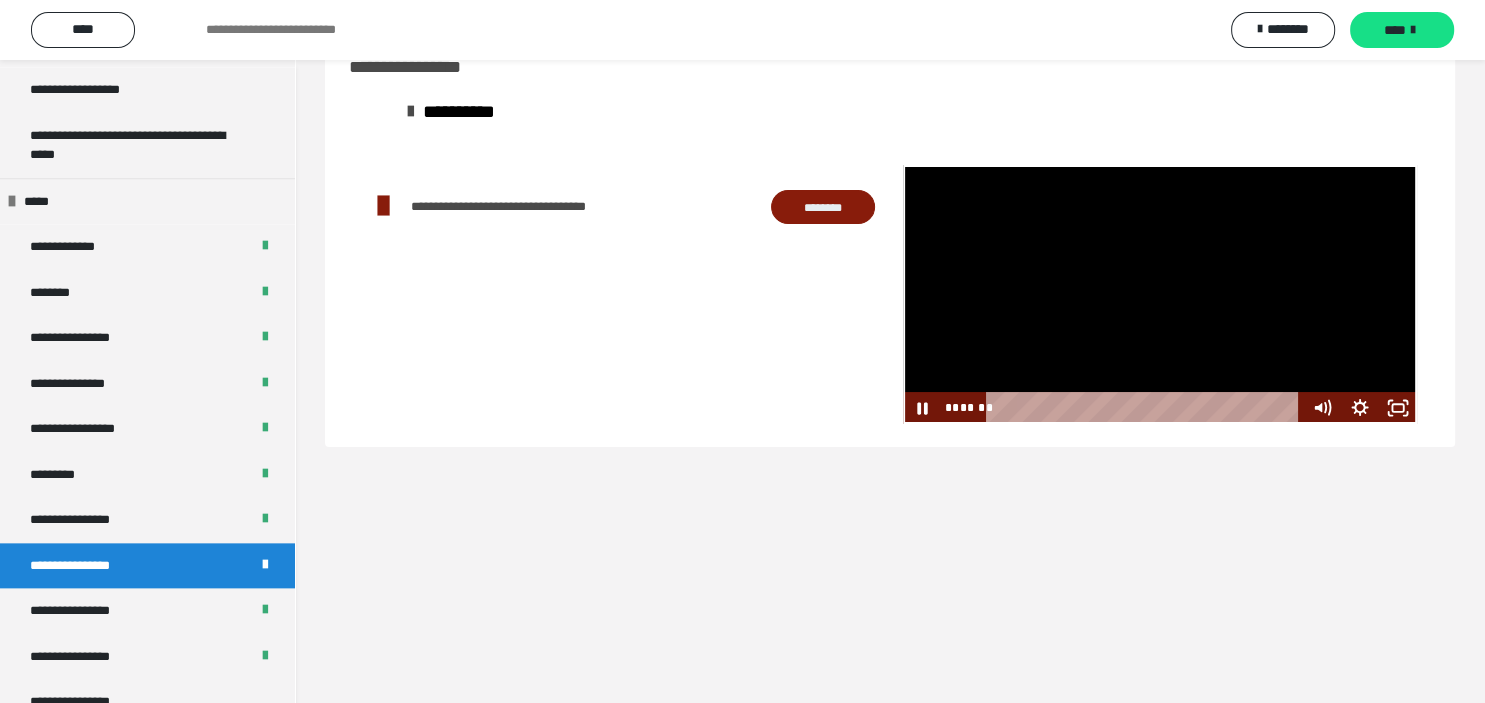 click at bounding box center (1160, 294) 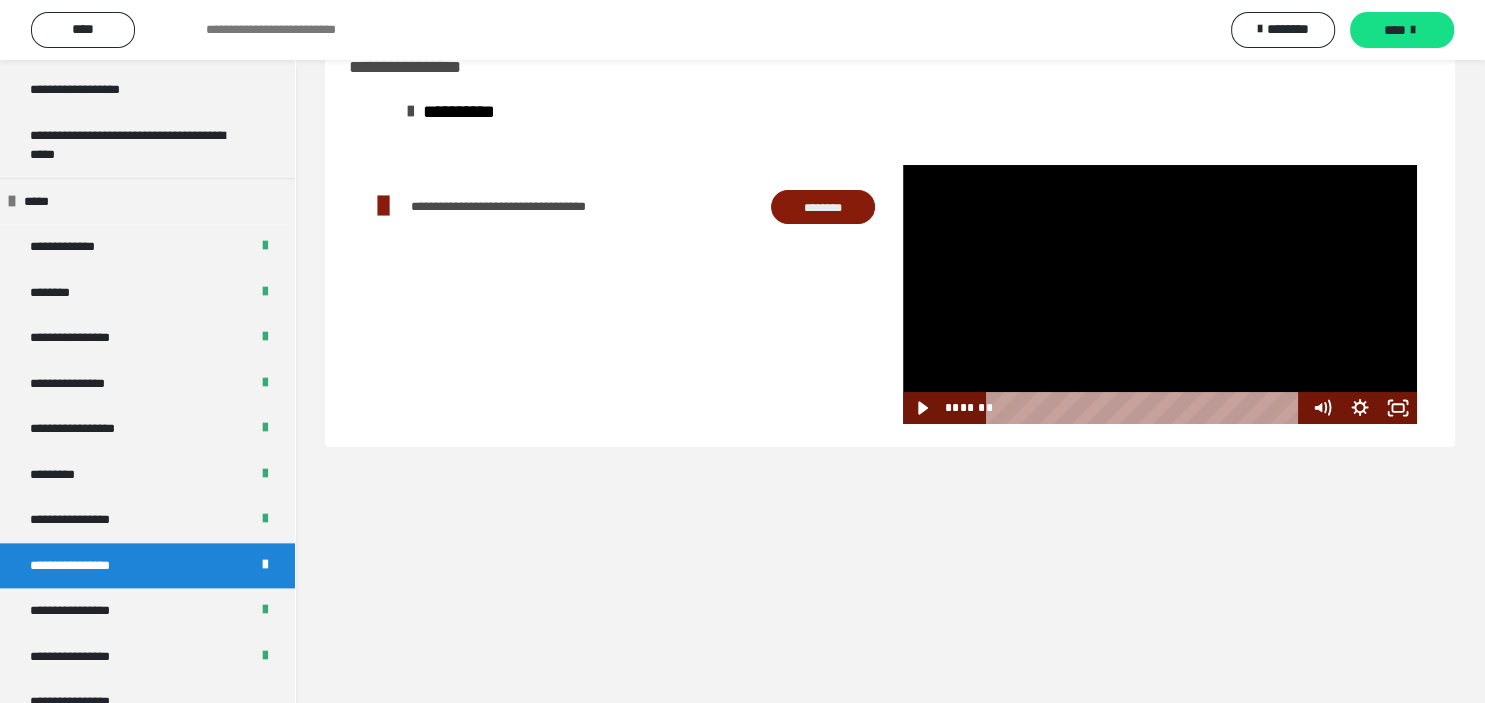 click at bounding box center [1160, 294] 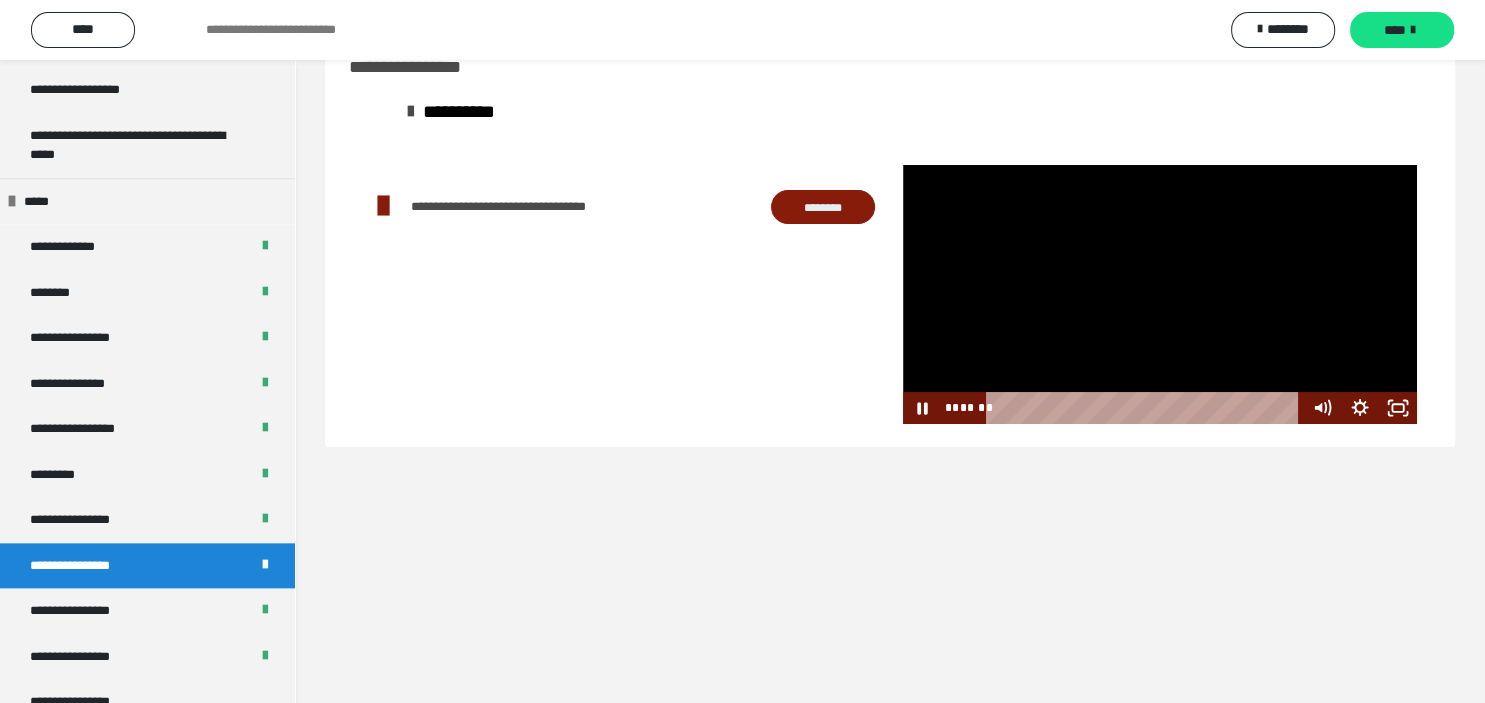 click at bounding box center [1160, 294] 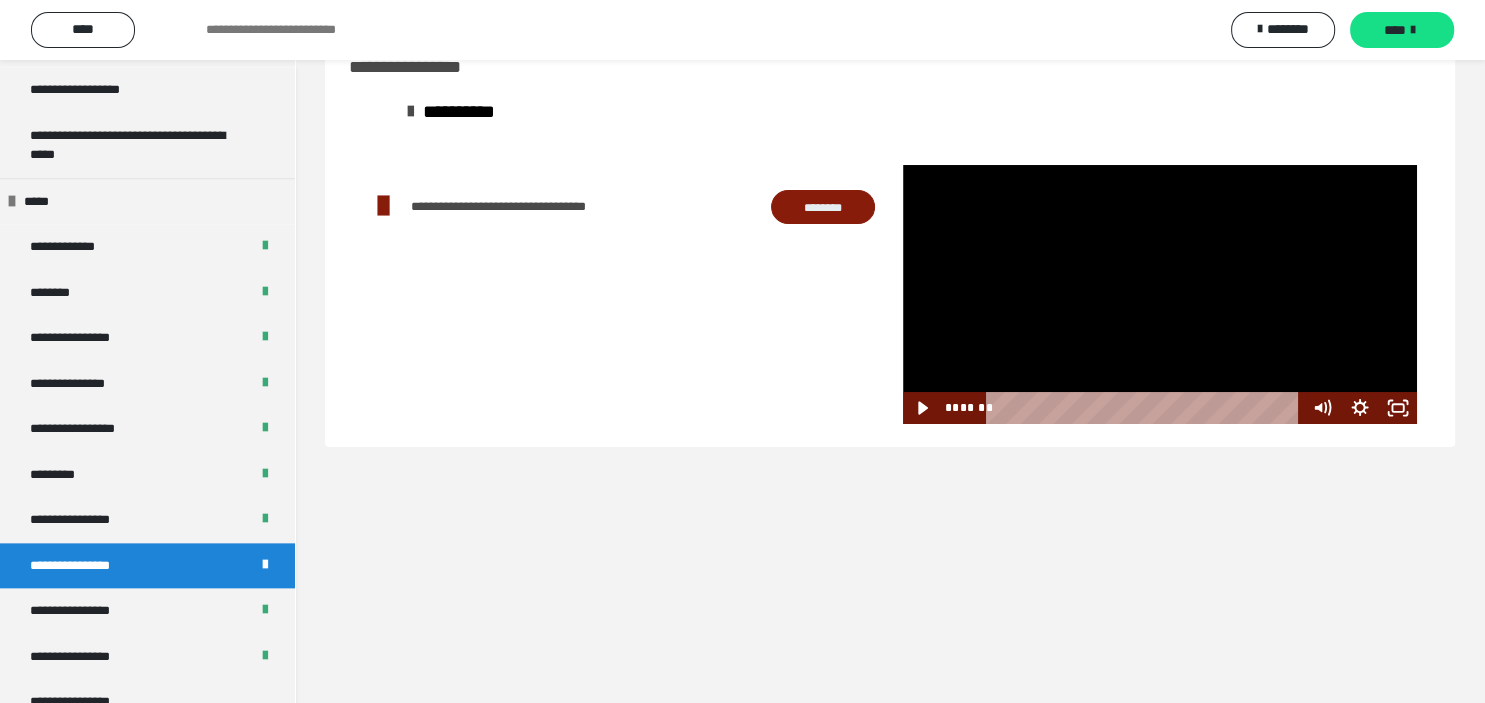 click at bounding box center (1160, 294) 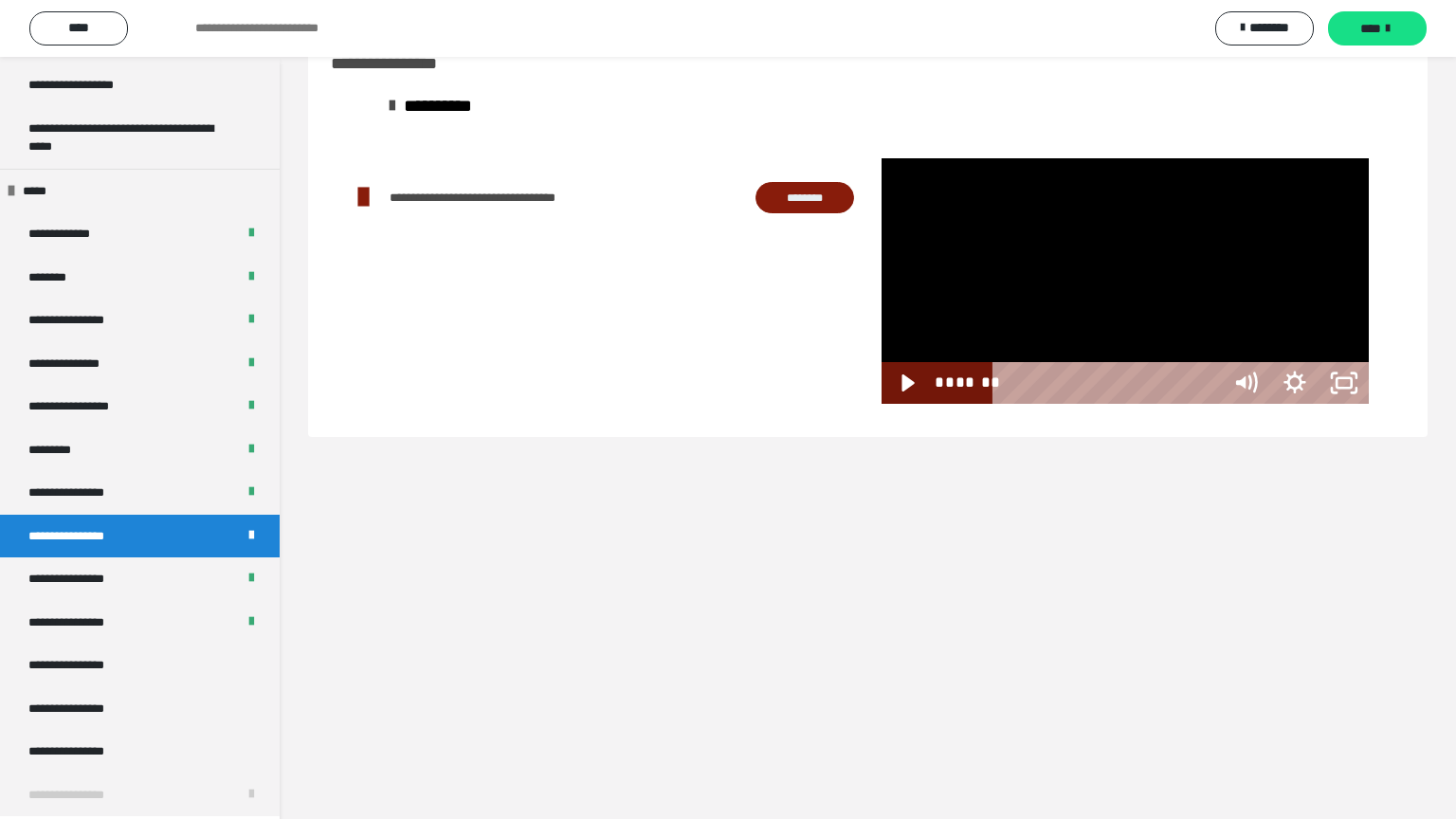 type 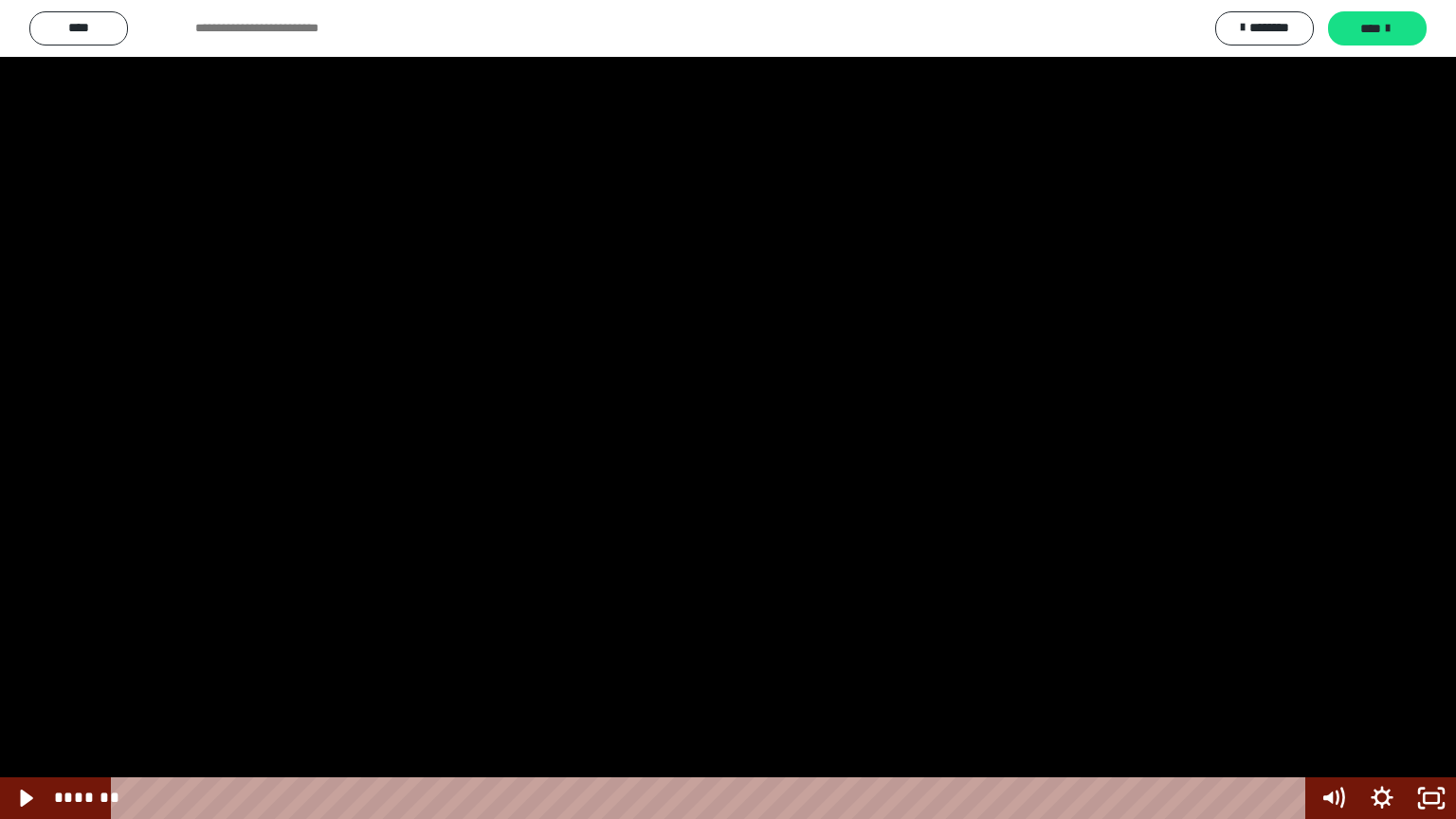 click at bounding box center [0, 0] 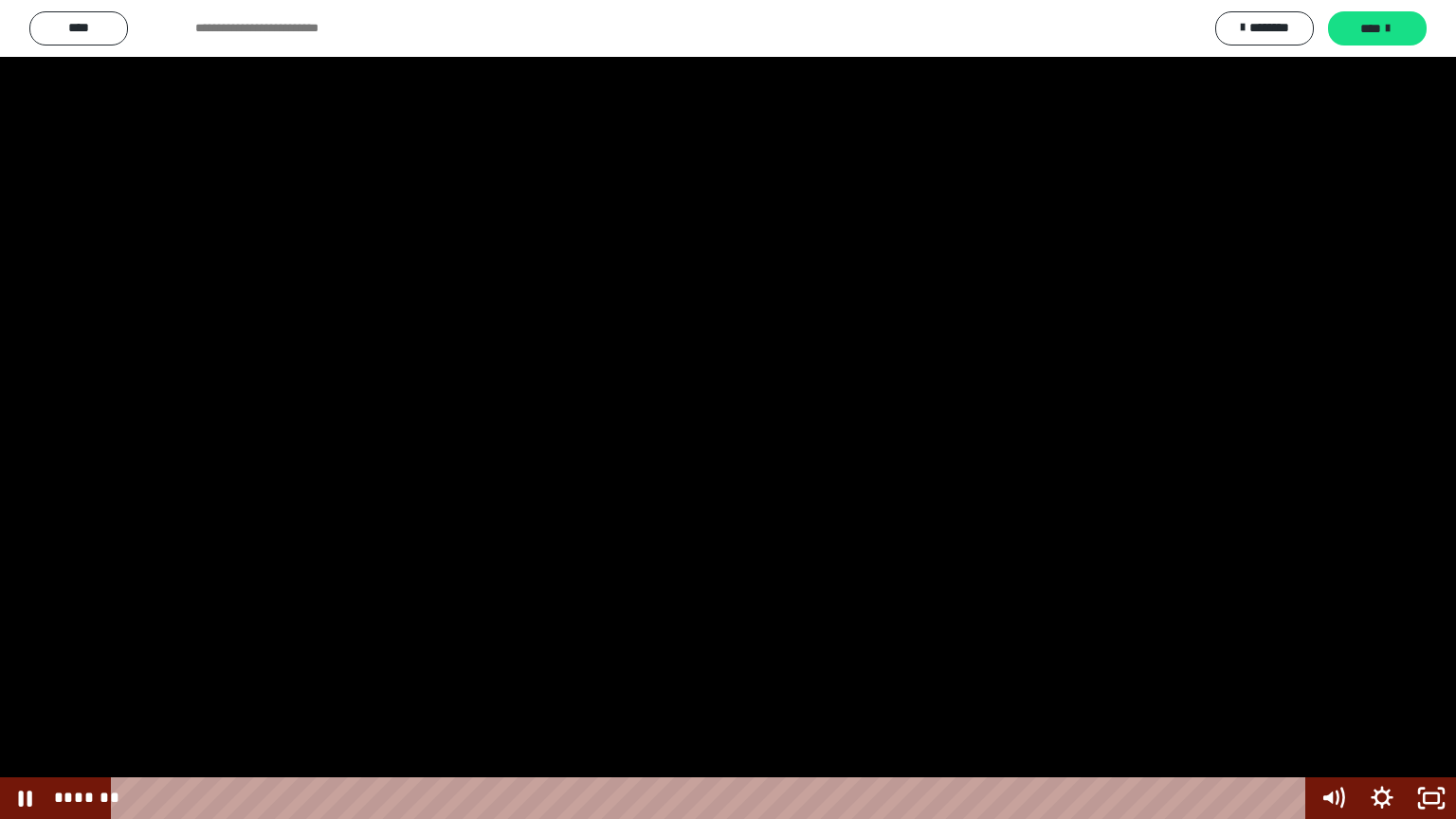 click at bounding box center (728, 410) 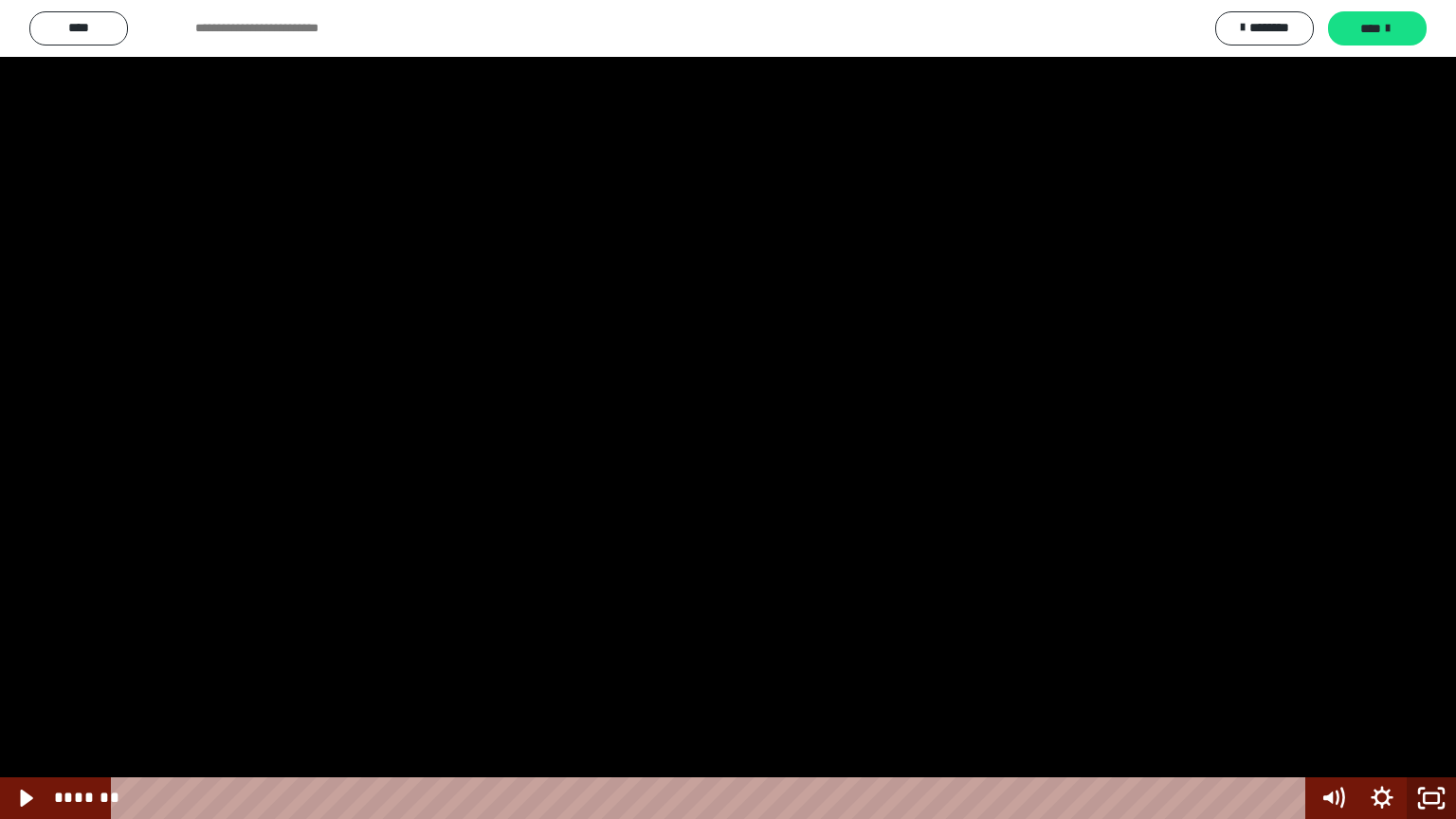 click 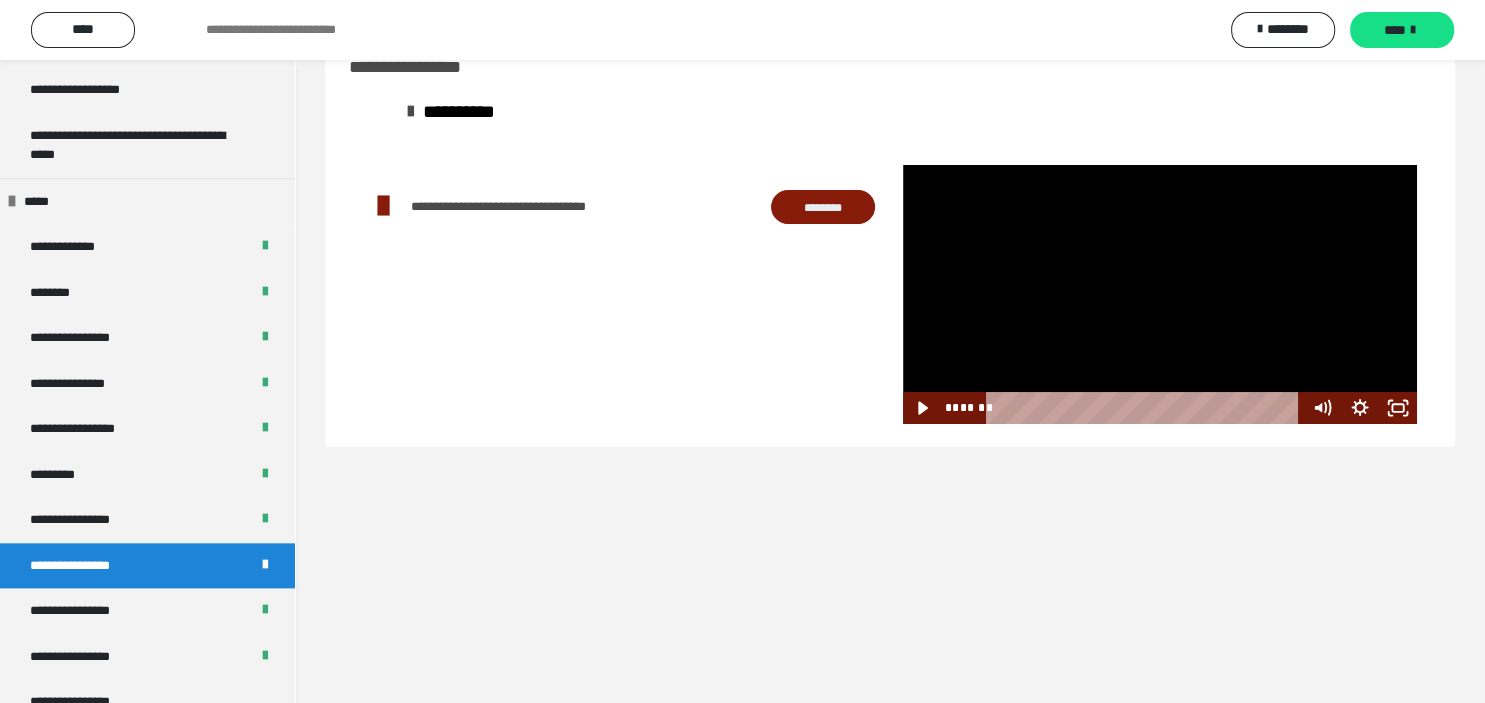 click at bounding box center (1160, 294) 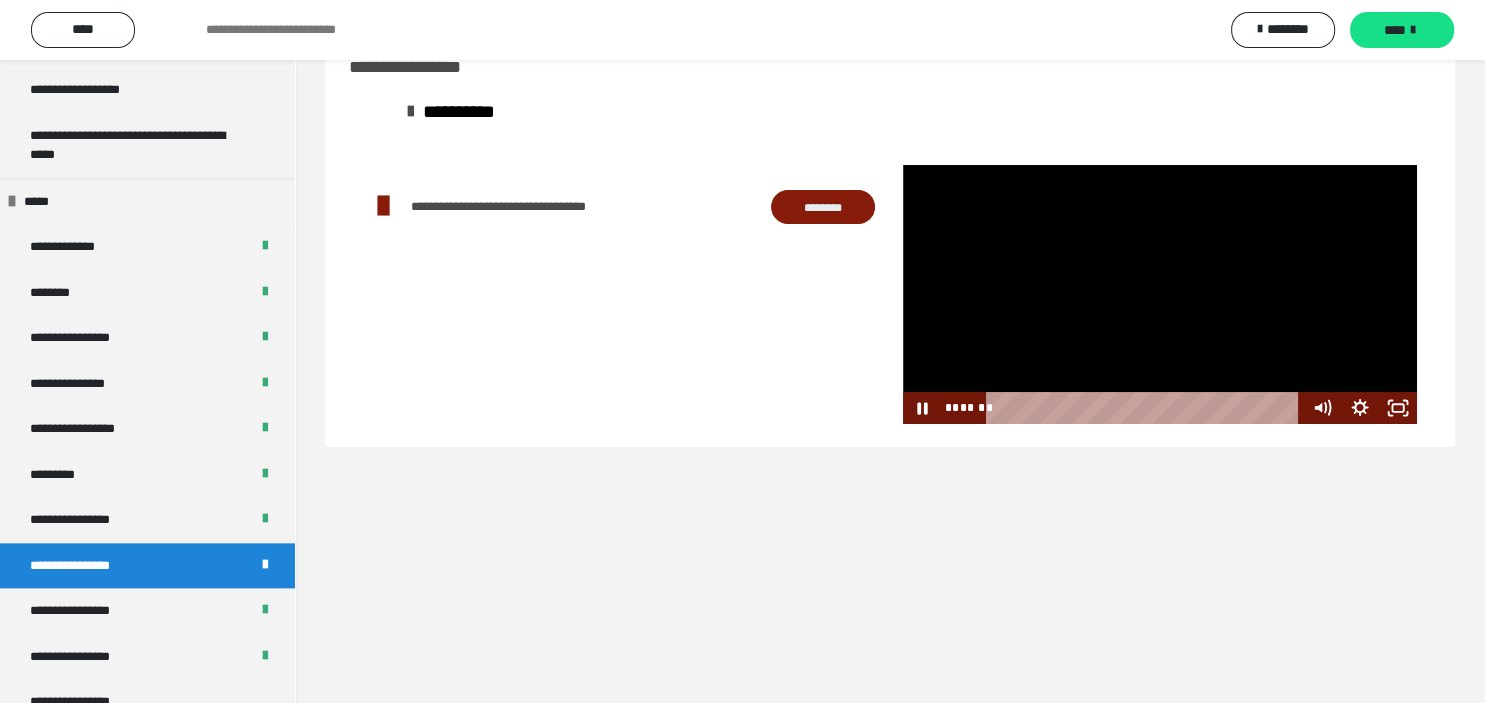 click at bounding box center (1160, 294) 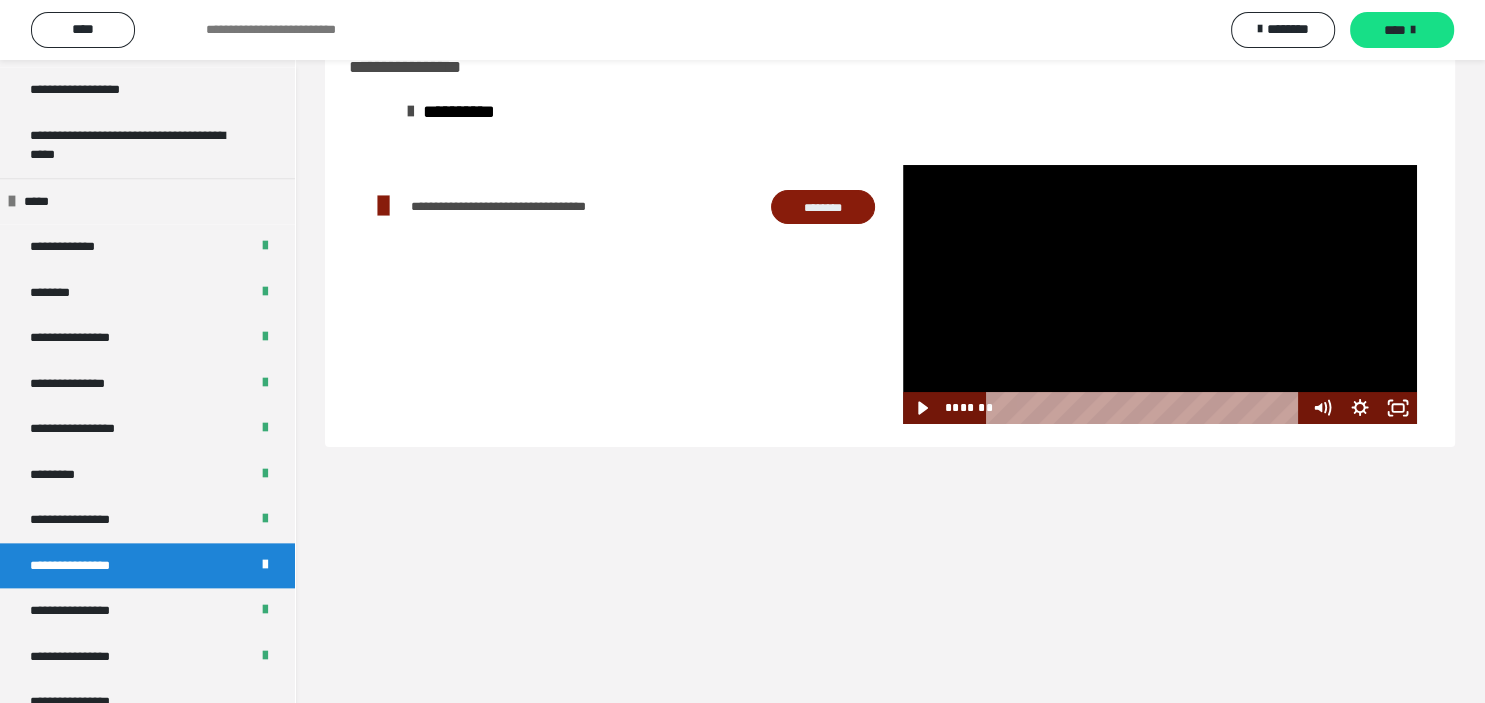 click at bounding box center (1160, 294) 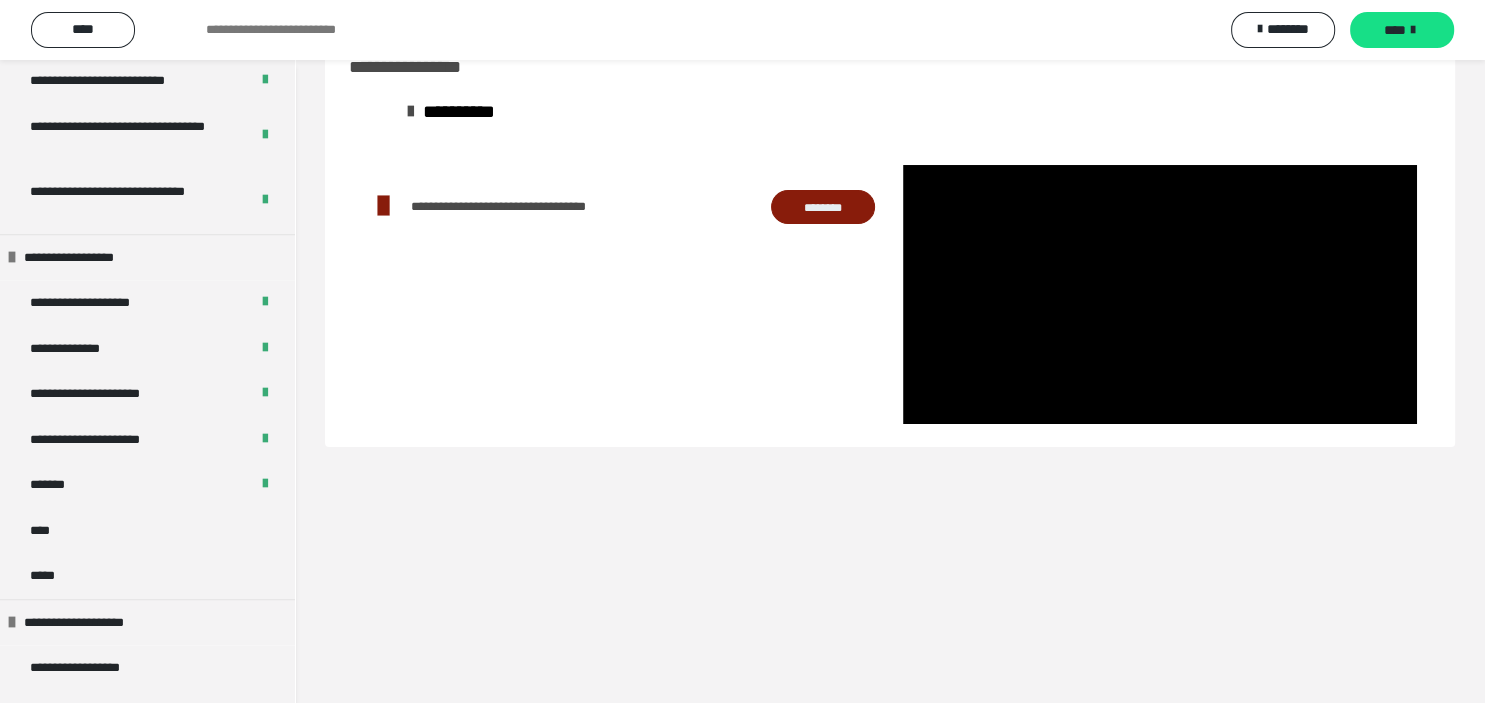 scroll, scrollTop: 1632, scrollLeft: 0, axis: vertical 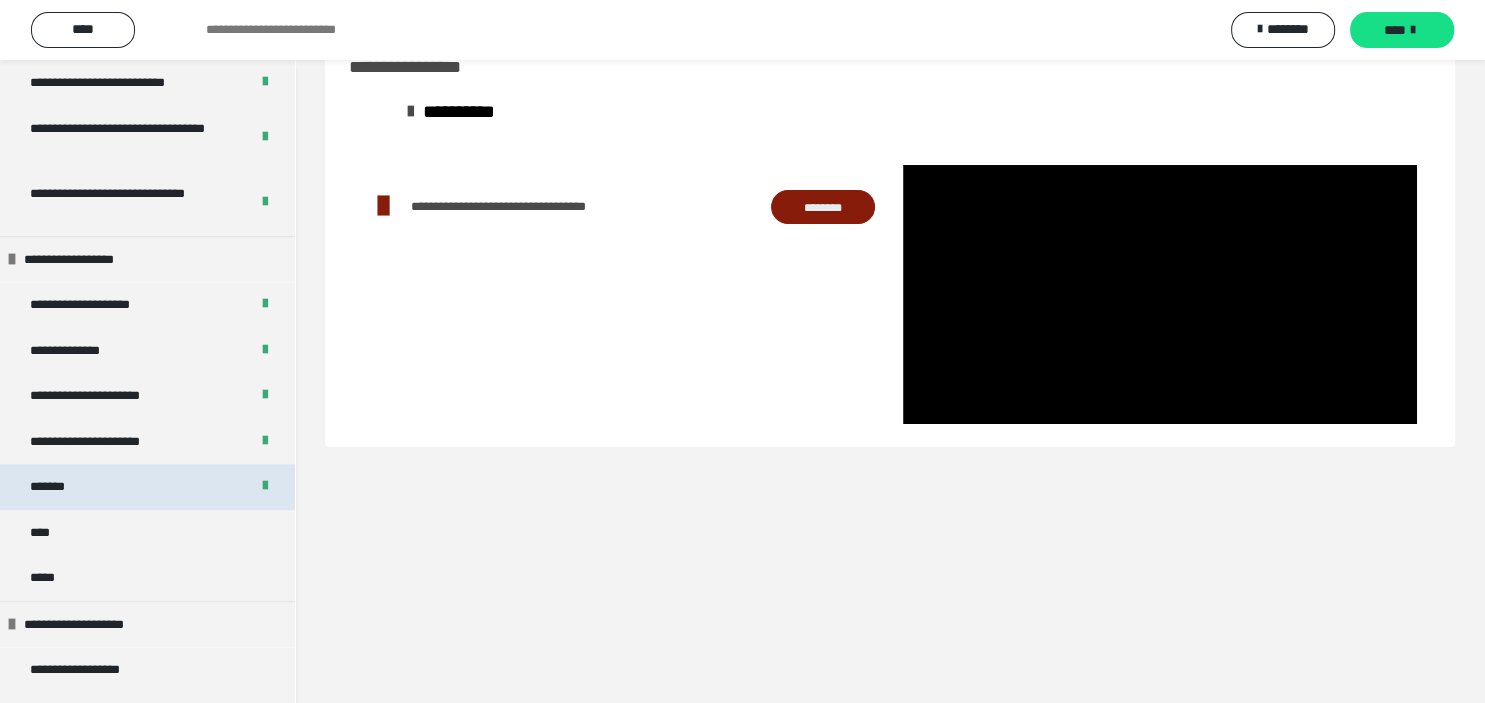 click on "*******" at bounding box center (56, 487) 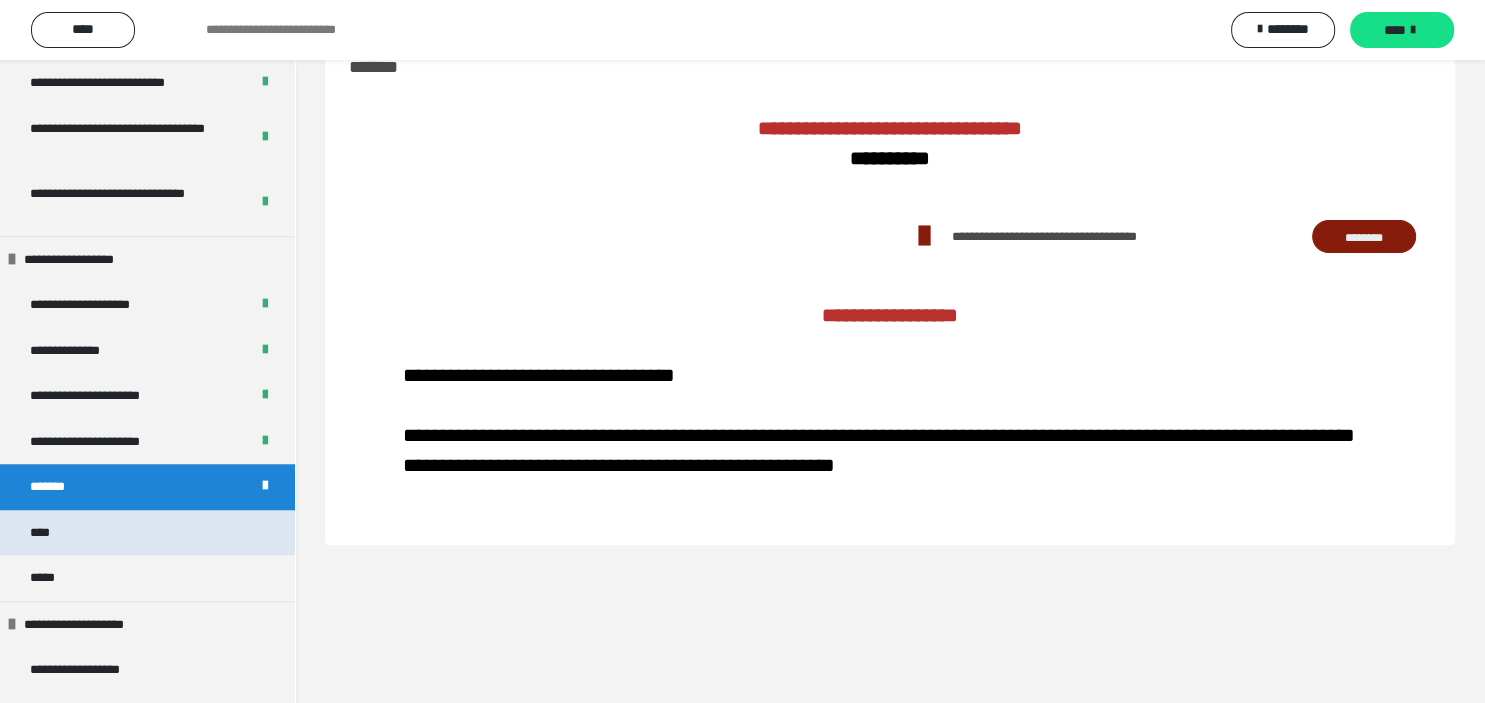 click on "****" at bounding box center [48, 533] 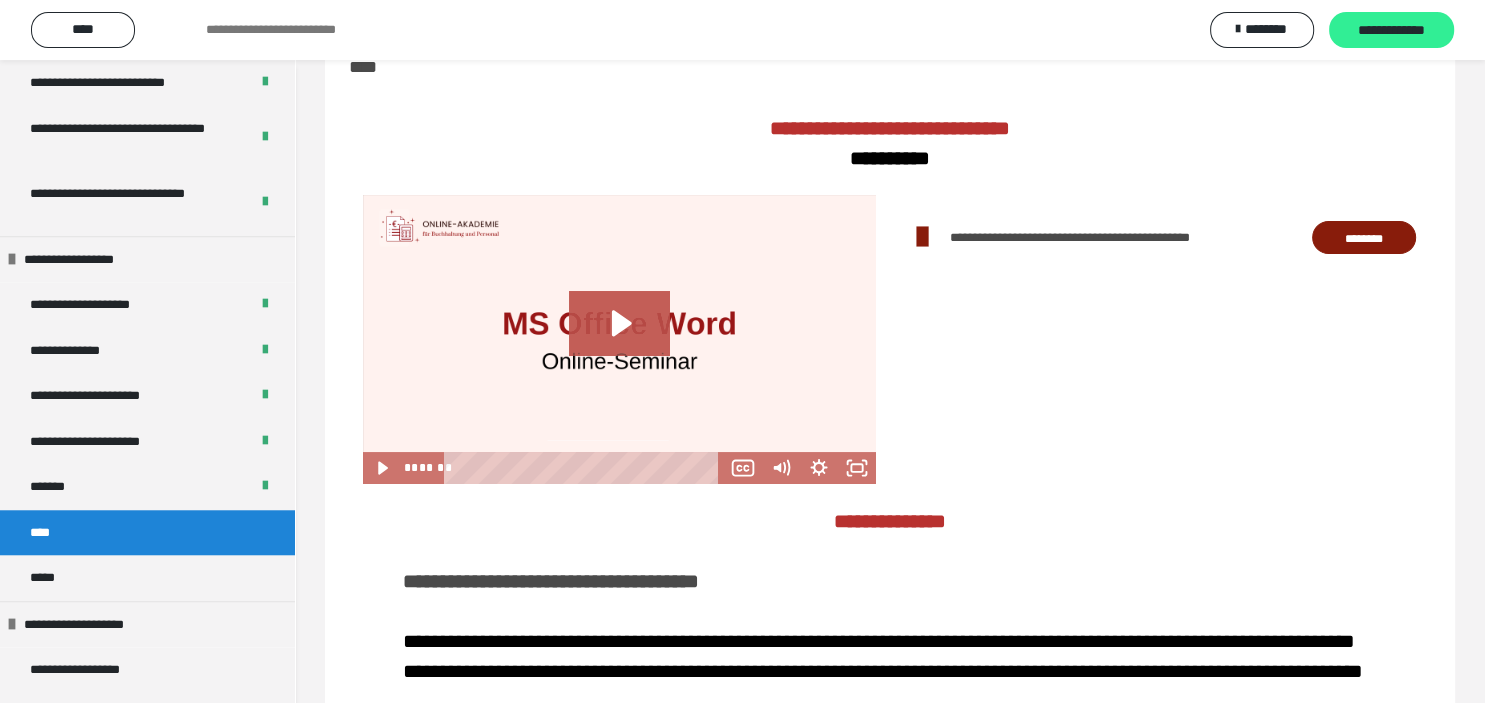 click on "**********" at bounding box center (1391, 30) 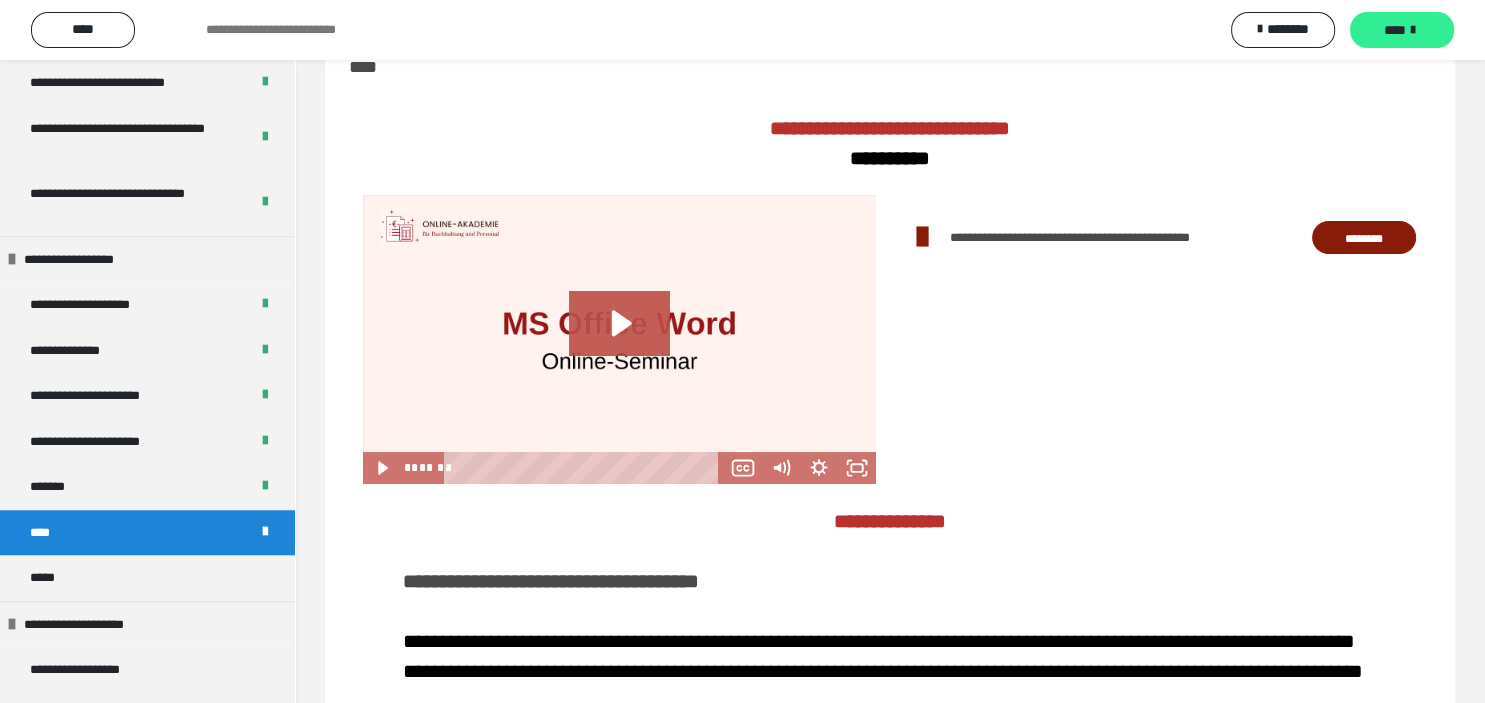 click on "****" at bounding box center (1402, 30) 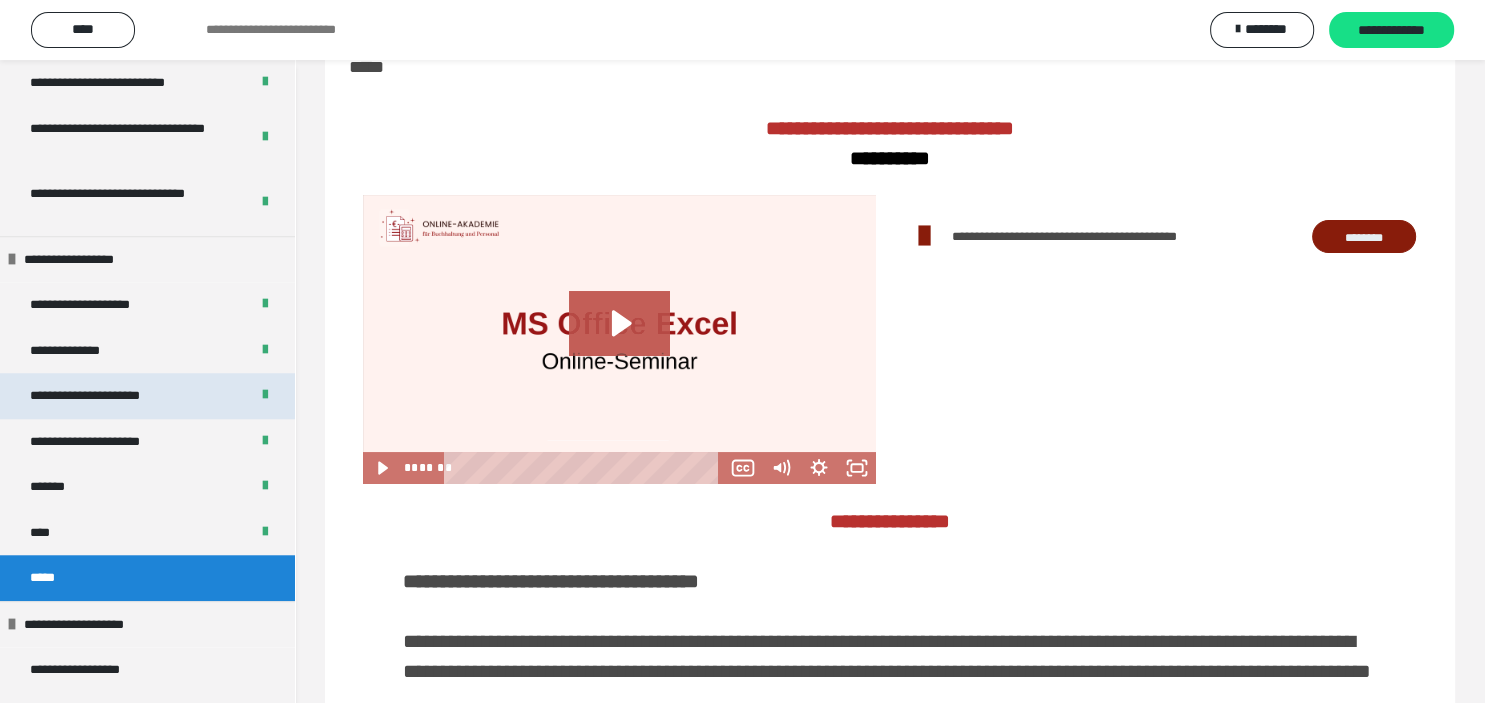 scroll, scrollTop: 1847, scrollLeft: 0, axis: vertical 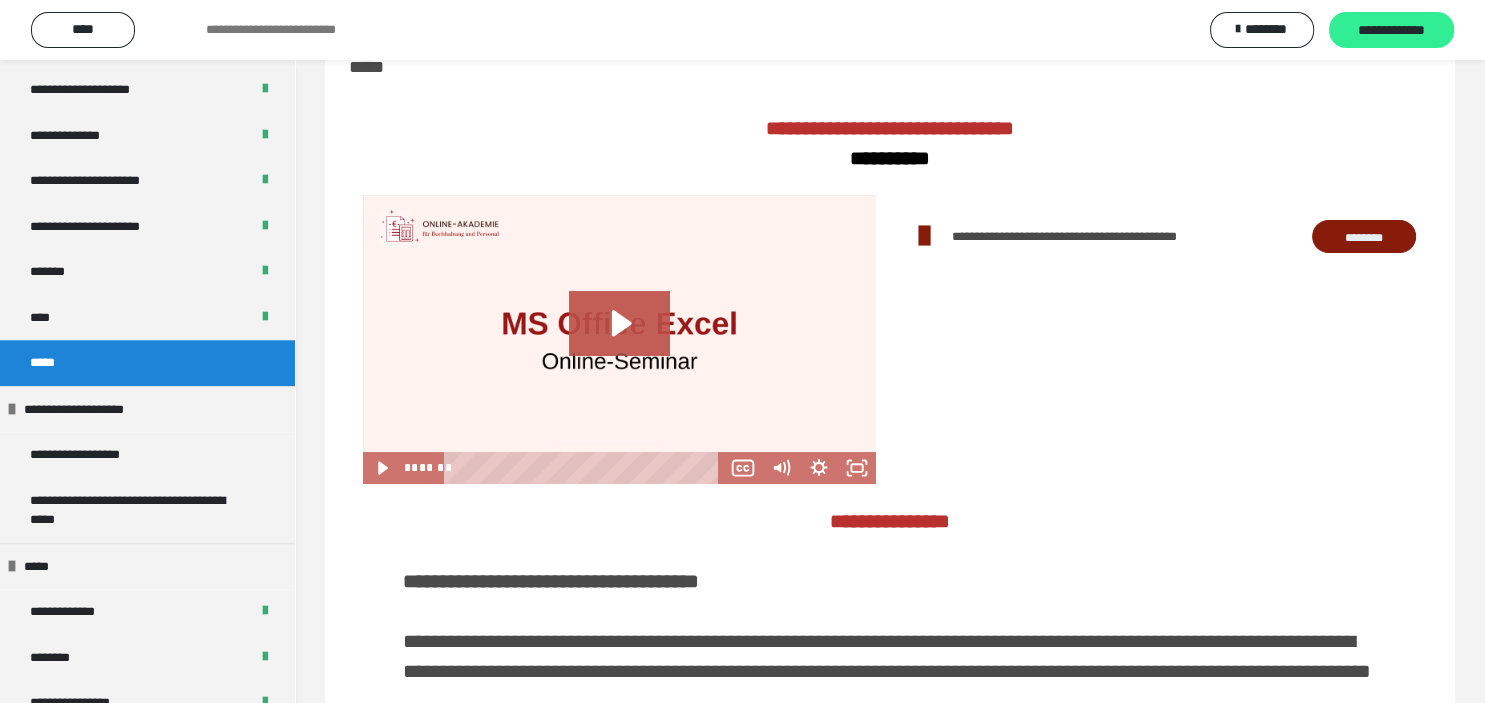 click on "**********" at bounding box center [1391, 31] 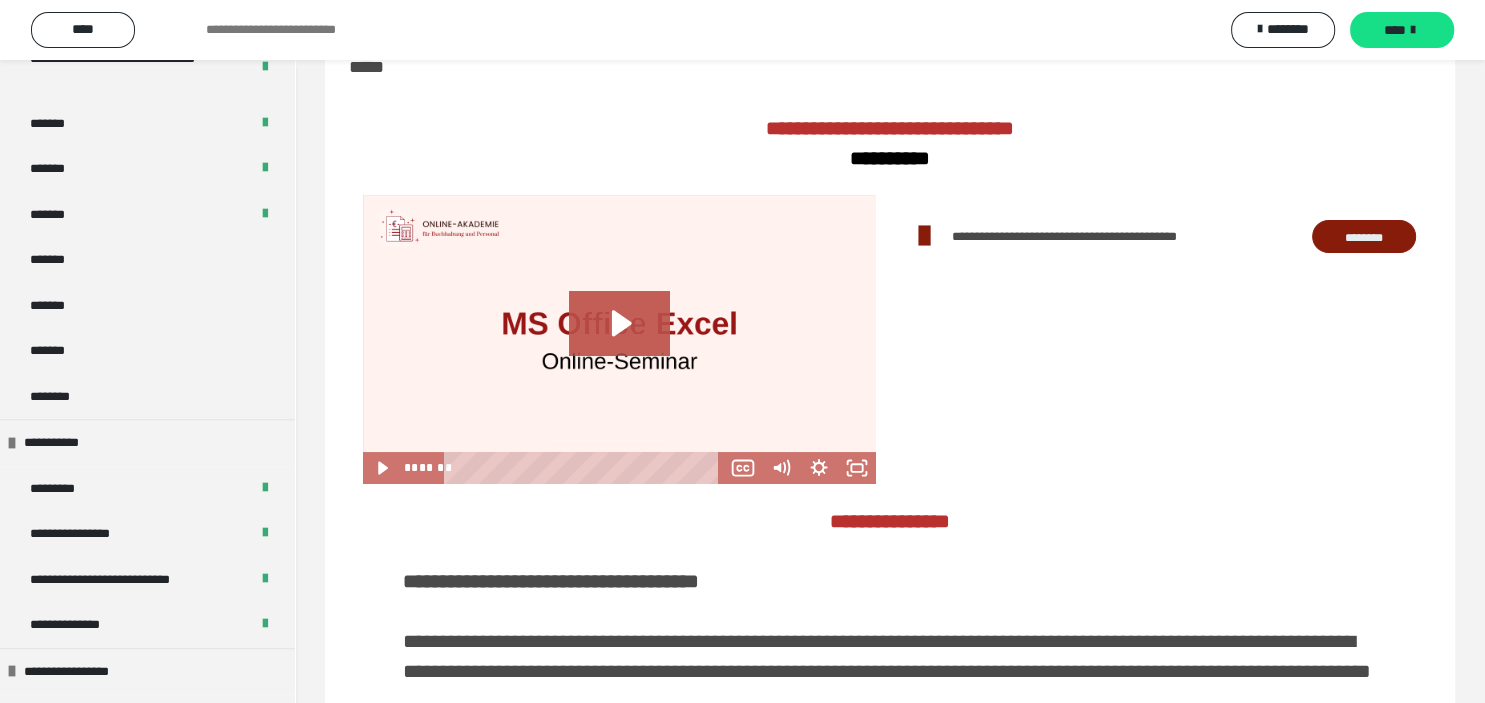 scroll, scrollTop: 950, scrollLeft: 0, axis: vertical 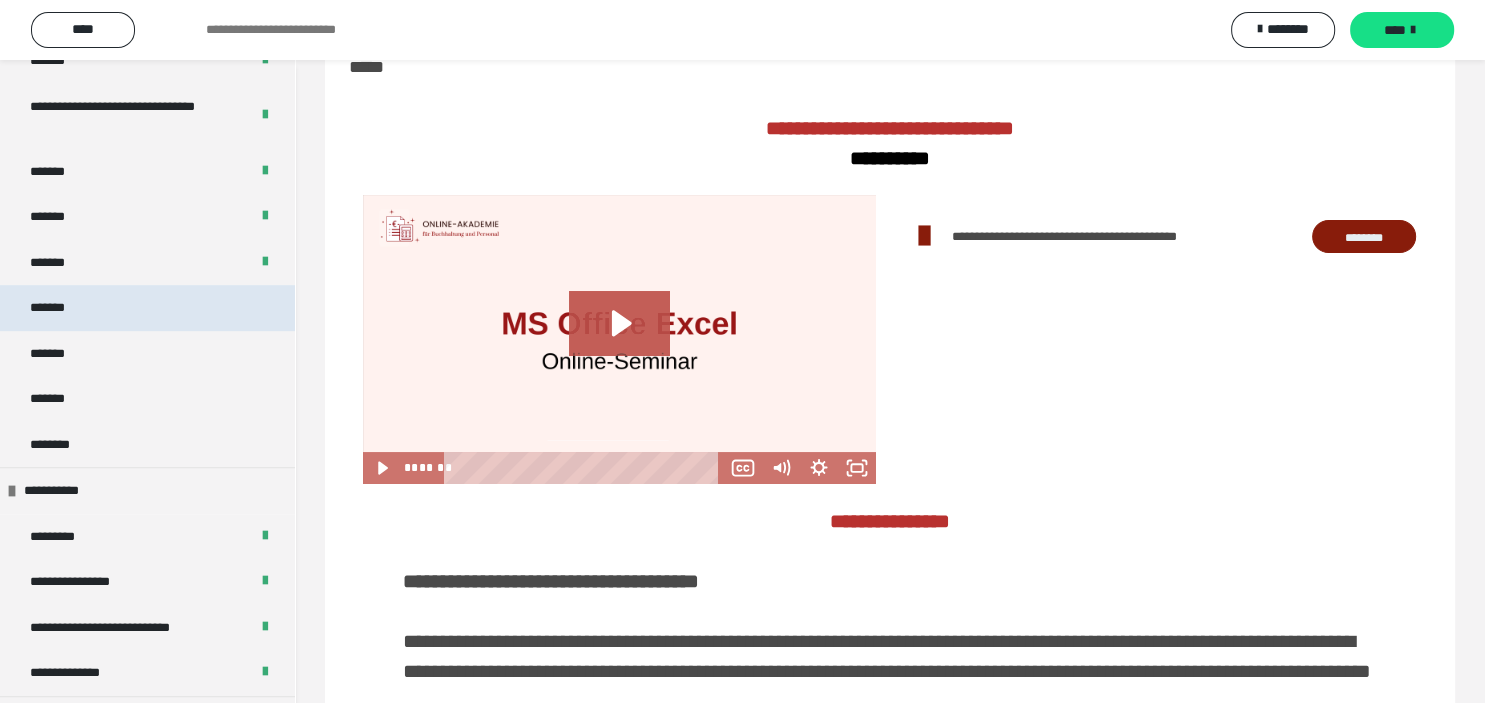 click on "*******" at bounding box center (147, 308) 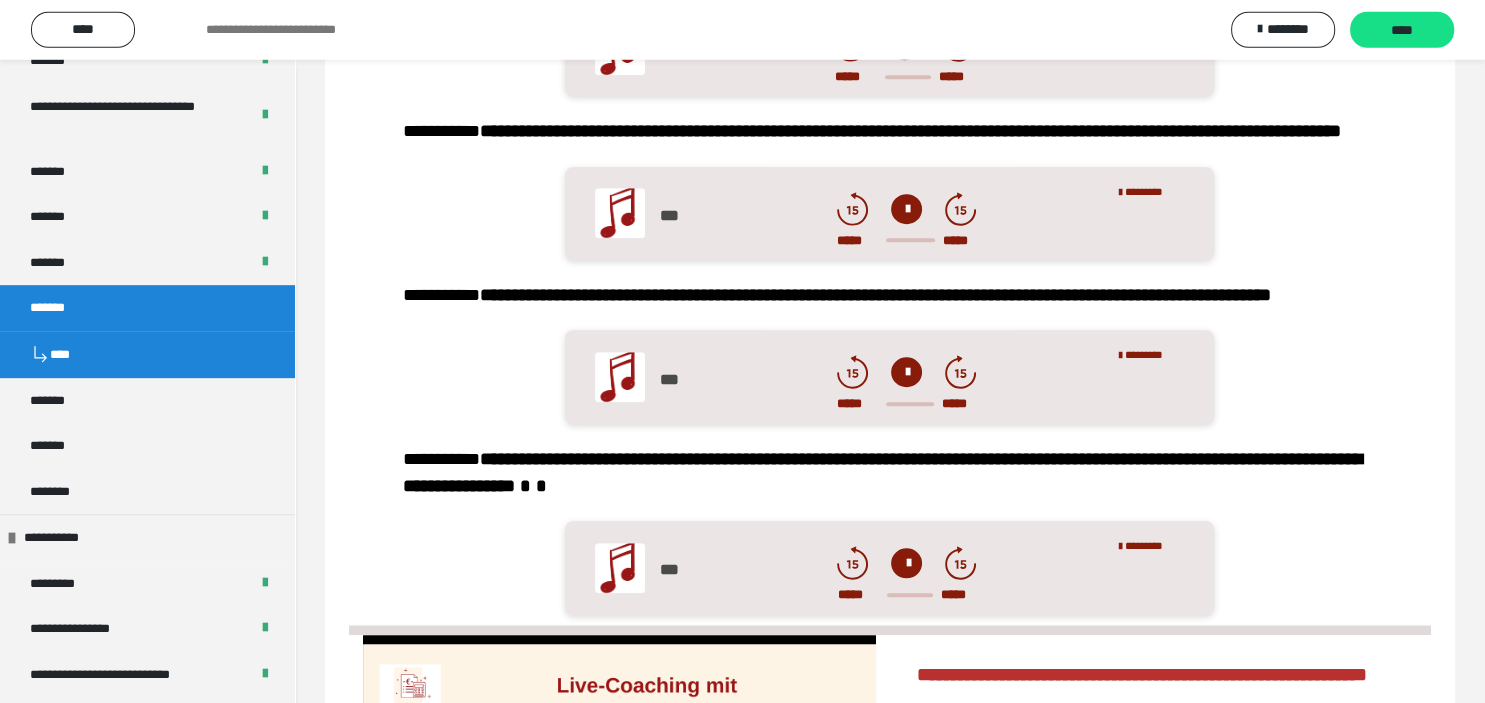 scroll, scrollTop: 1415, scrollLeft: 0, axis: vertical 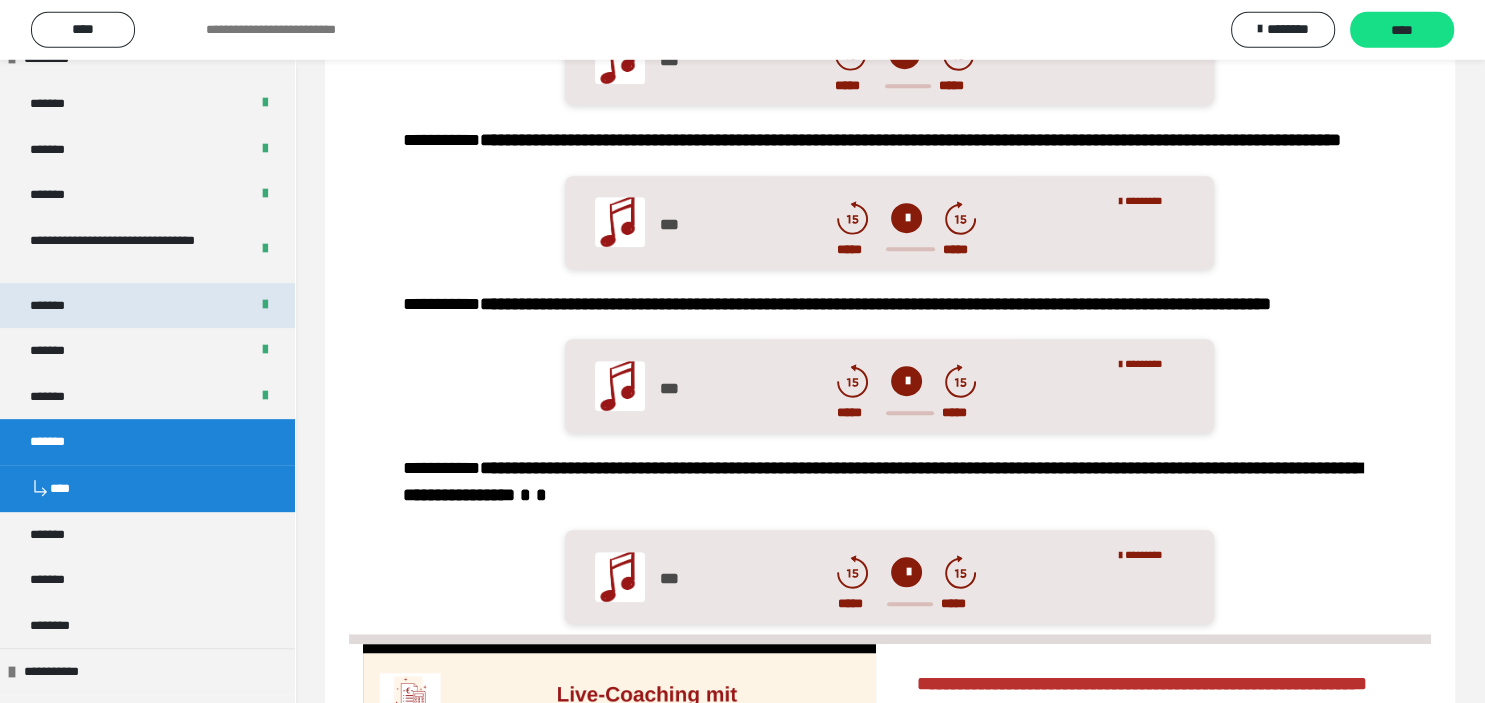 click on "*******" at bounding box center [147, 306] 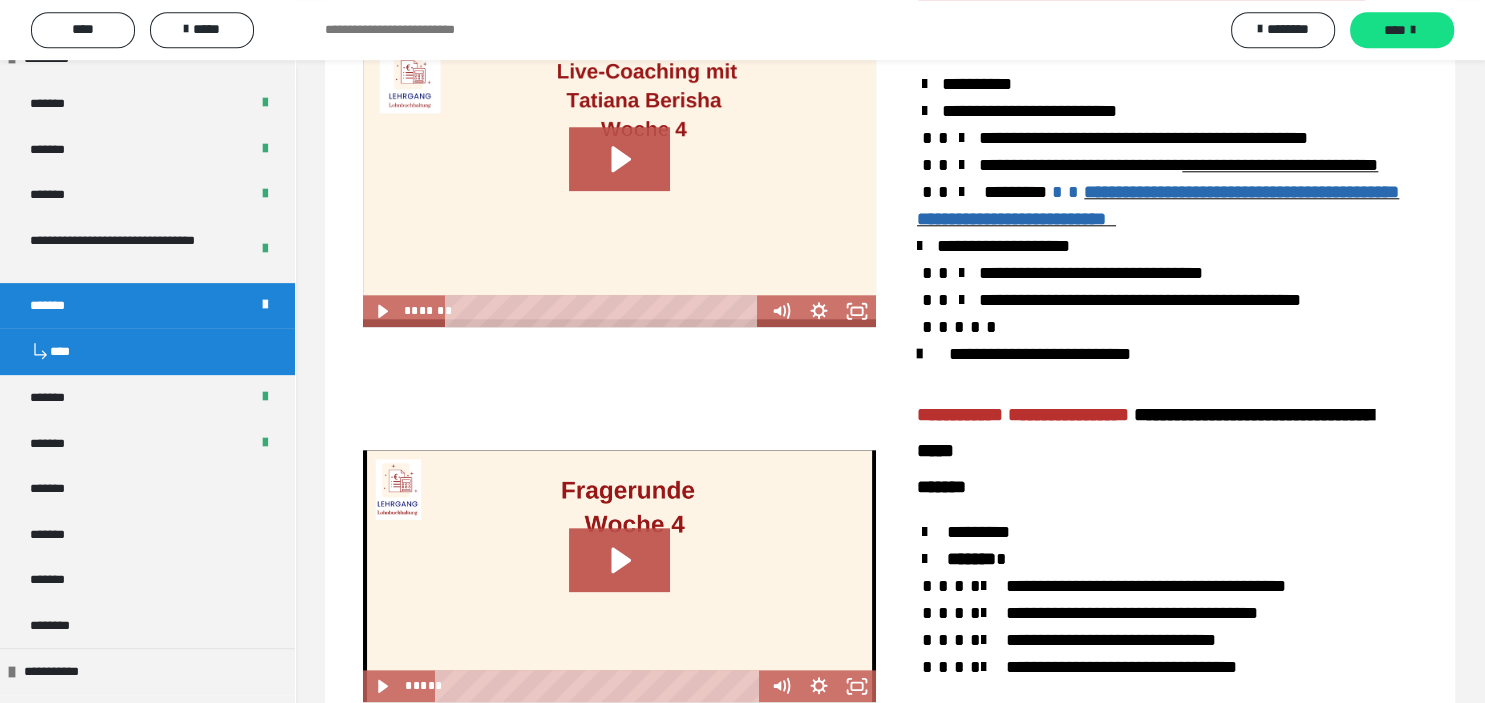 scroll, scrollTop: 1969, scrollLeft: 0, axis: vertical 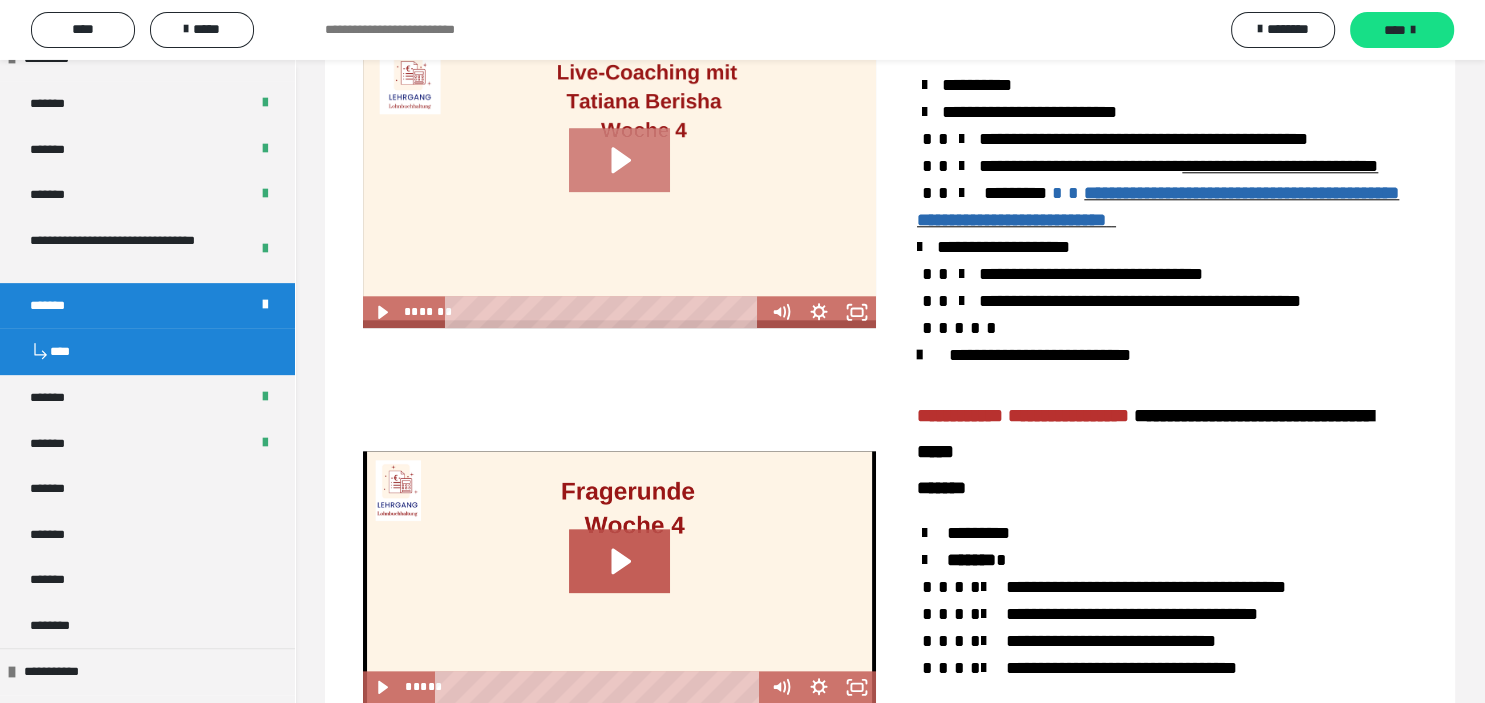 click 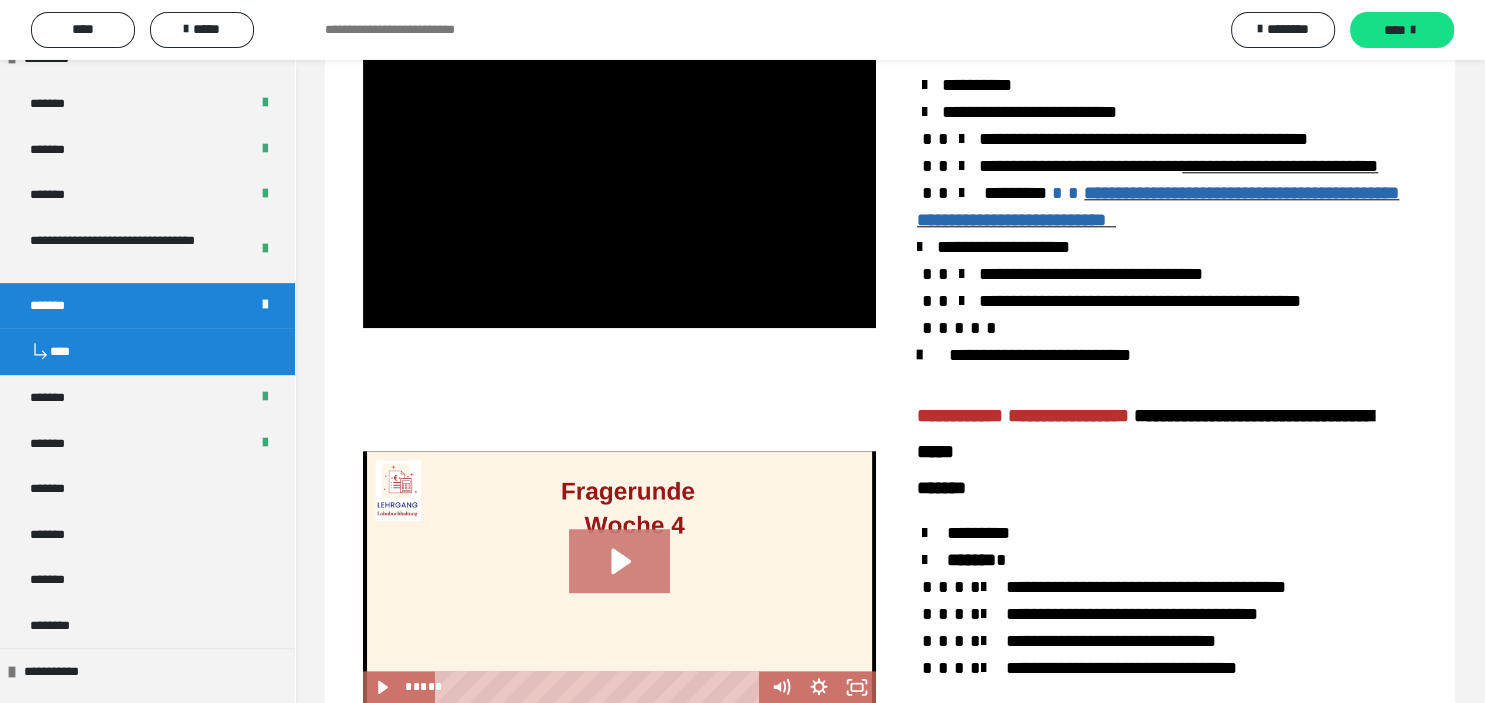 click 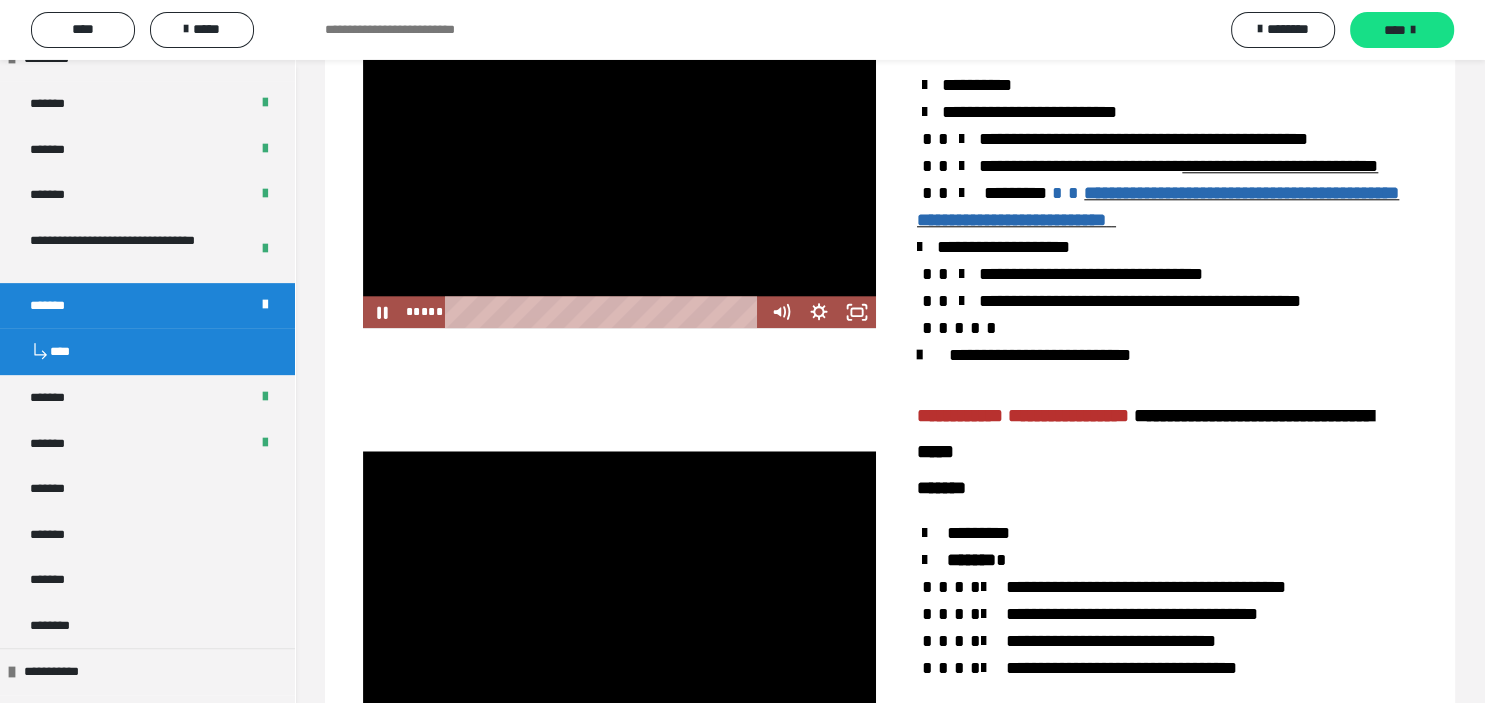 click at bounding box center (620, 175) 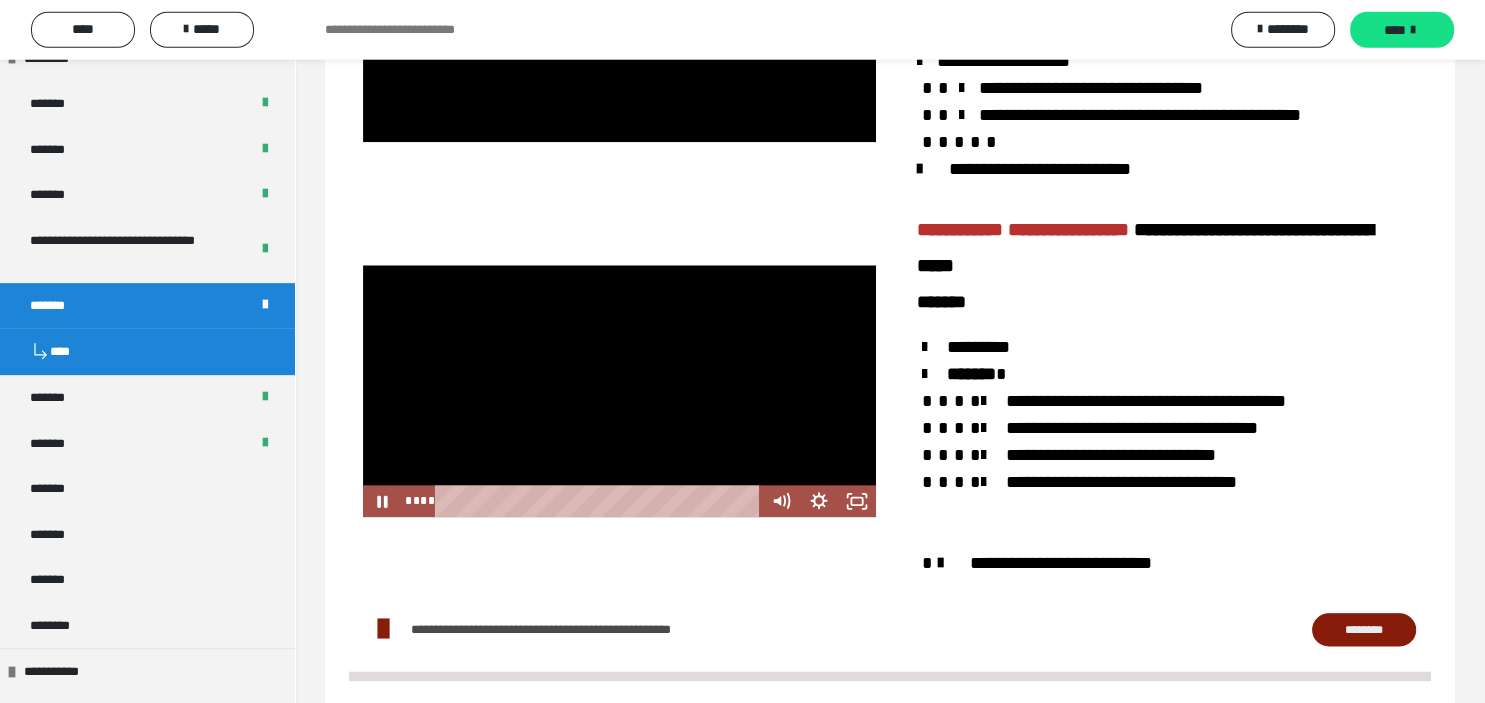 scroll, scrollTop: 2156, scrollLeft: 0, axis: vertical 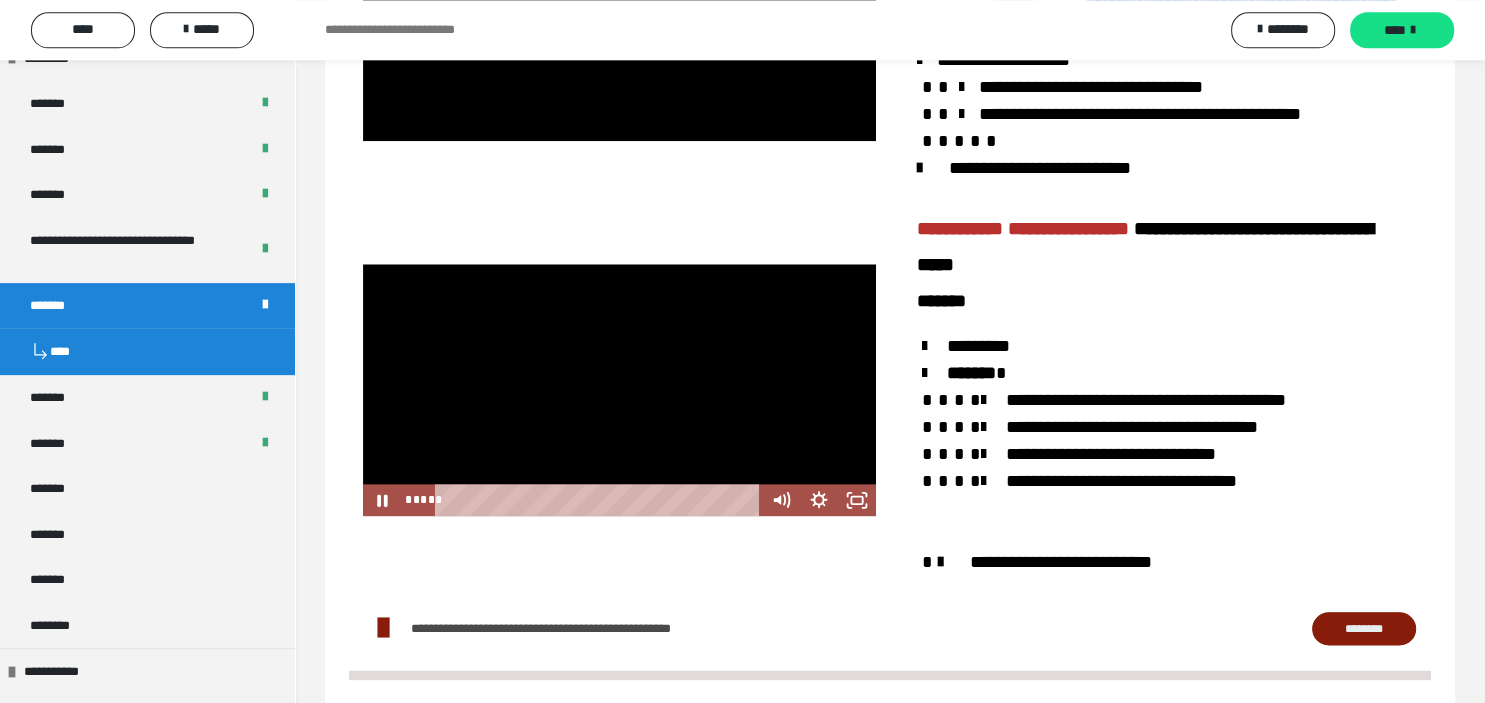 click at bounding box center (620, 390) 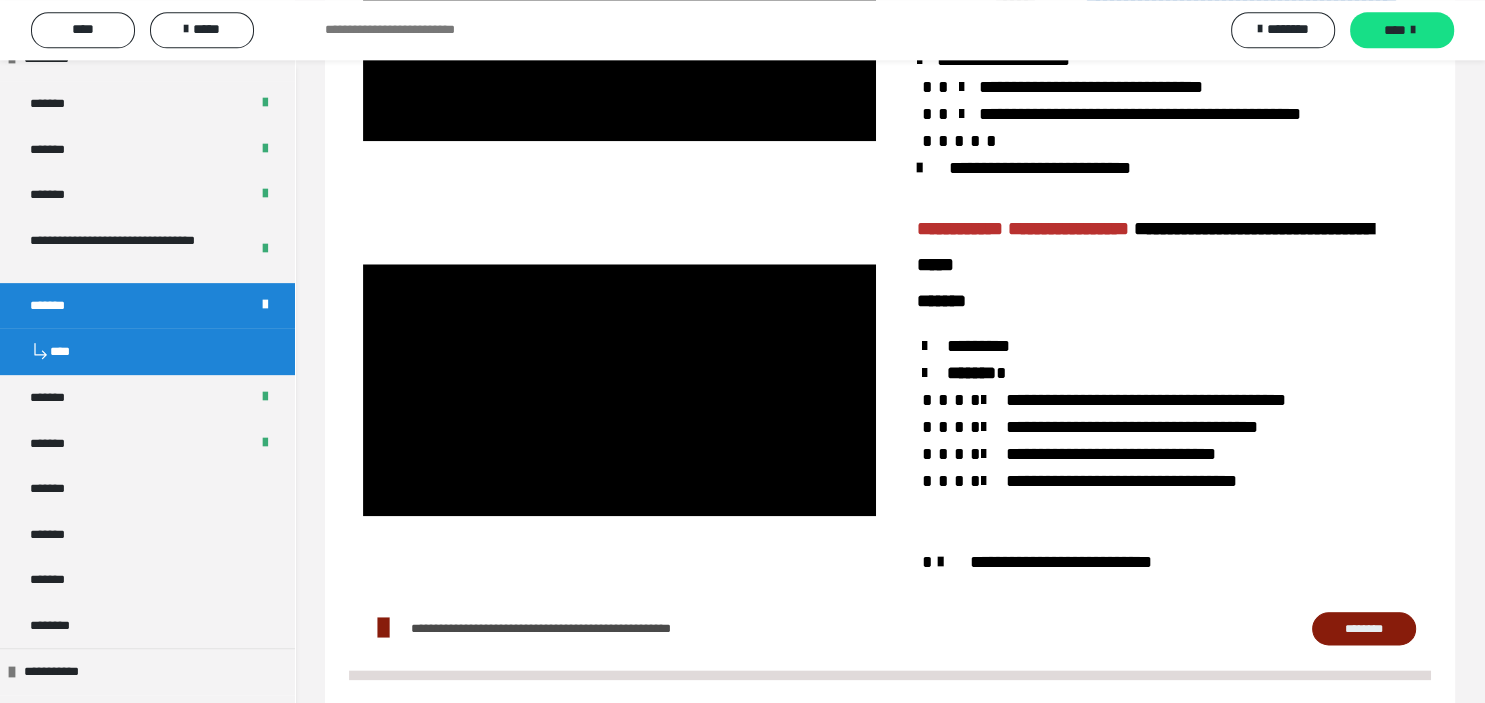 type 